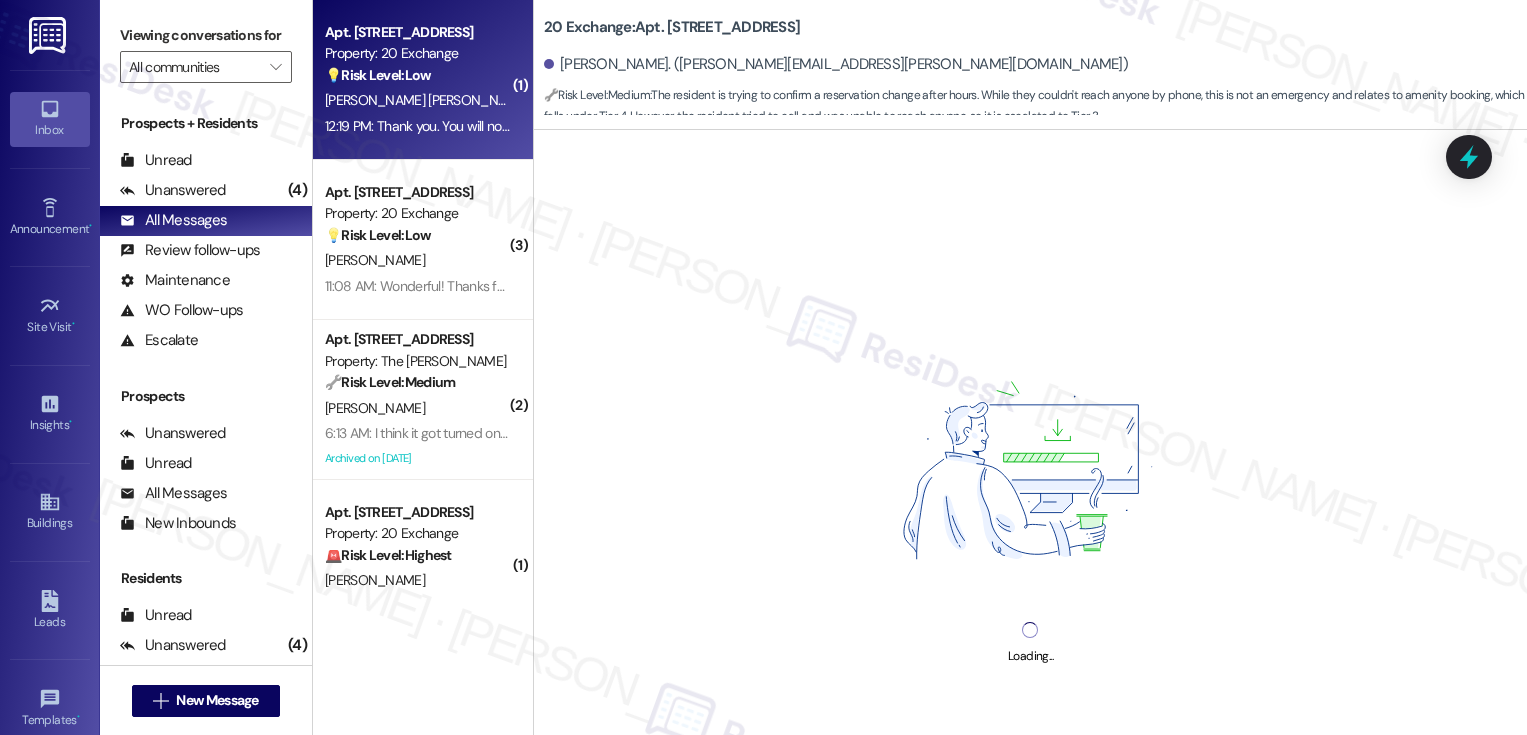 scroll, scrollTop: 0, scrollLeft: 0, axis: both 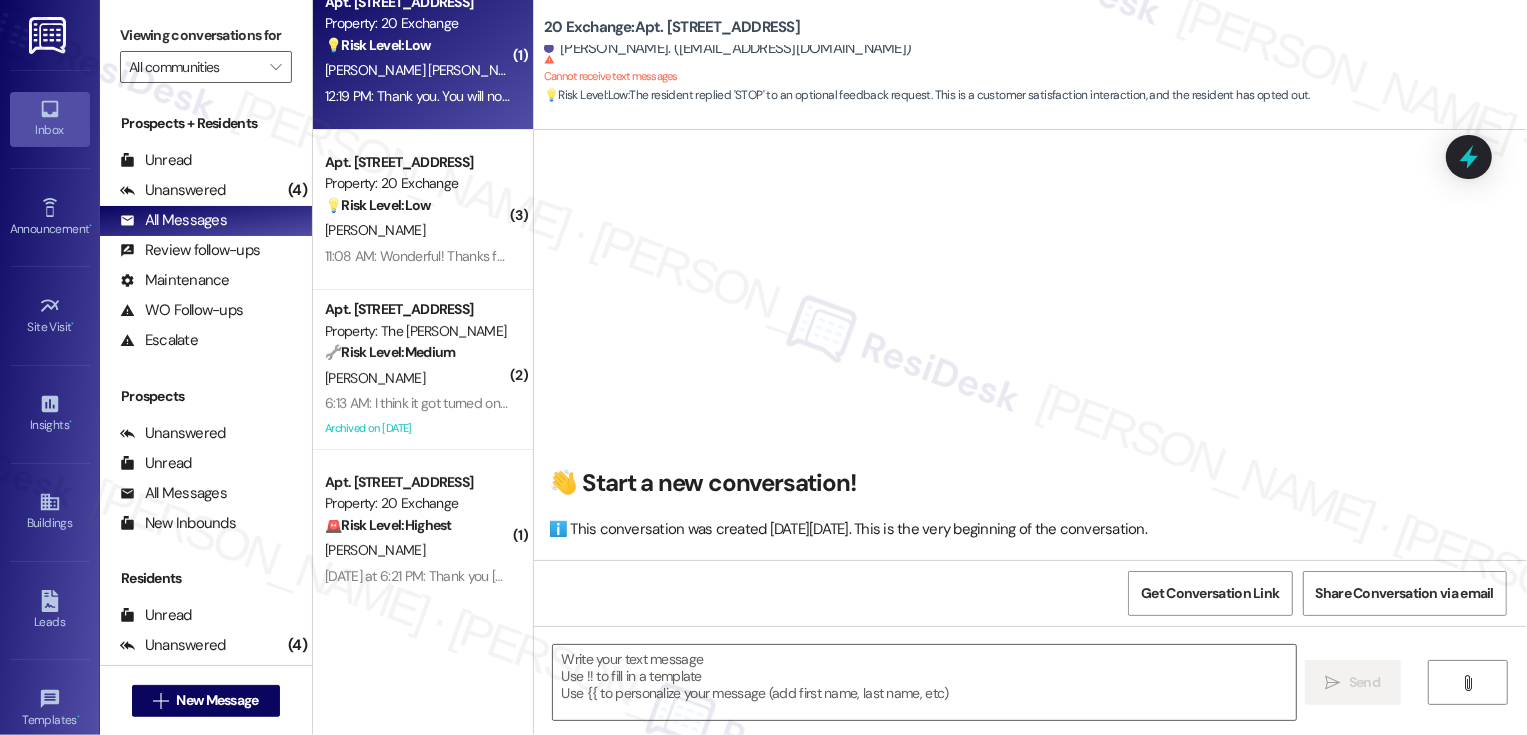 click on "💡  Risk Level:  Low The resident replied 'STOP' to an optional feedback request. This is a customer satisfaction interaction, and the resident has opted out." at bounding box center (417, 45) 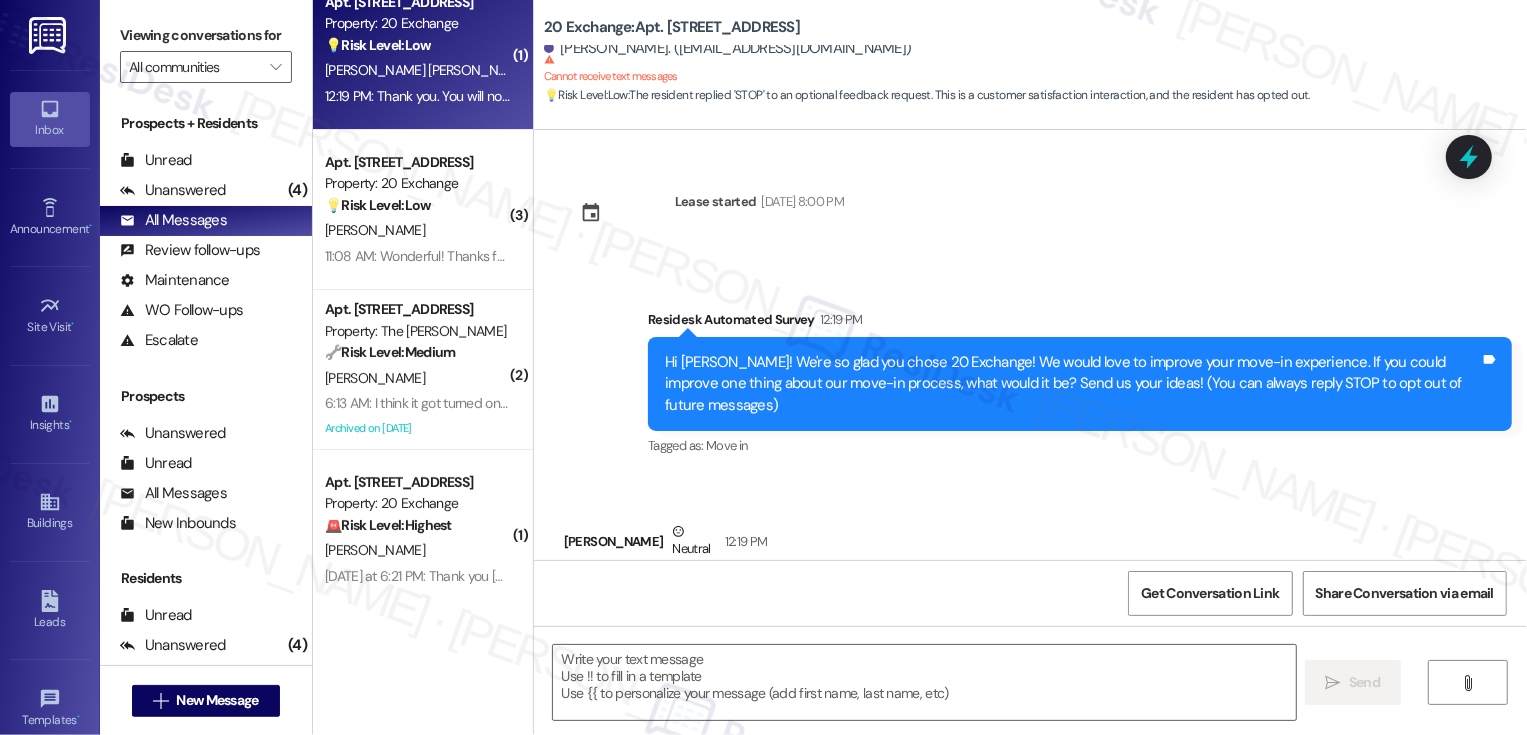 scroll, scrollTop: 54, scrollLeft: 0, axis: vertical 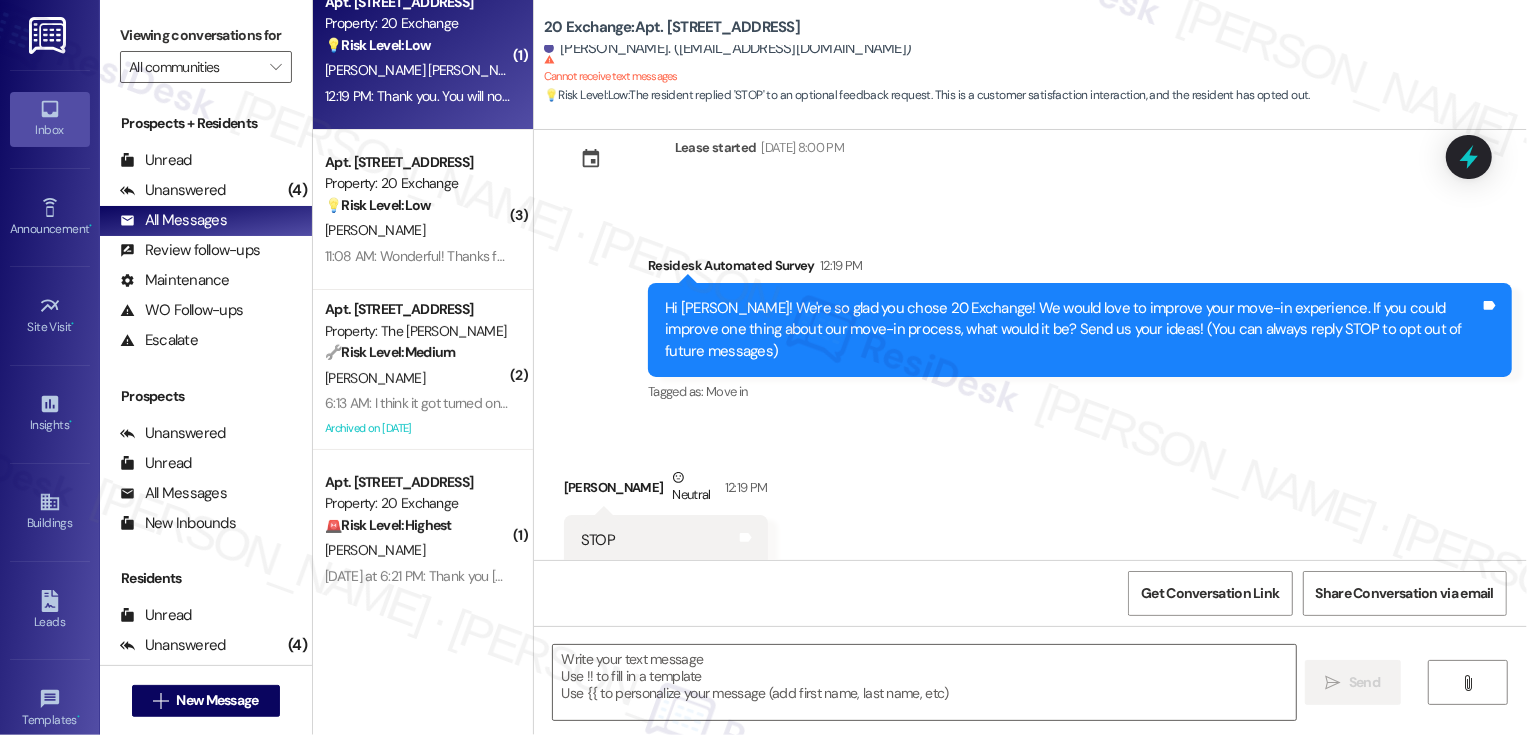 type on "Fetching suggested responses. Please feel free to read through the conversation in the meantime." 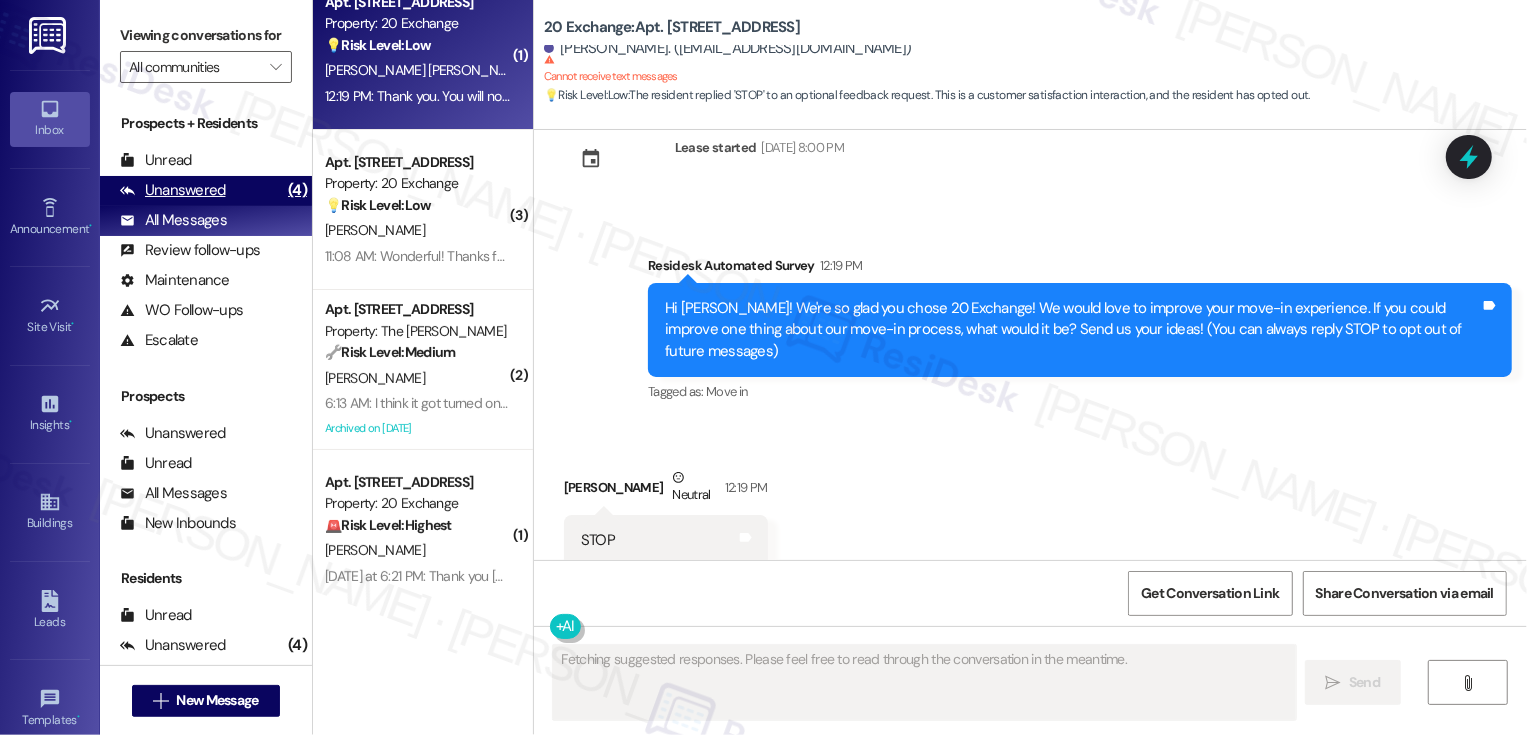 type 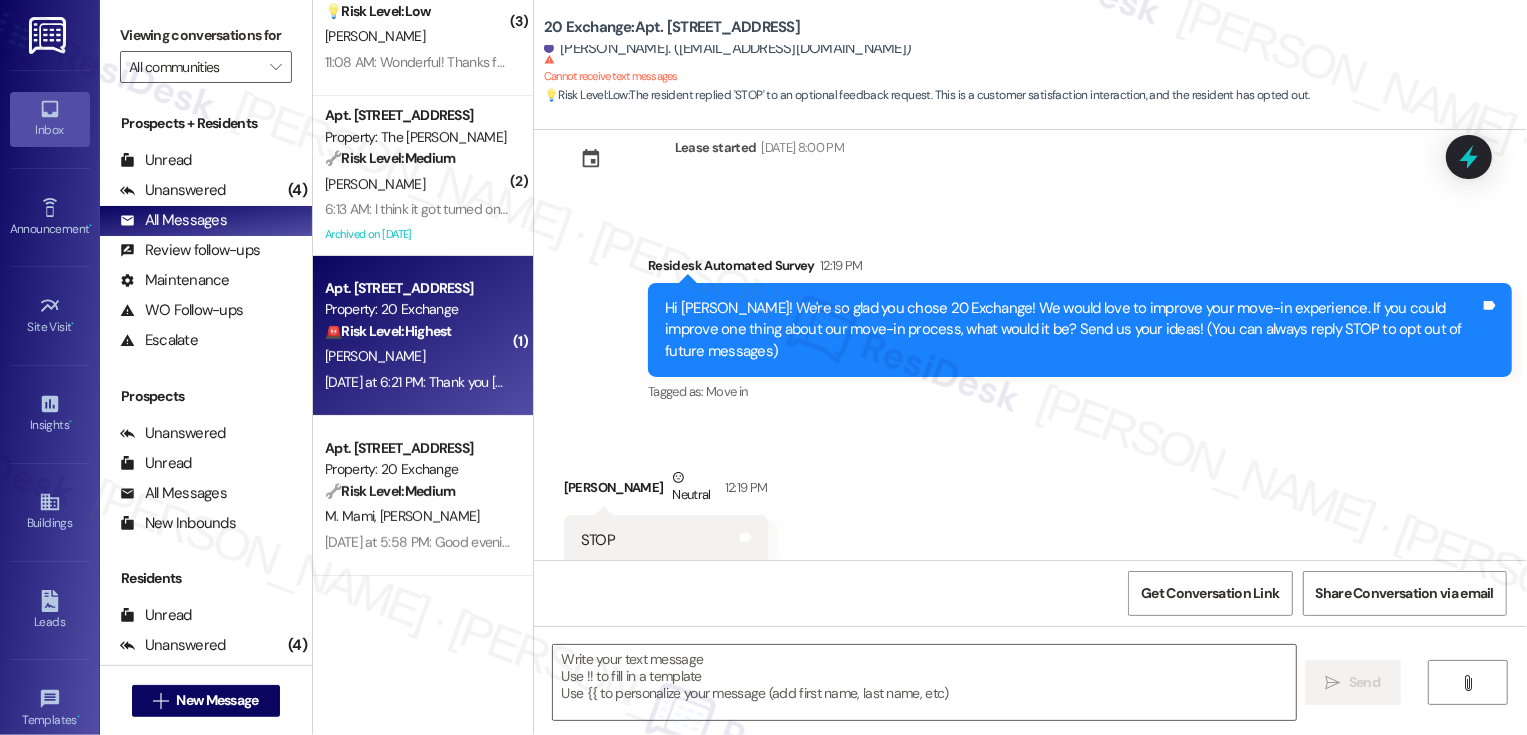 scroll, scrollTop: 230, scrollLeft: 0, axis: vertical 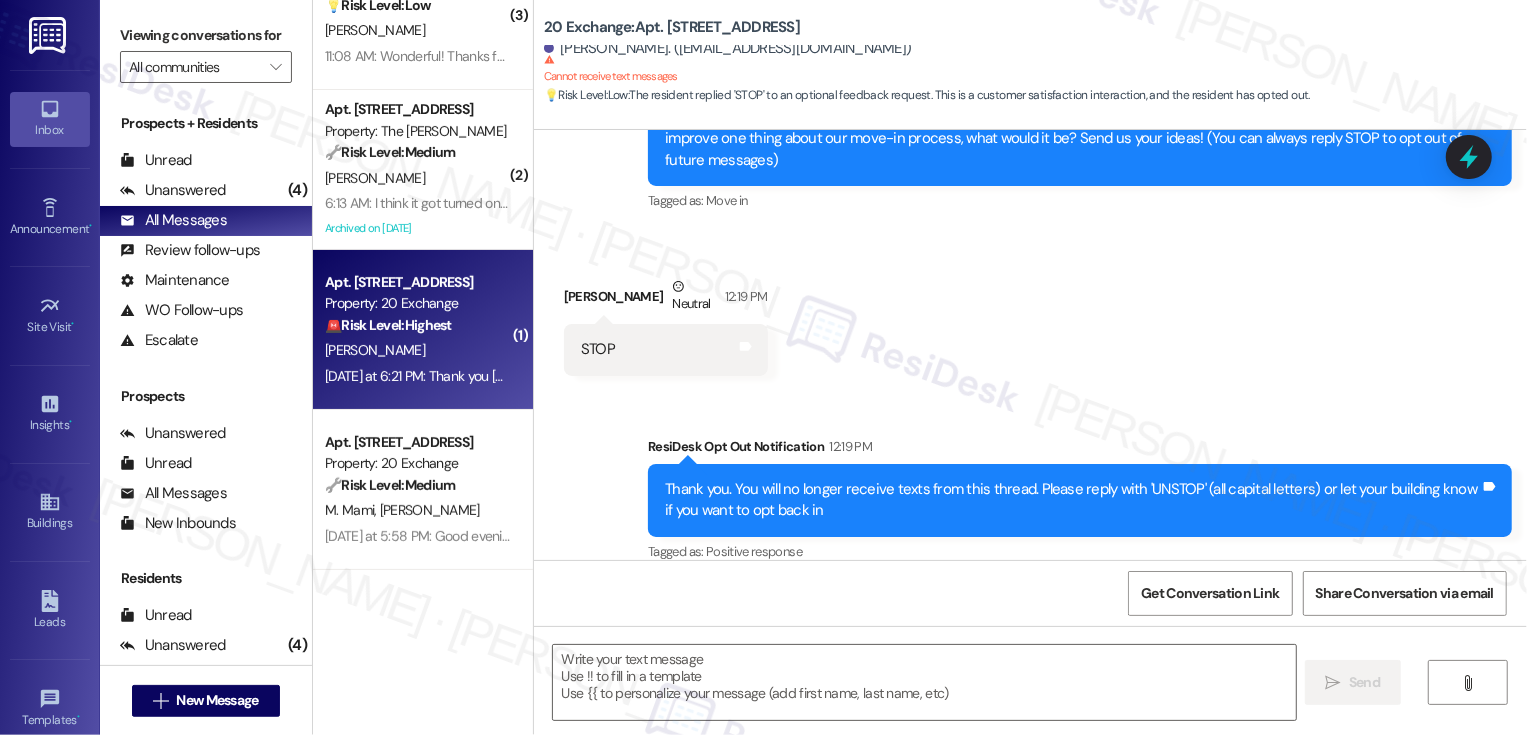 click on "Yesterday at 6:21 PM: Thank you Sarah, I left a message for Patricia. Have a good night.  Yesterday at 6:21 PM: Thank you Sarah, I left a message for Patricia. Have a good night." at bounding box center [624, 376] 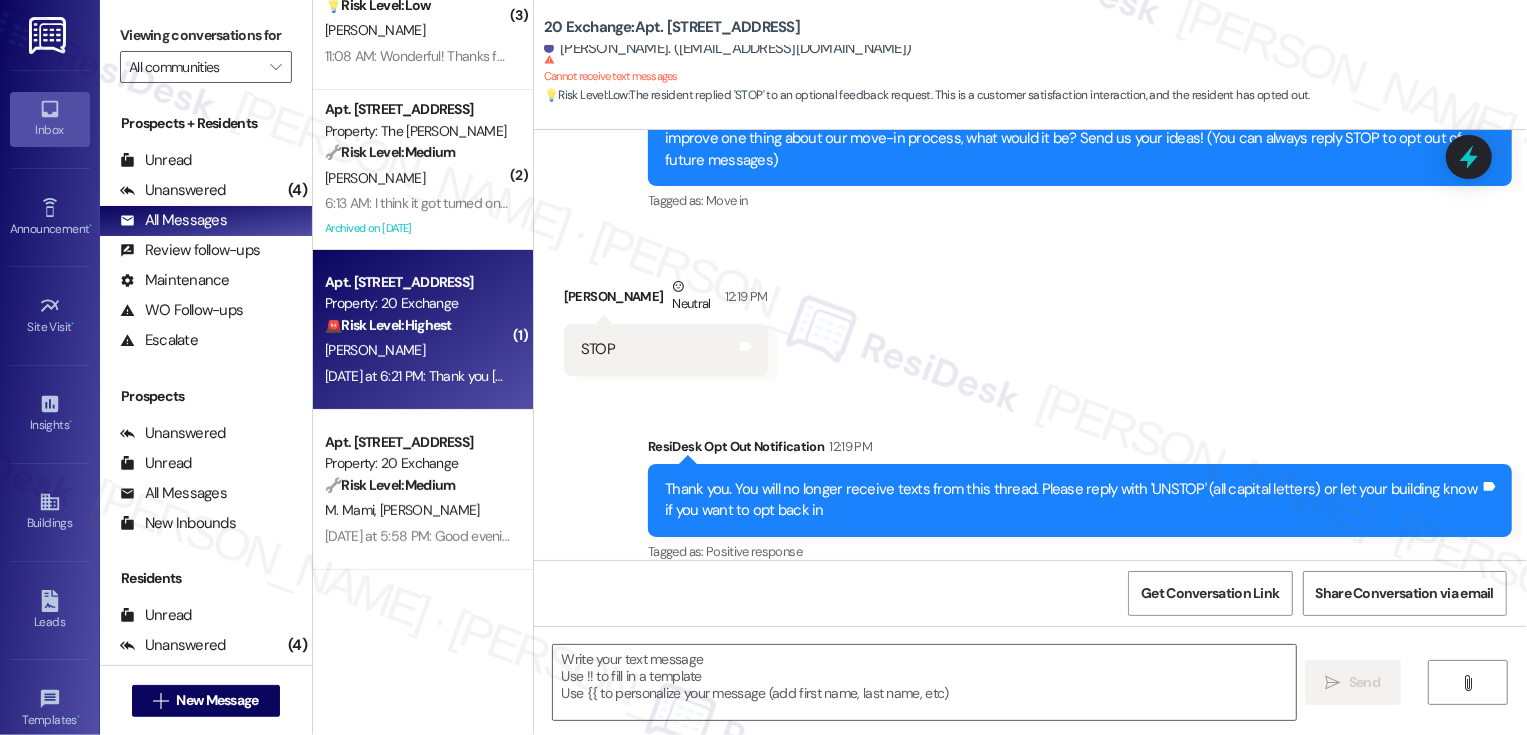 type on "Fetching suggested responses. Please feel free to read through the conversation in the meantime." 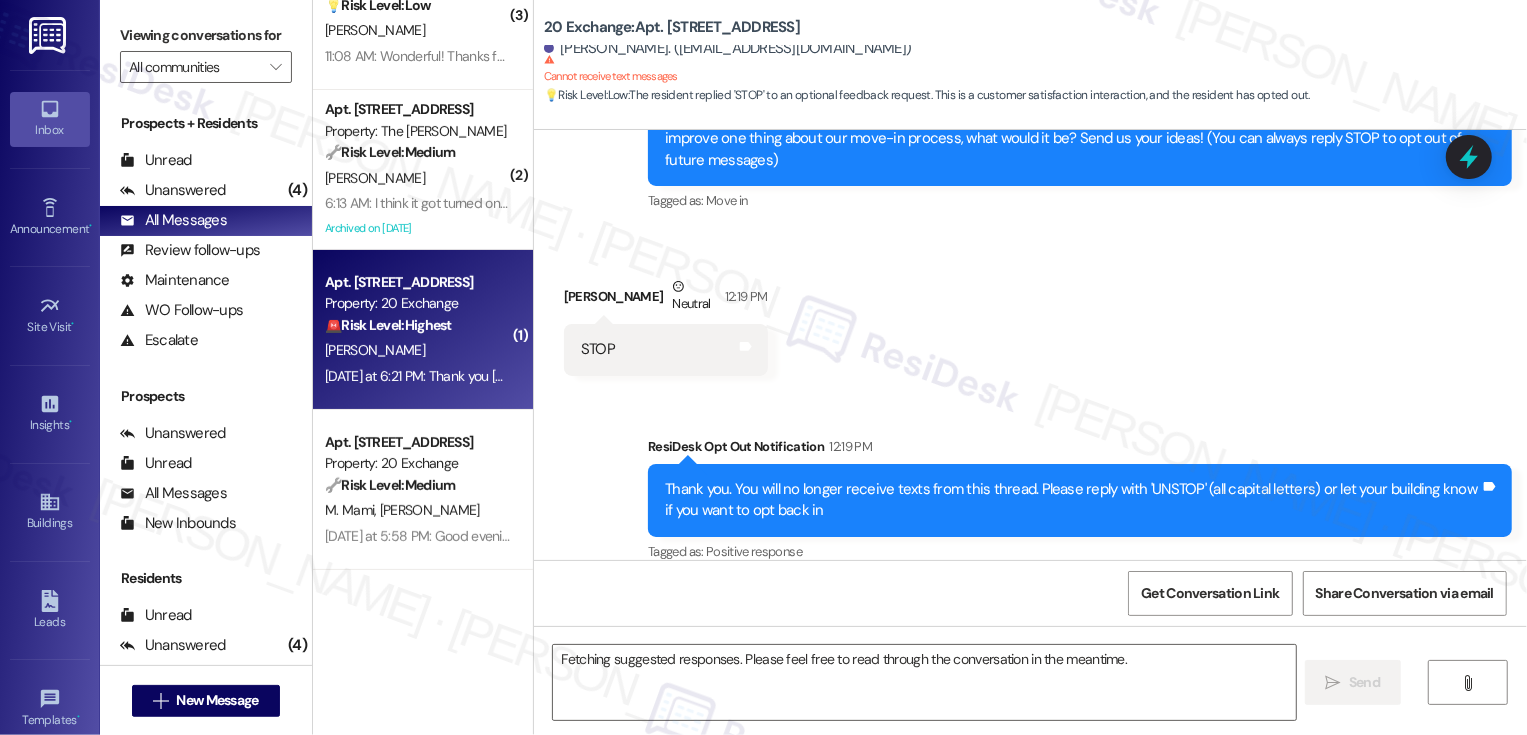click on "Yesterday at 6:21 PM: Thank you Sarah, I left a message for Patricia. Have a good night.  Yesterday at 6:21 PM: Thank you Sarah, I left a message for Patricia. Have a good night." at bounding box center (624, 376) 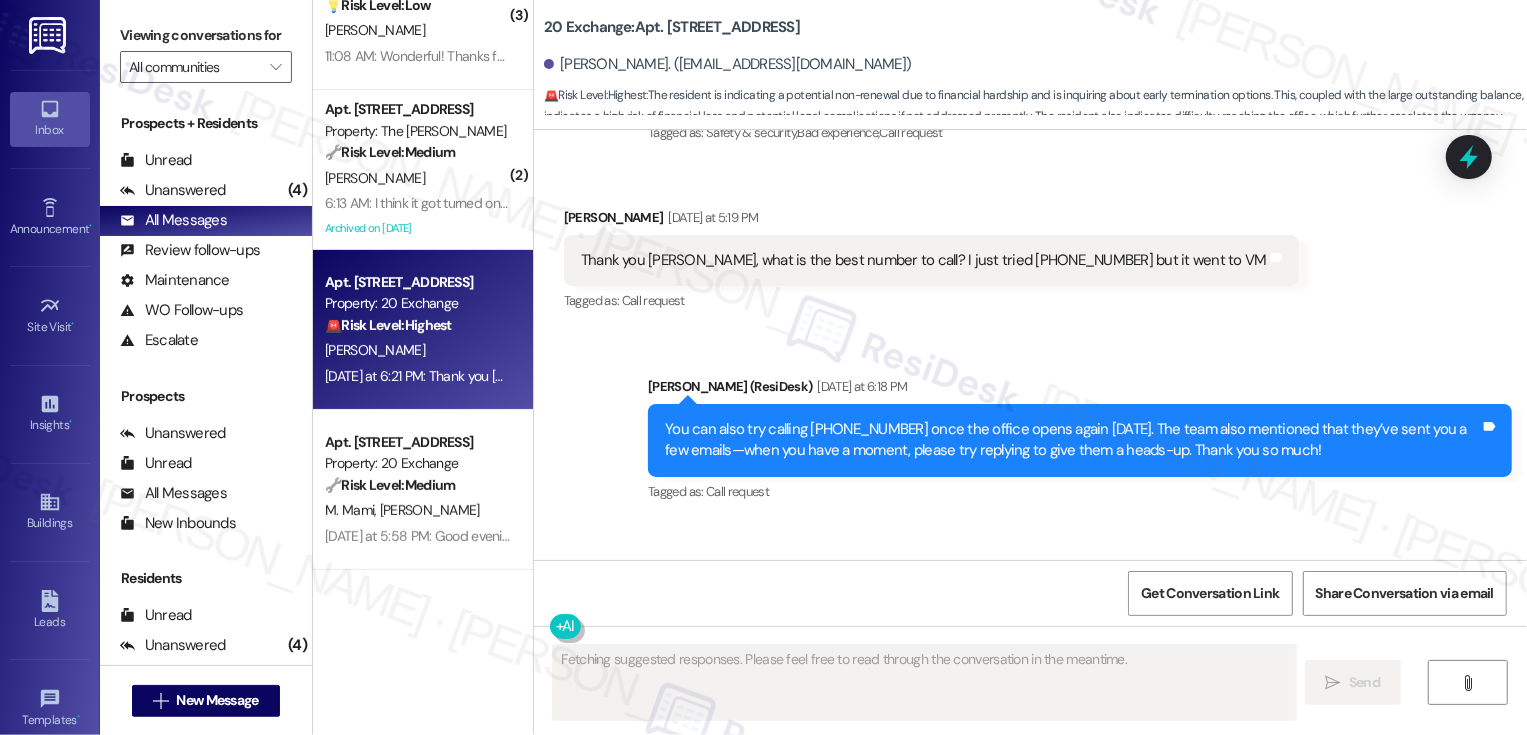 scroll, scrollTop: 6284, scrollLeft: 0, axis: vertical 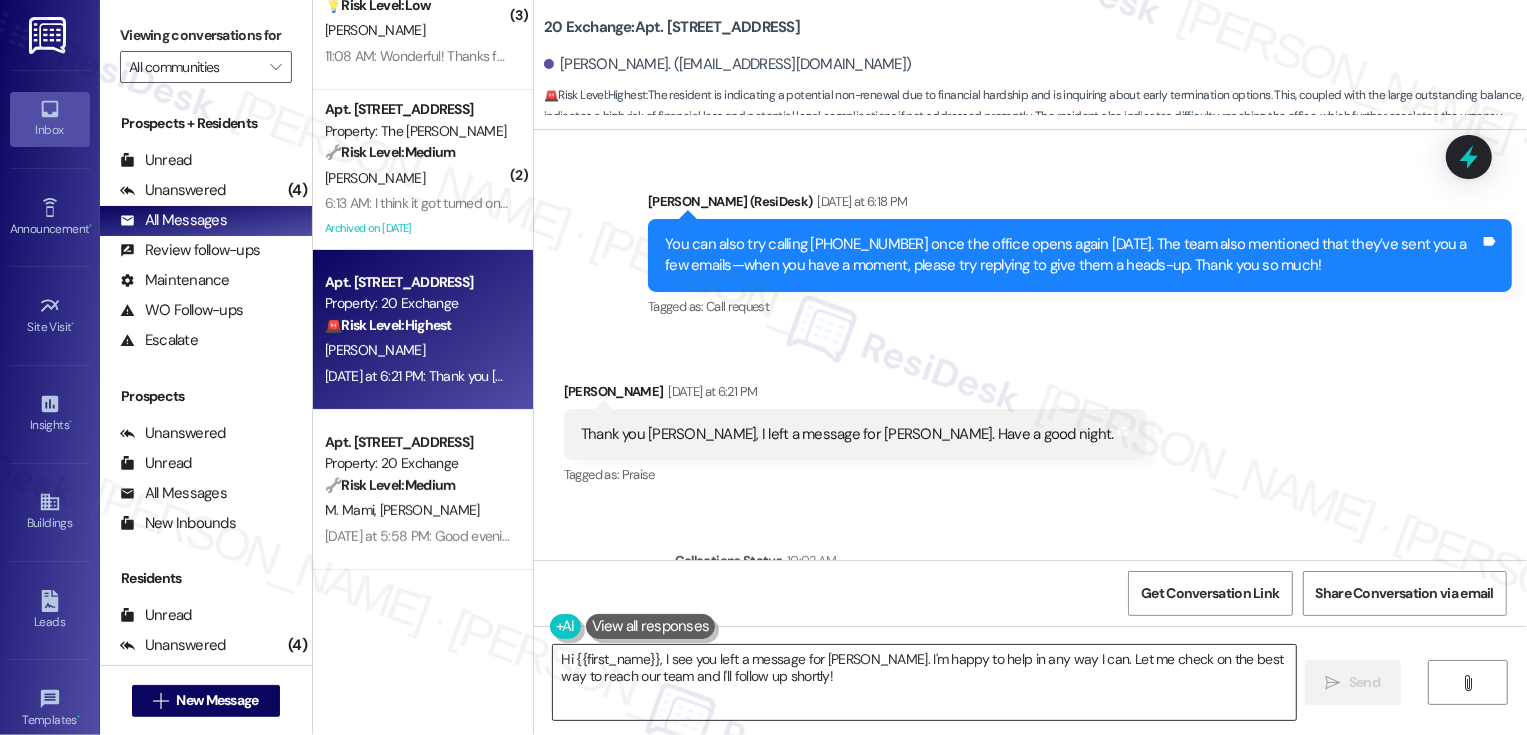 click on "Hi {{first_name}}, I see you left a message for Patricia. I'm happy to help in any way I can. Let me check on the best way to reach our team and I'll follow up shortly!" at bounding box center [924, 682] 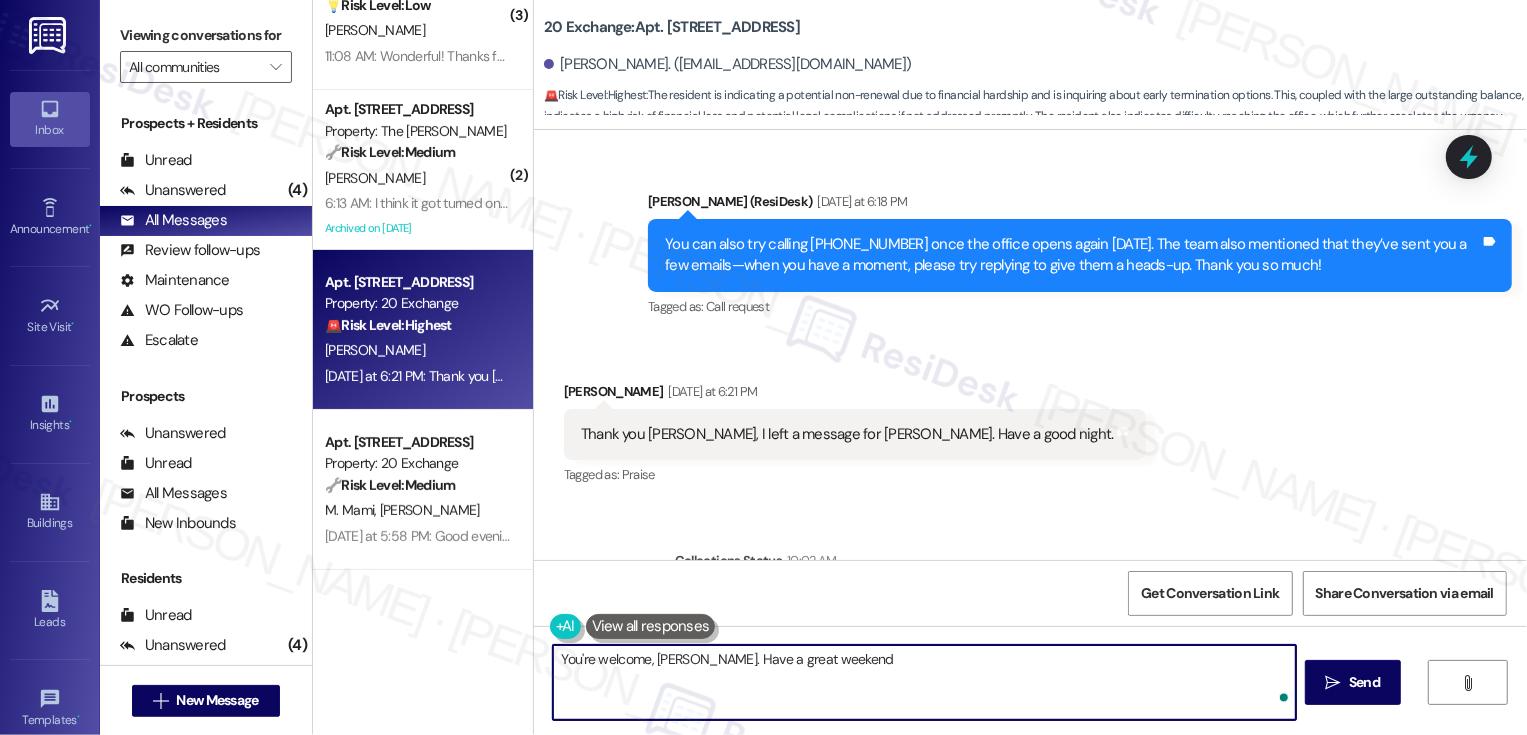 type on "You're welcome, Rachel. Have a great weekend!" 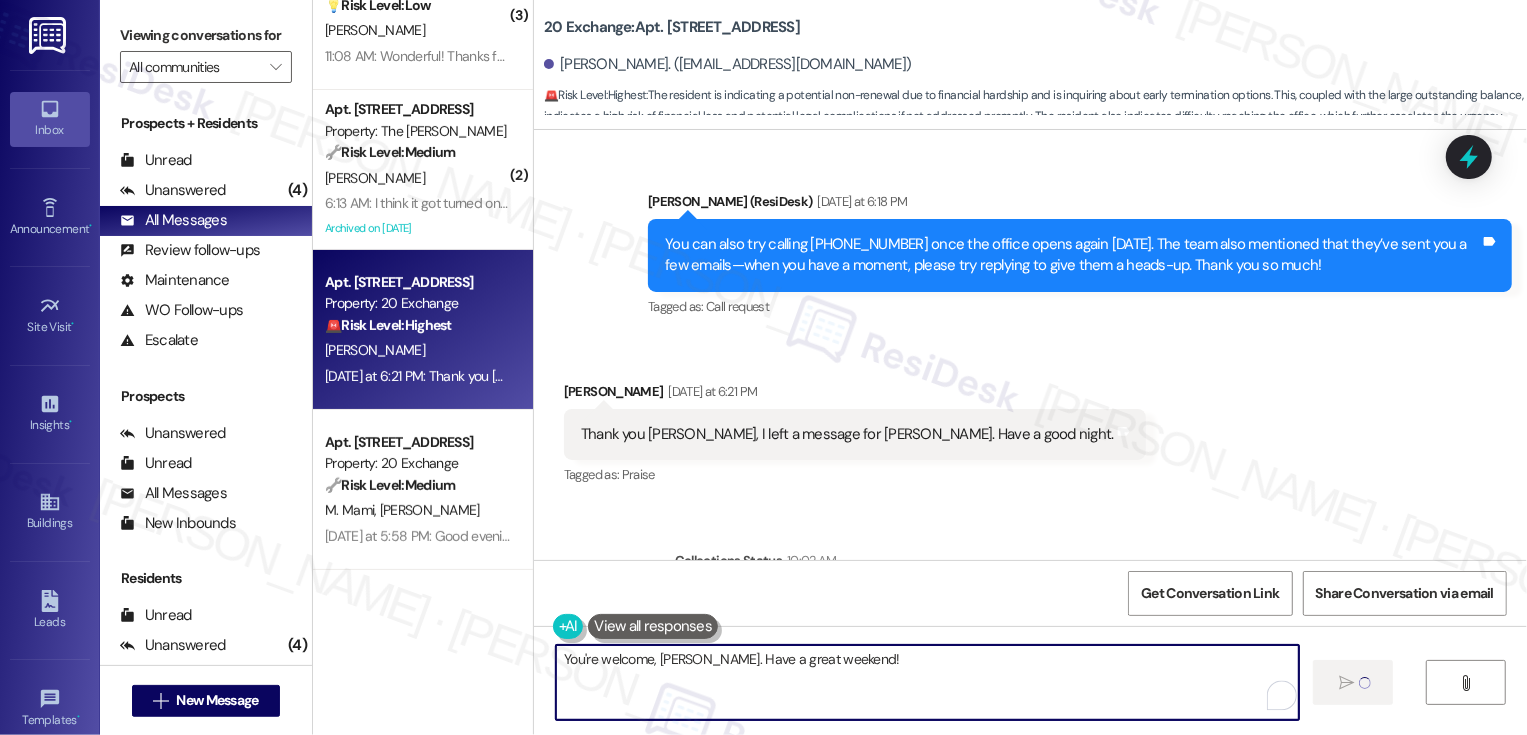 type 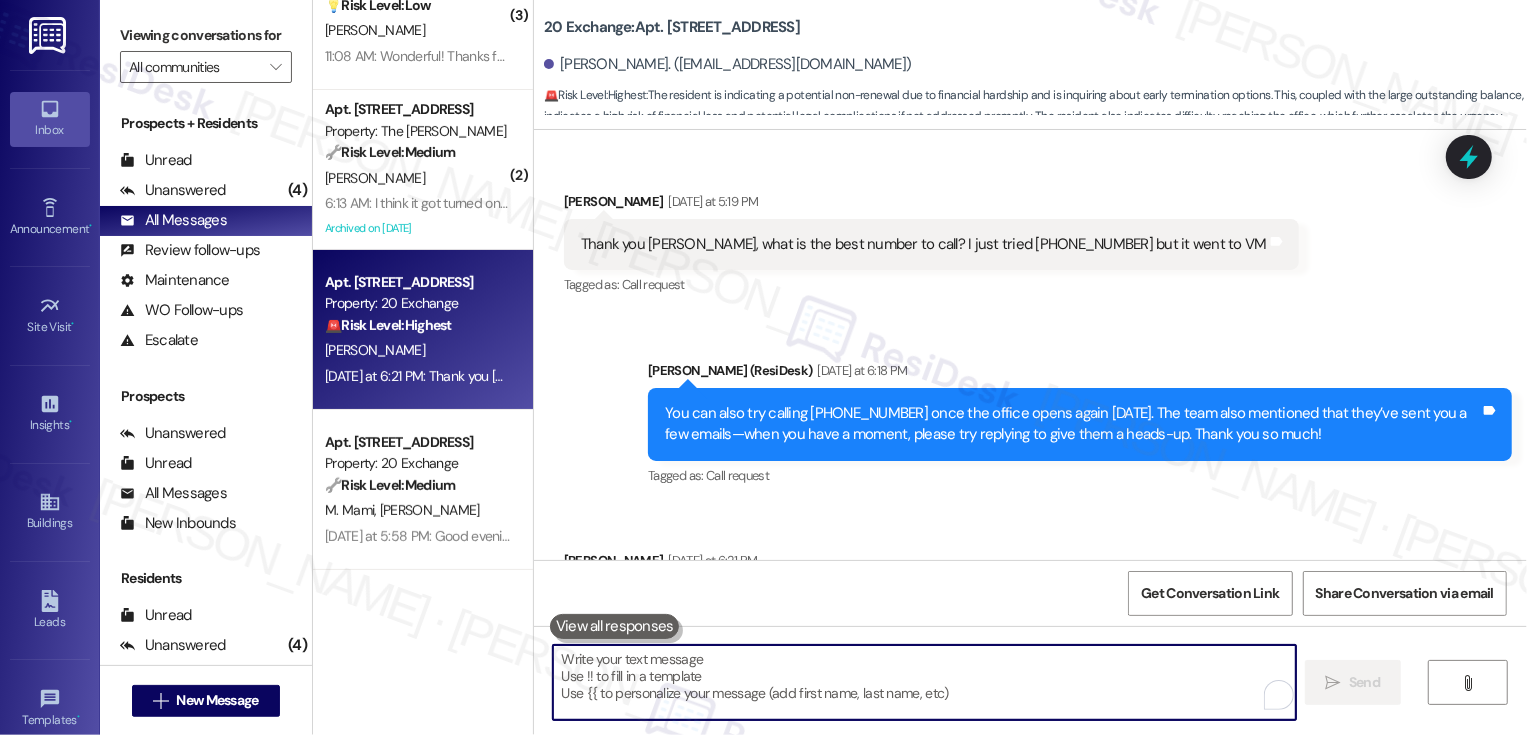 scroll, scrollTop: 6099, scrollLeft: 0, axis: vertical 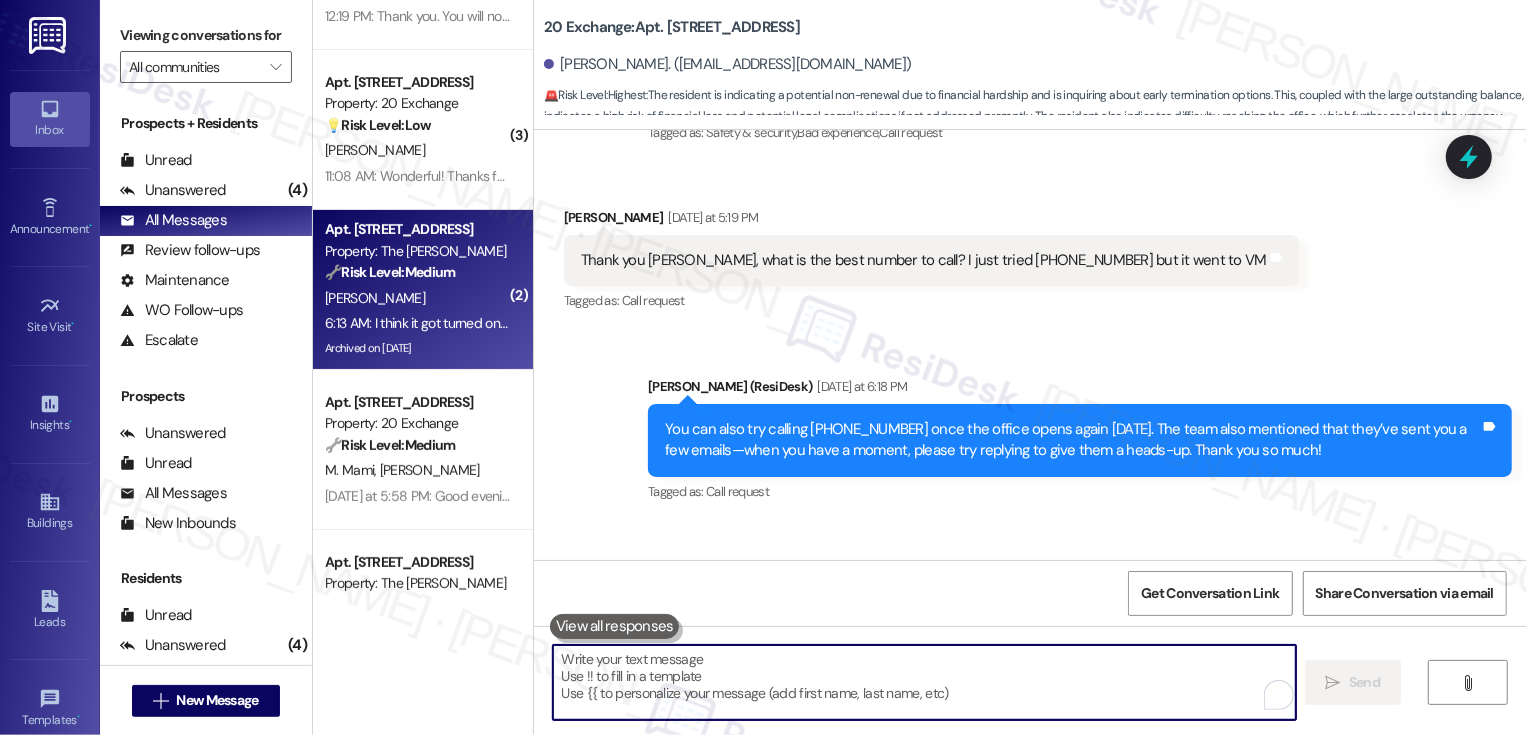 click on "[PERSON_NAME]" at bounding box center (417, 298) 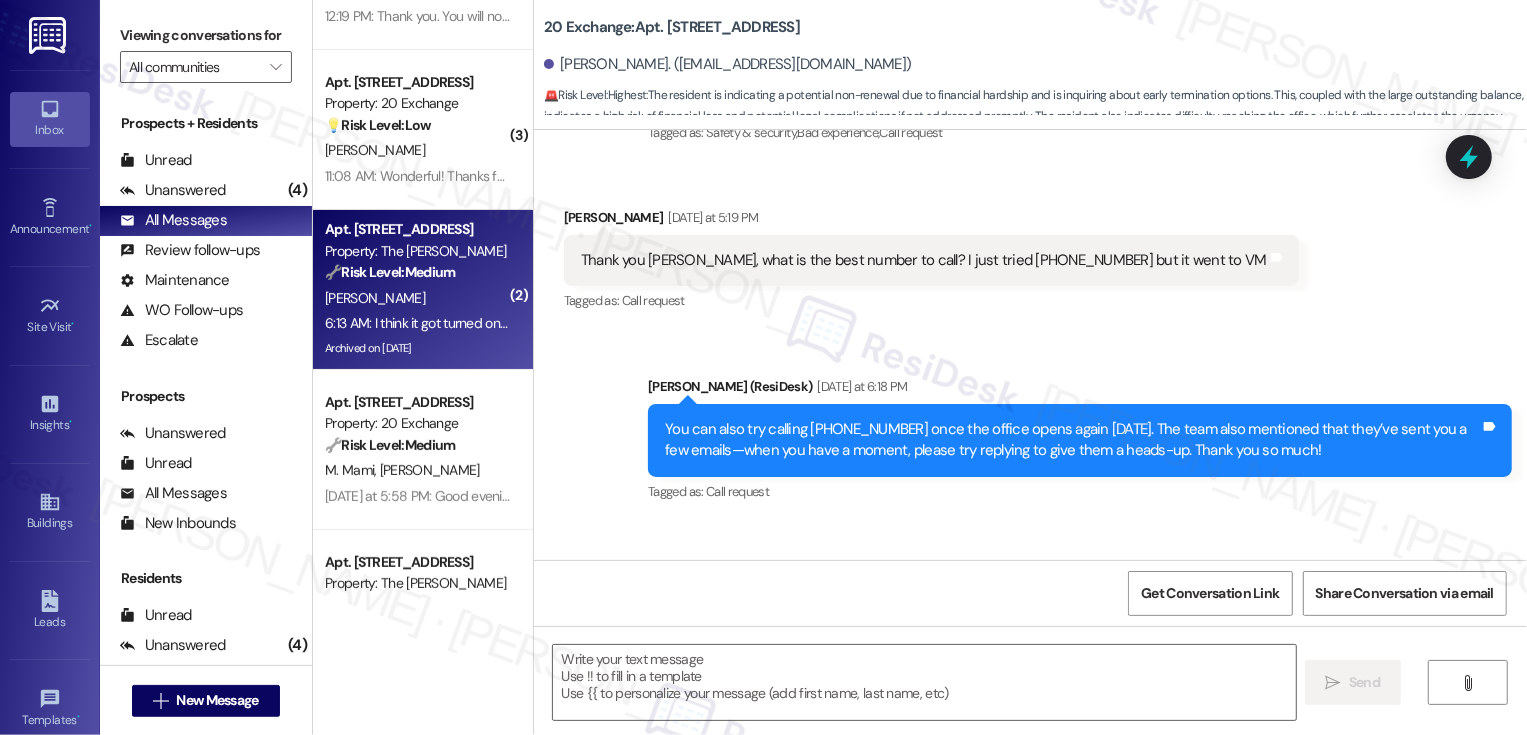 click on "[PERSON_NAME]" at bounding box center (417, 298) 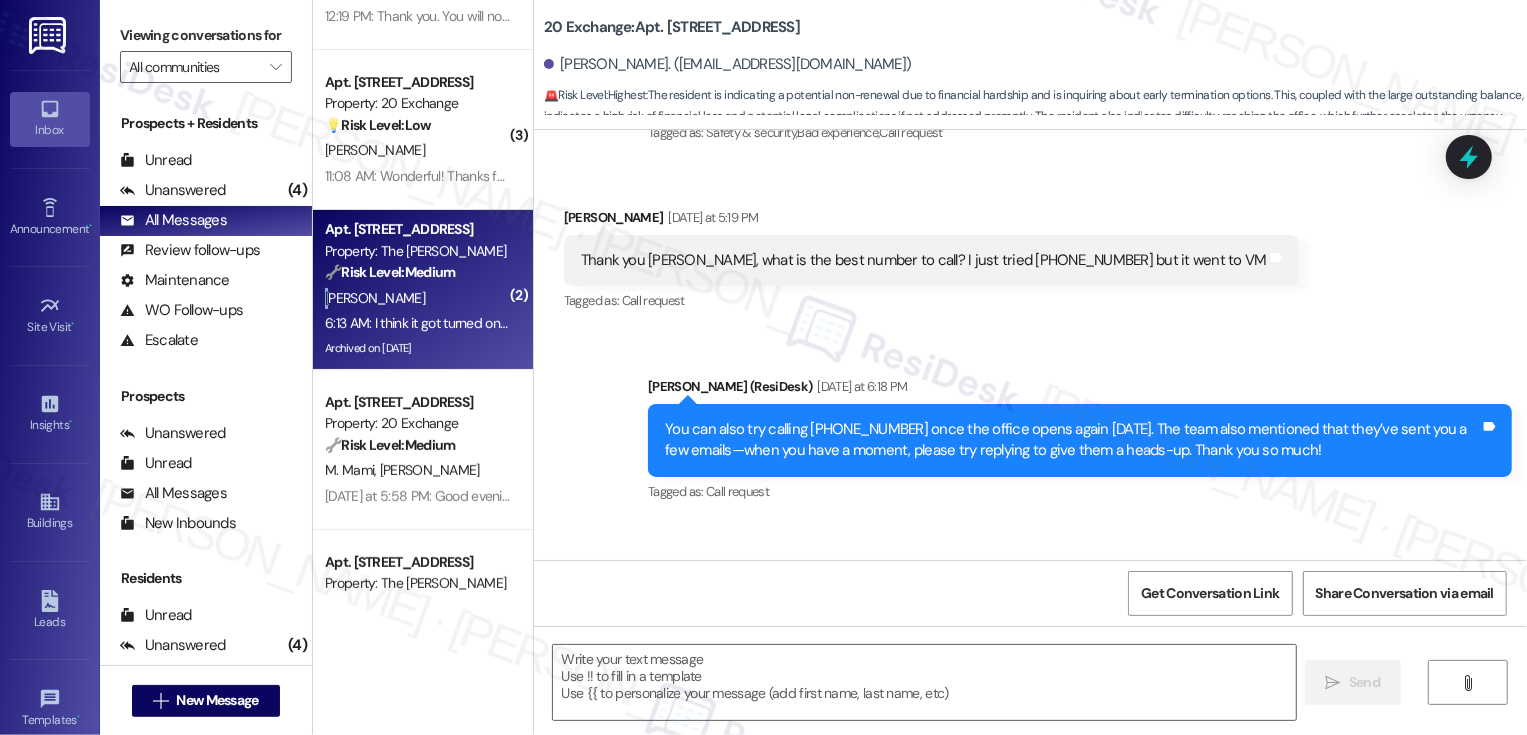type on "Fetching suggested responses. Please feel free to read through the conversation in the meantime." 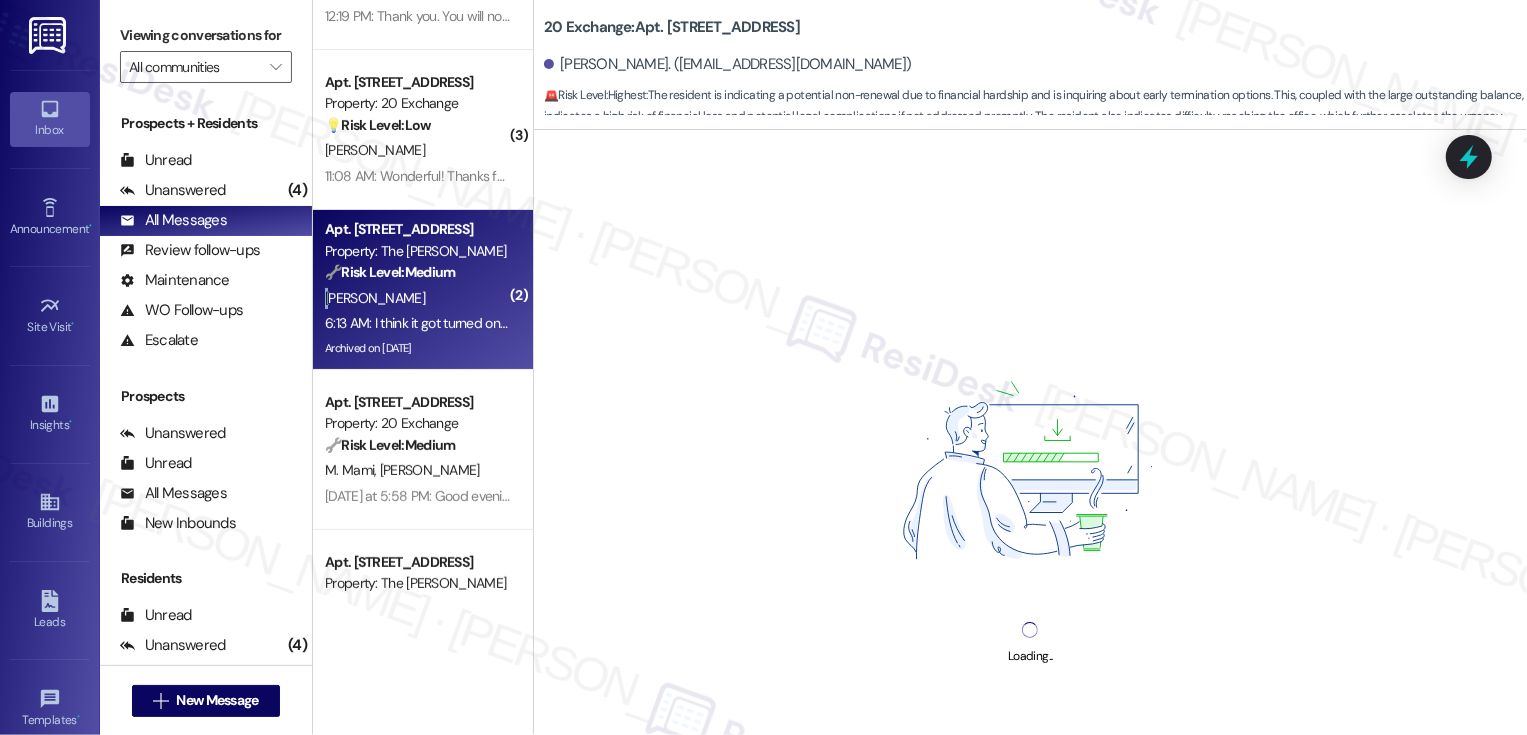 click on "[PERSON_NAME]" at bounding box center [417, 298] 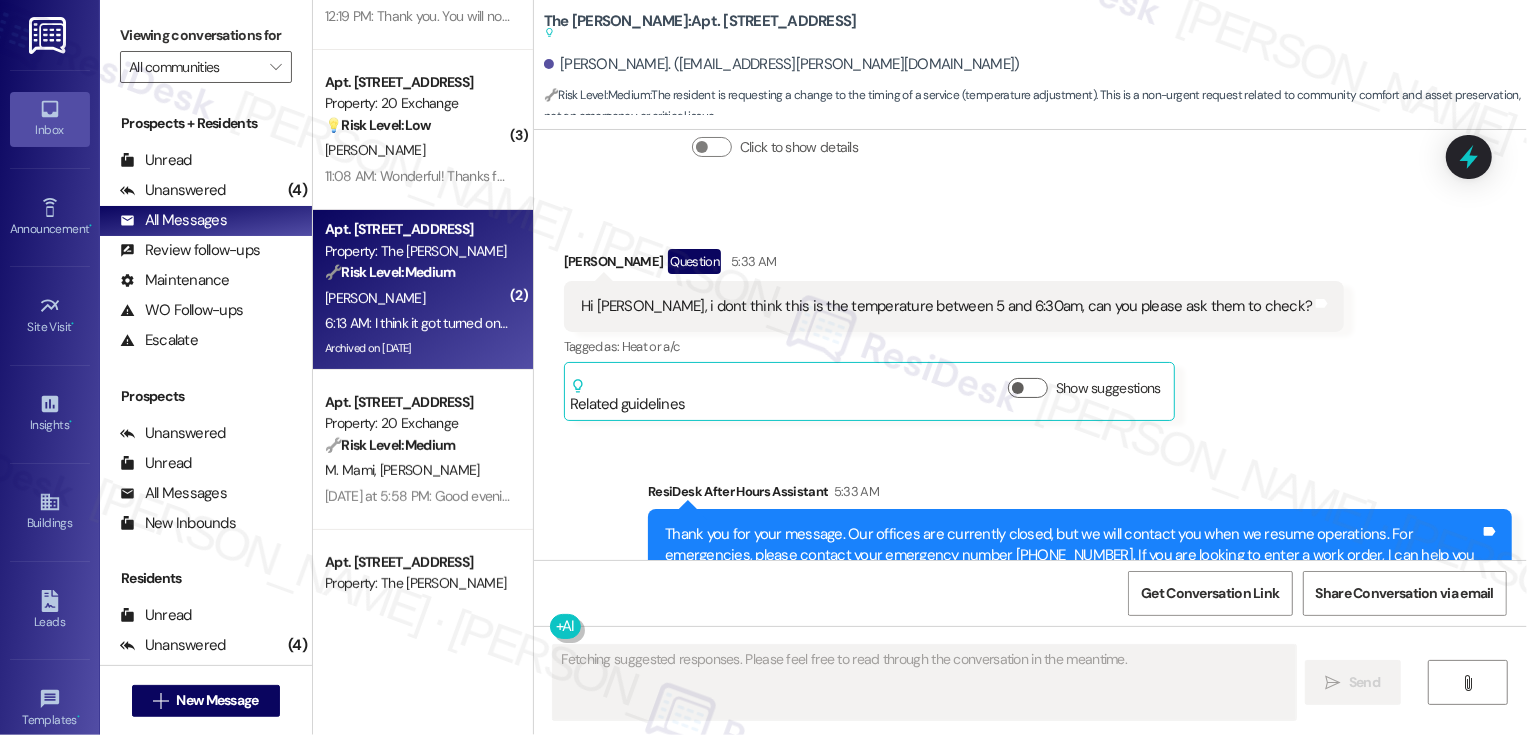 scroll, scrollTop: 26087, scrollLeft: 0, axis: vertical 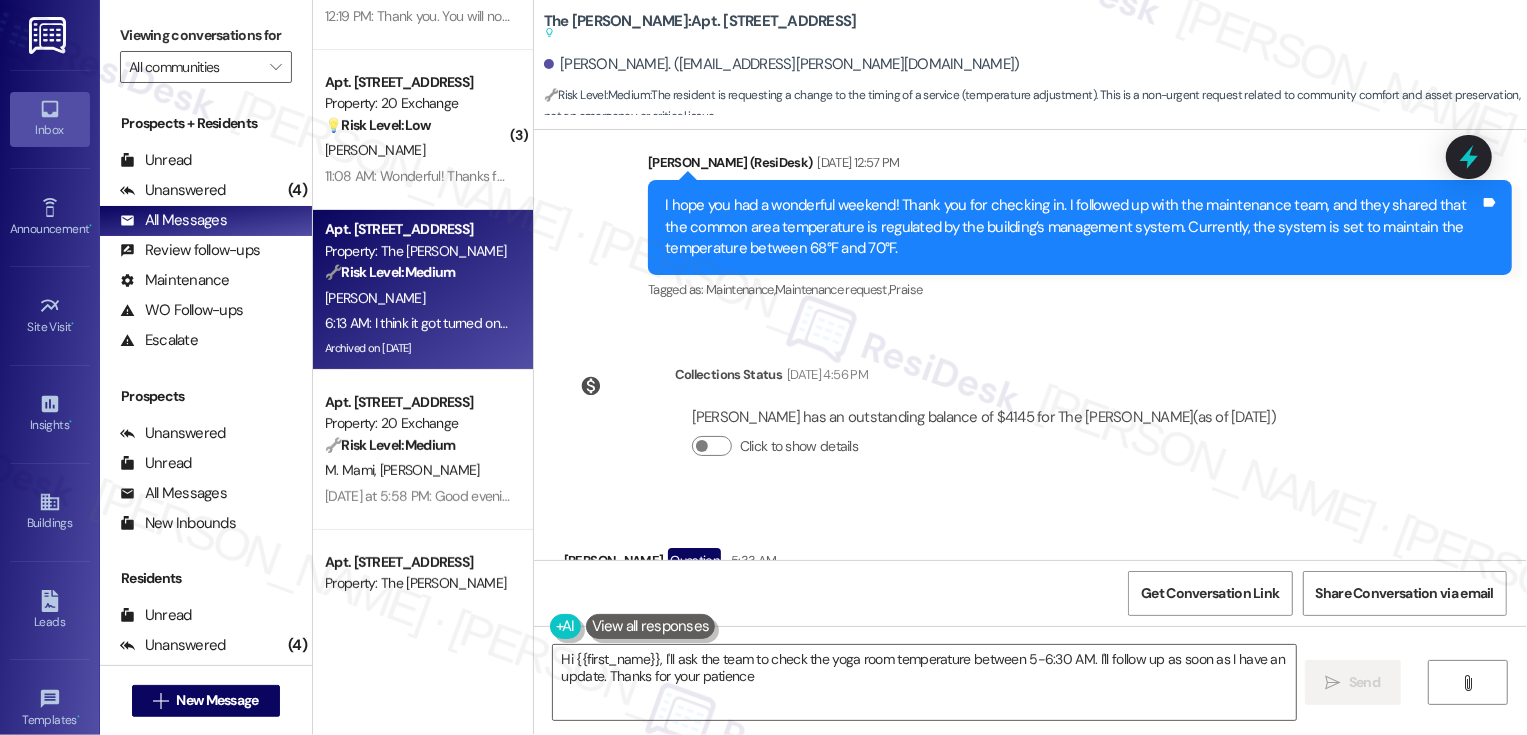 type on "Hi {{first_name}}, I'll ask the team to check the yoga room temperature between 5-6:30 AM. I'll follow up as soon as I have an update. Thanks for your patience!" 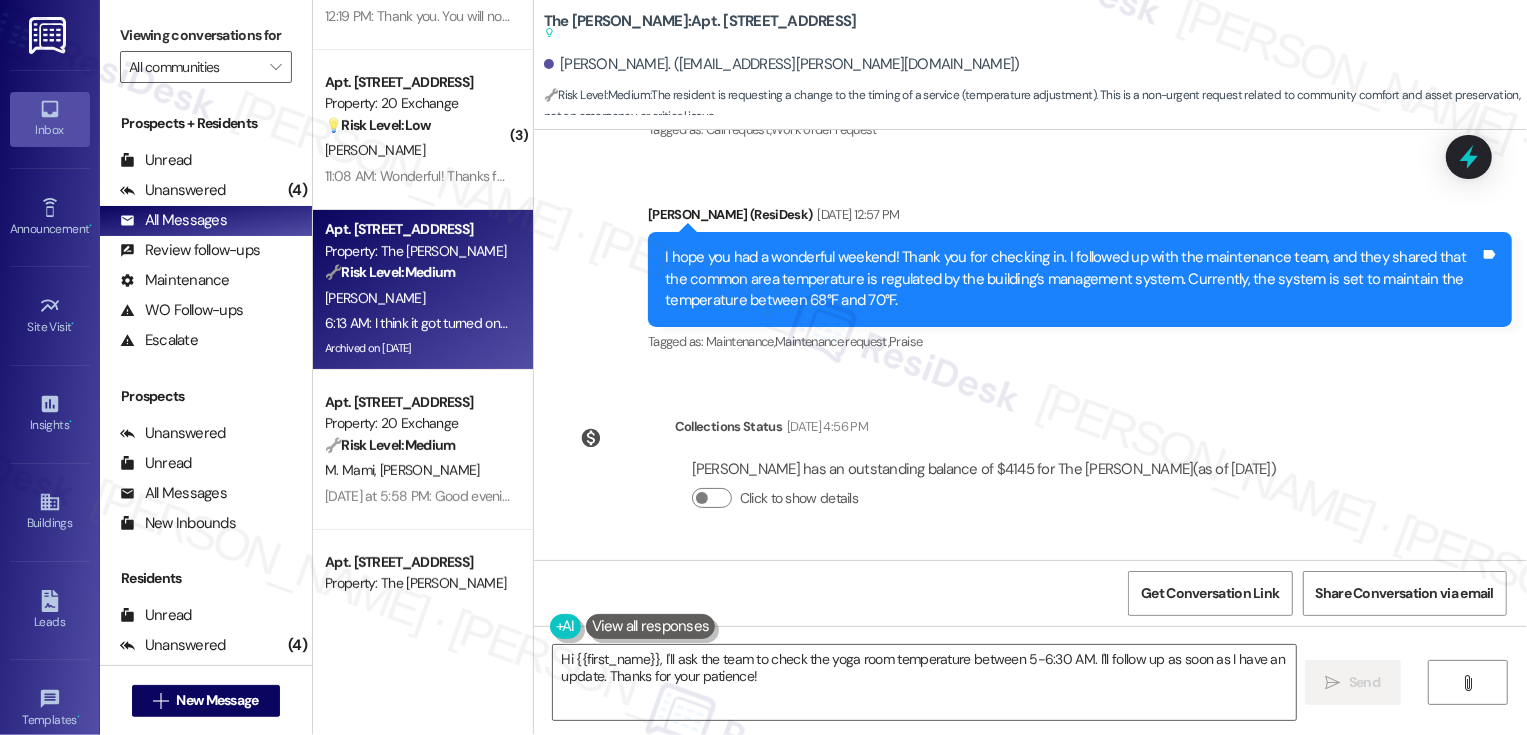 scroll, scrollTop: 26131, scrollLeft: 0, axis: vertical 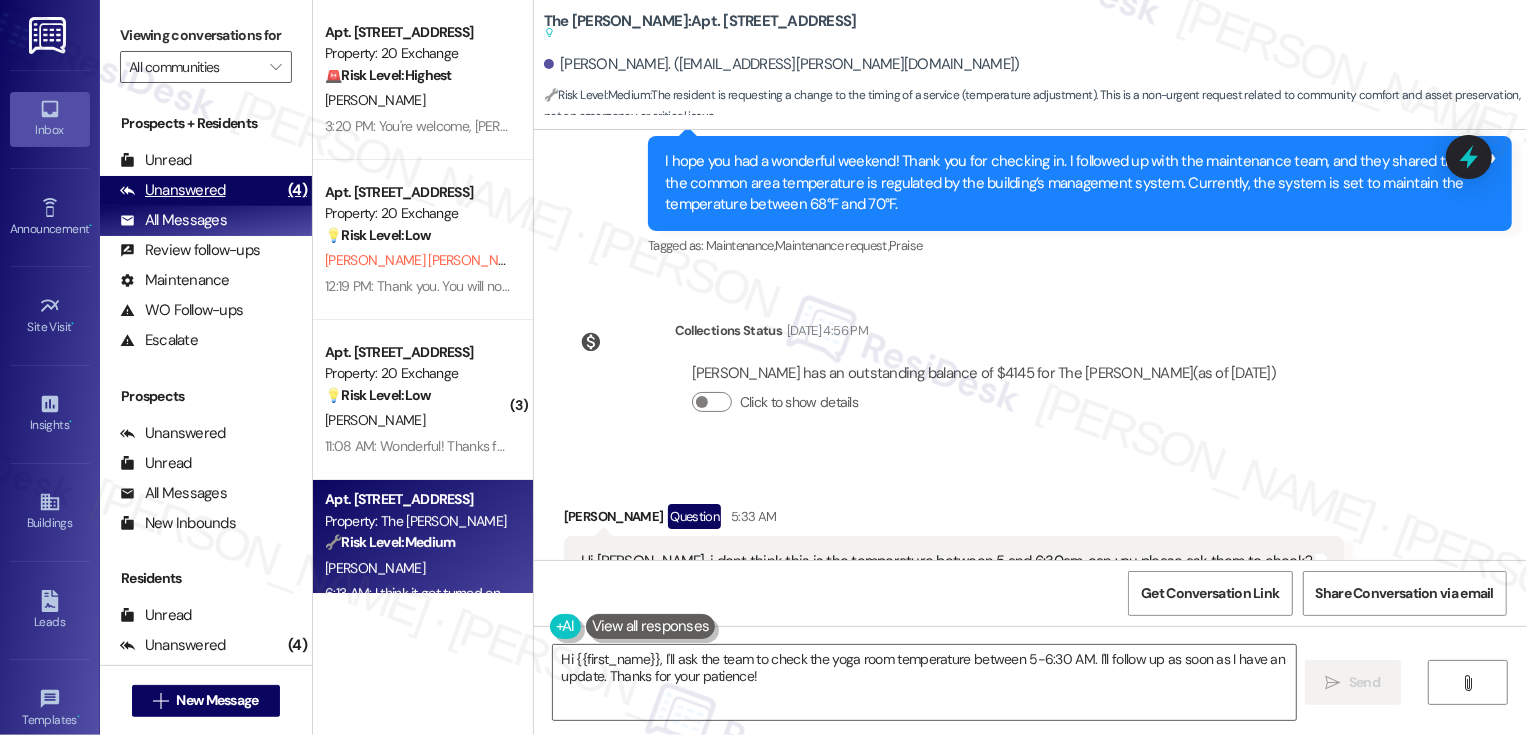 click on "(4)" at bounding box center [297, 190] 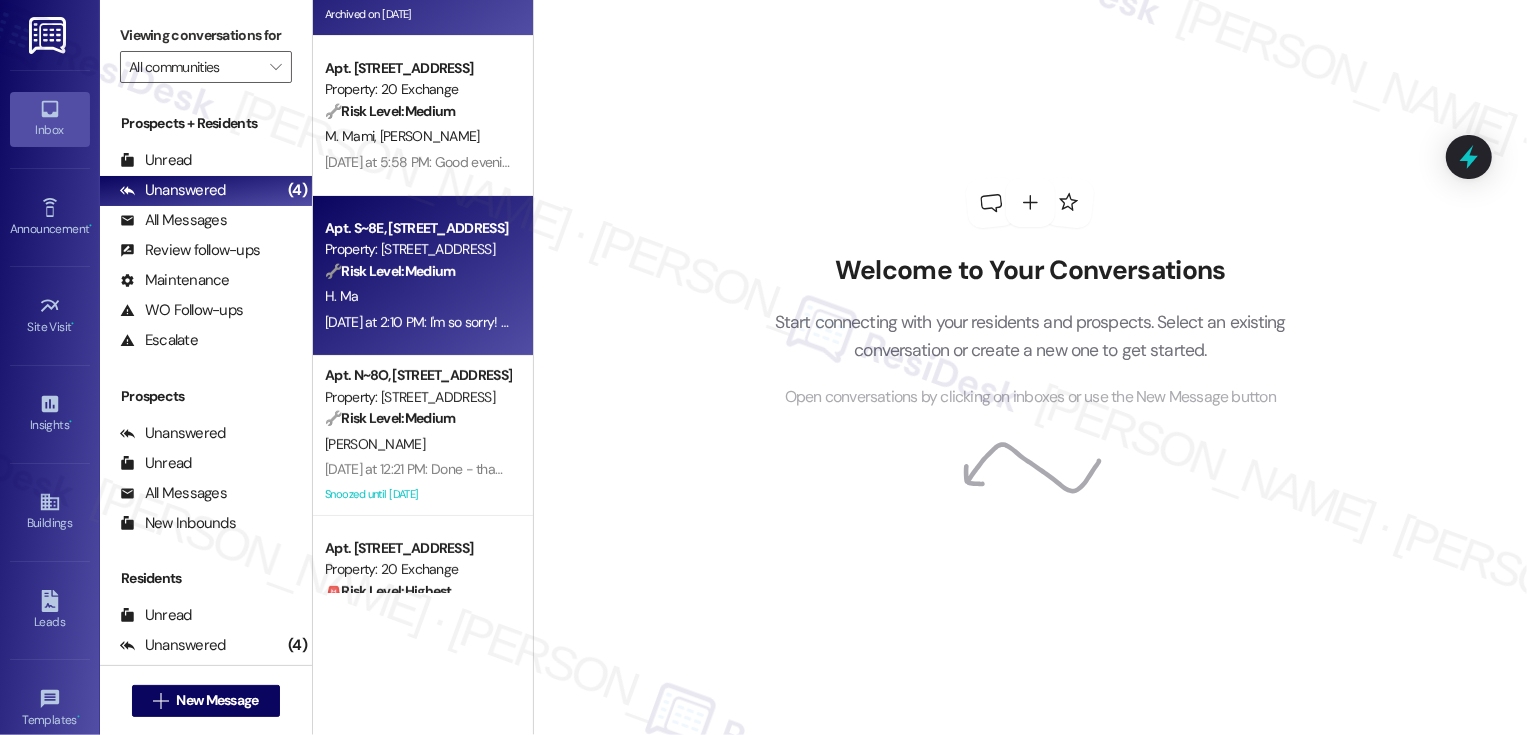 scroll, scrollTop: 206, scrollLeft: 0, axis: vertical 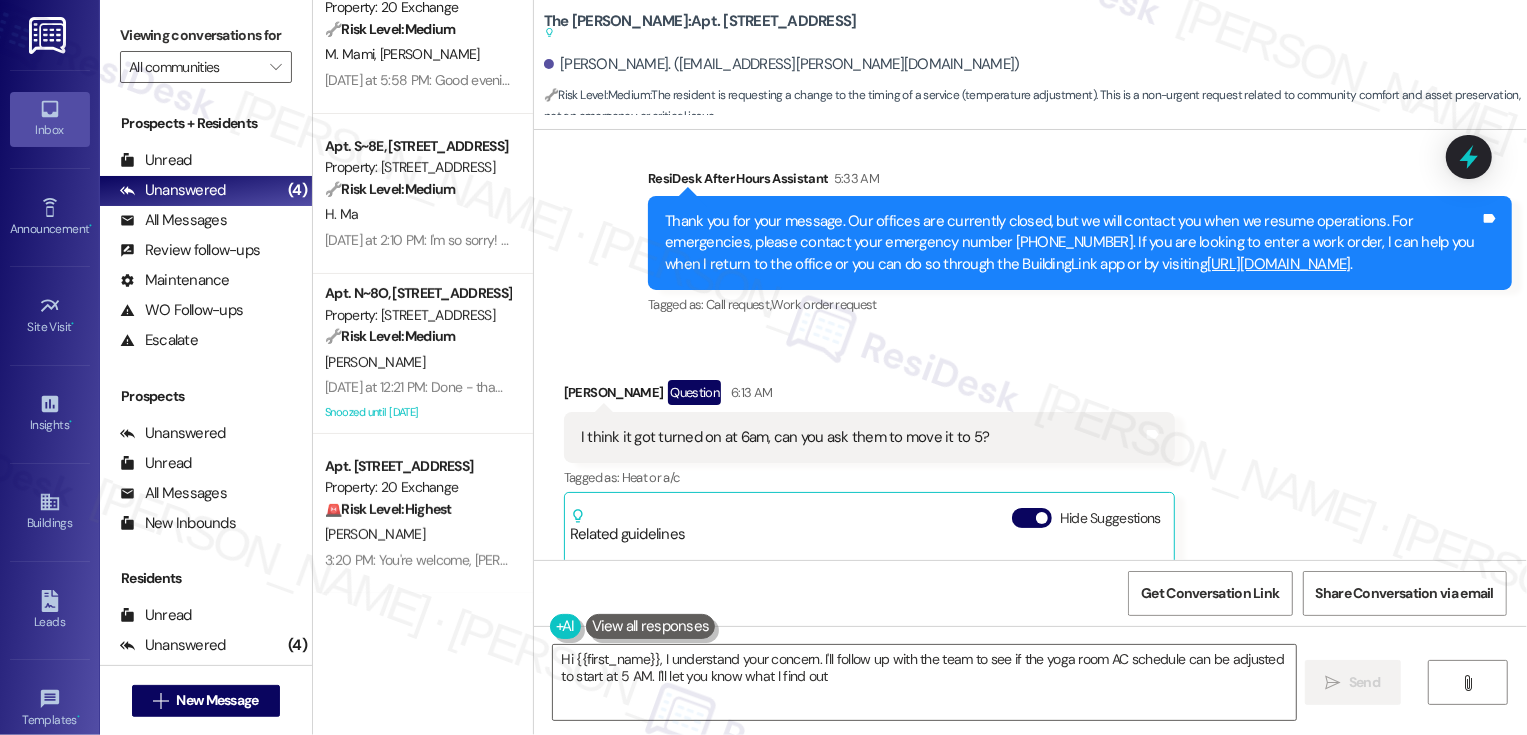 type on "Hi {{first_name}}, I understand your concern. I'll follow up with the team to see if the yoga room AC schedule can be adjusted to start at 5 AM. I'll let you know what I find out!" 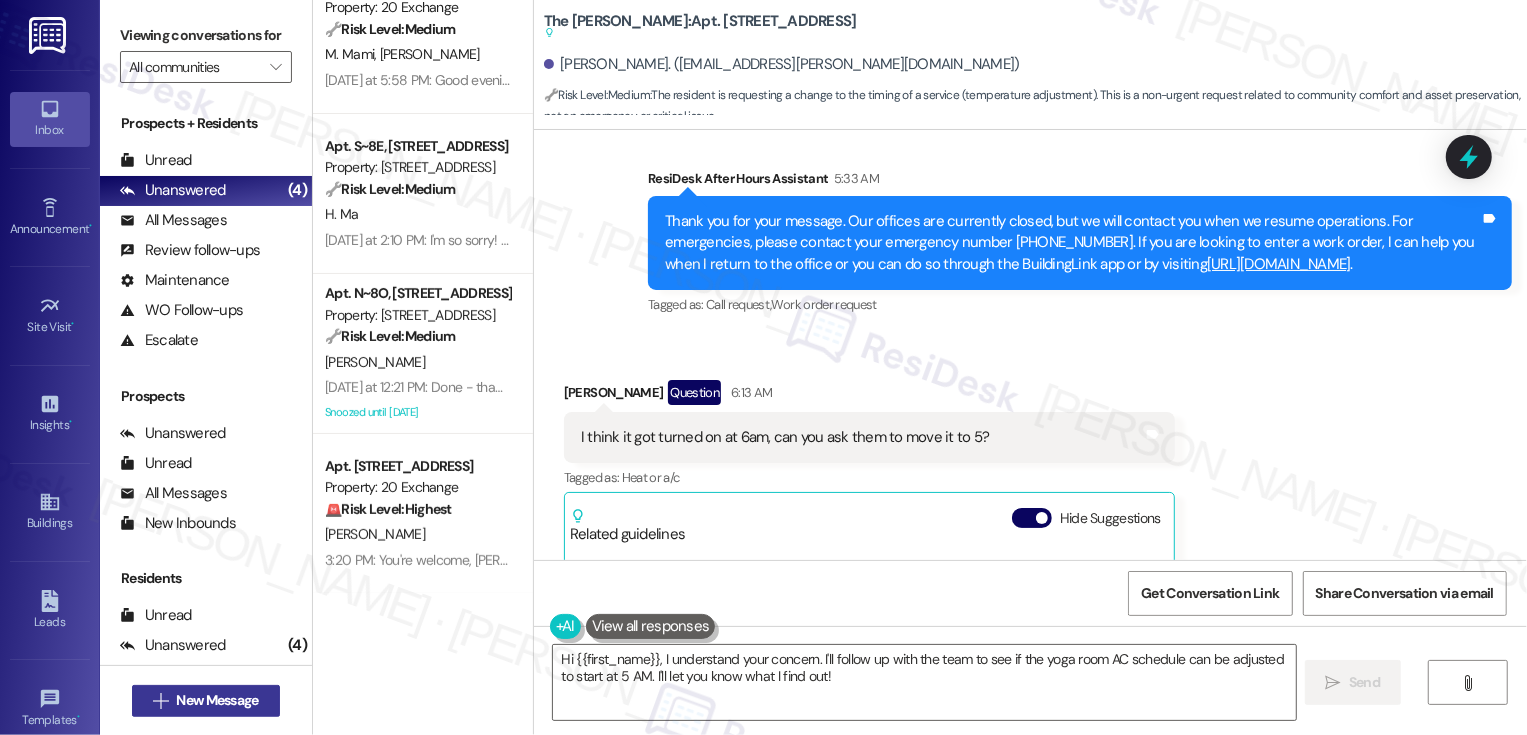 click on "New Message" at bounding box center [217, 700] 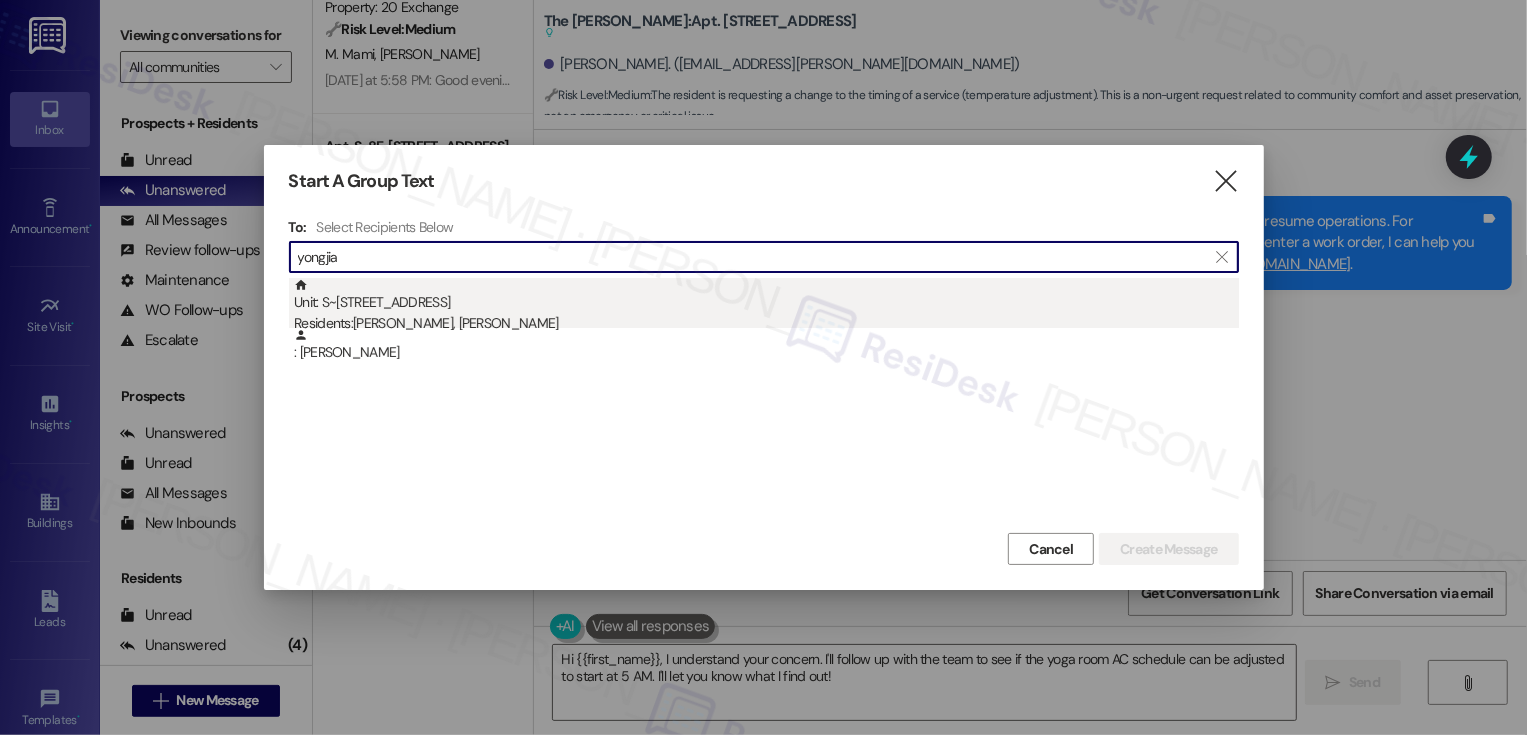 type on "yongjia" 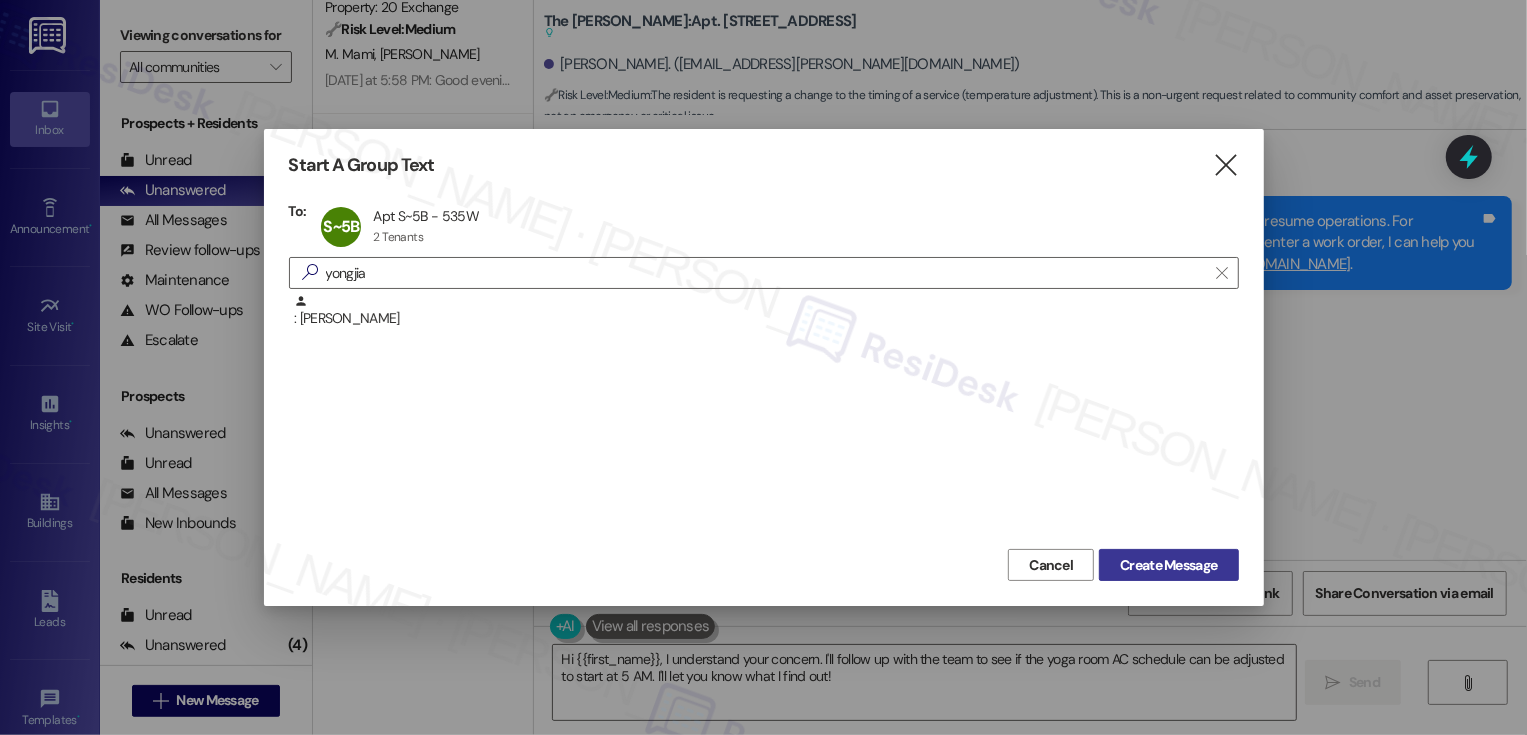 click on "Create Message" at bounding box center (1168, 565) 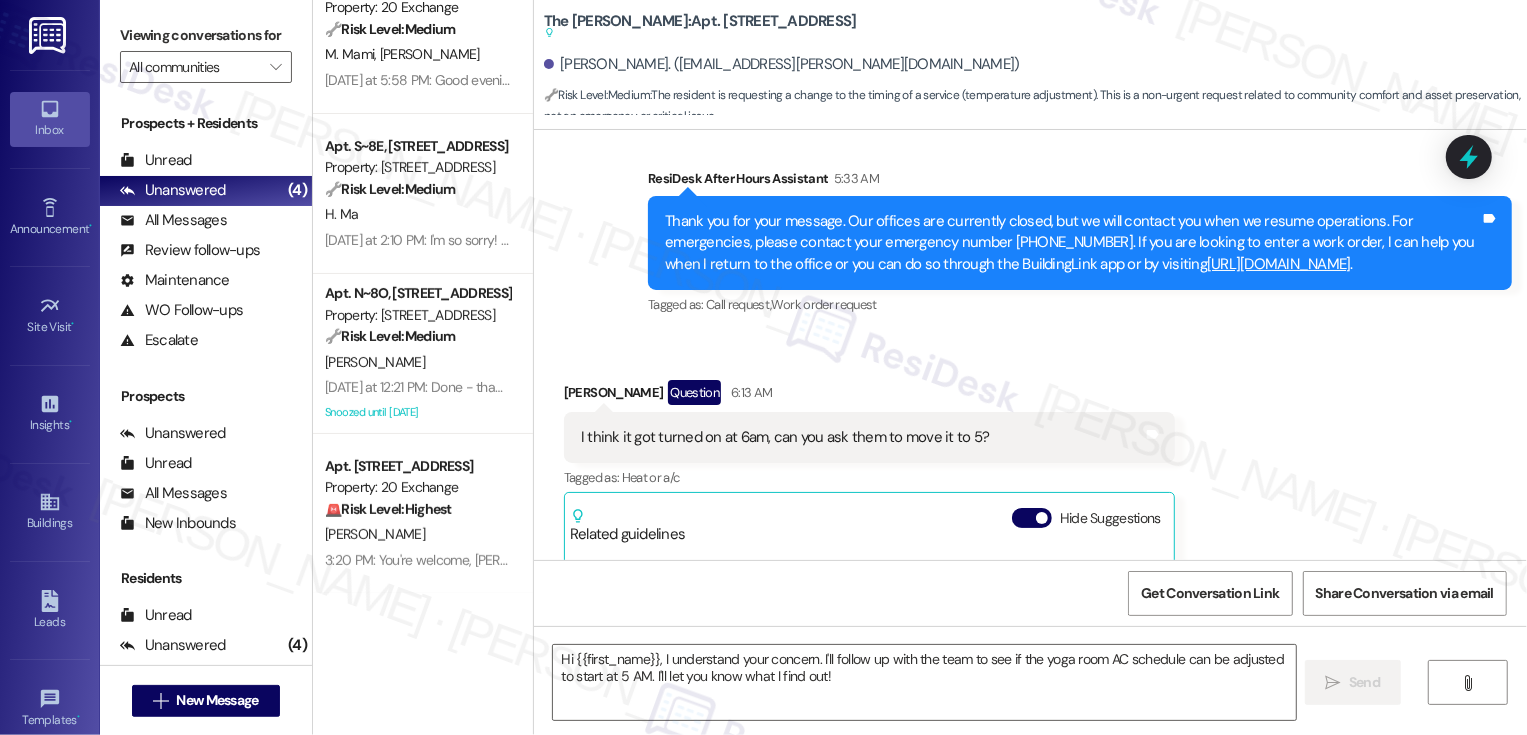 type on "Fetching suggested responses. Please feel free to read through the conversation in the meantime." 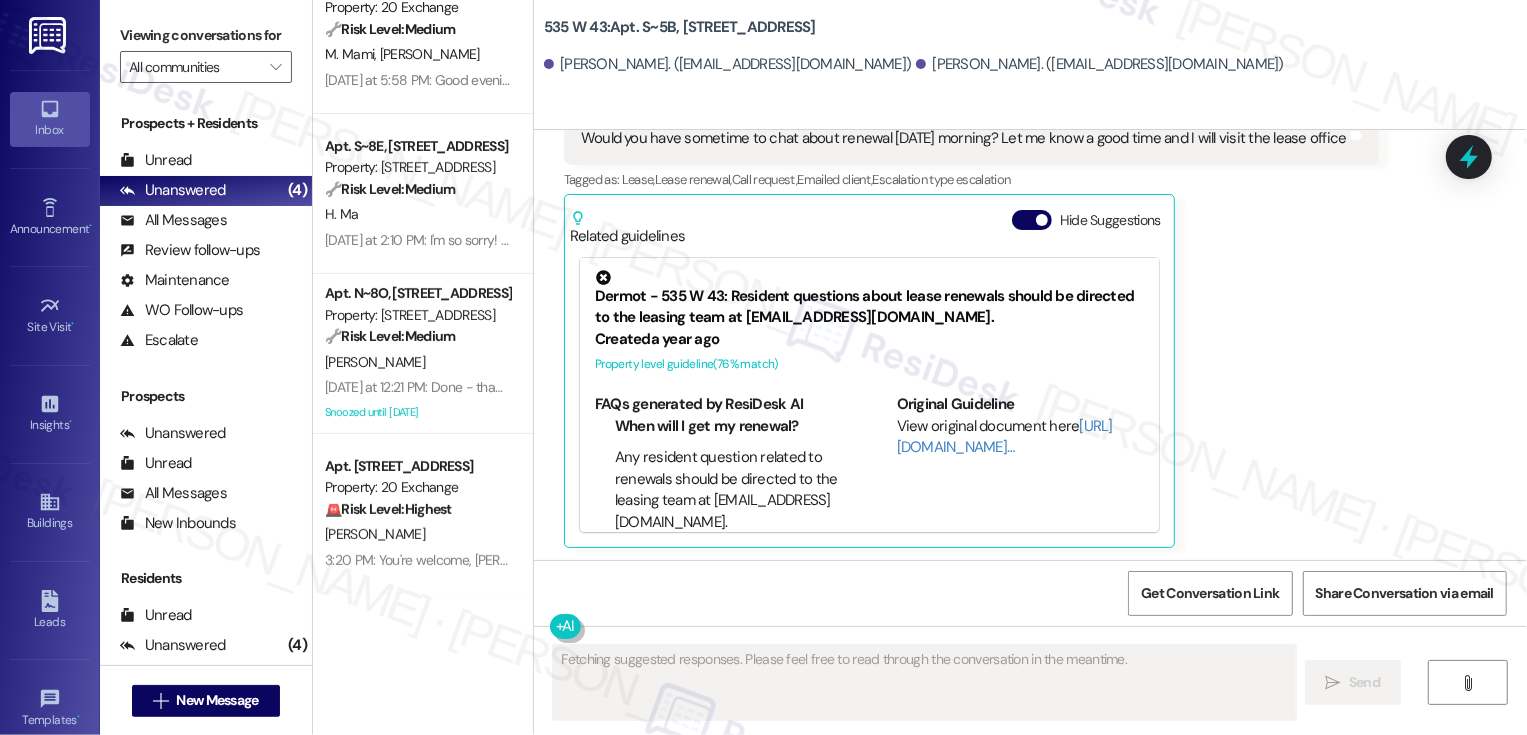 scroll, scrollTop: 20179, scrollLeft: 0, axis: vertical 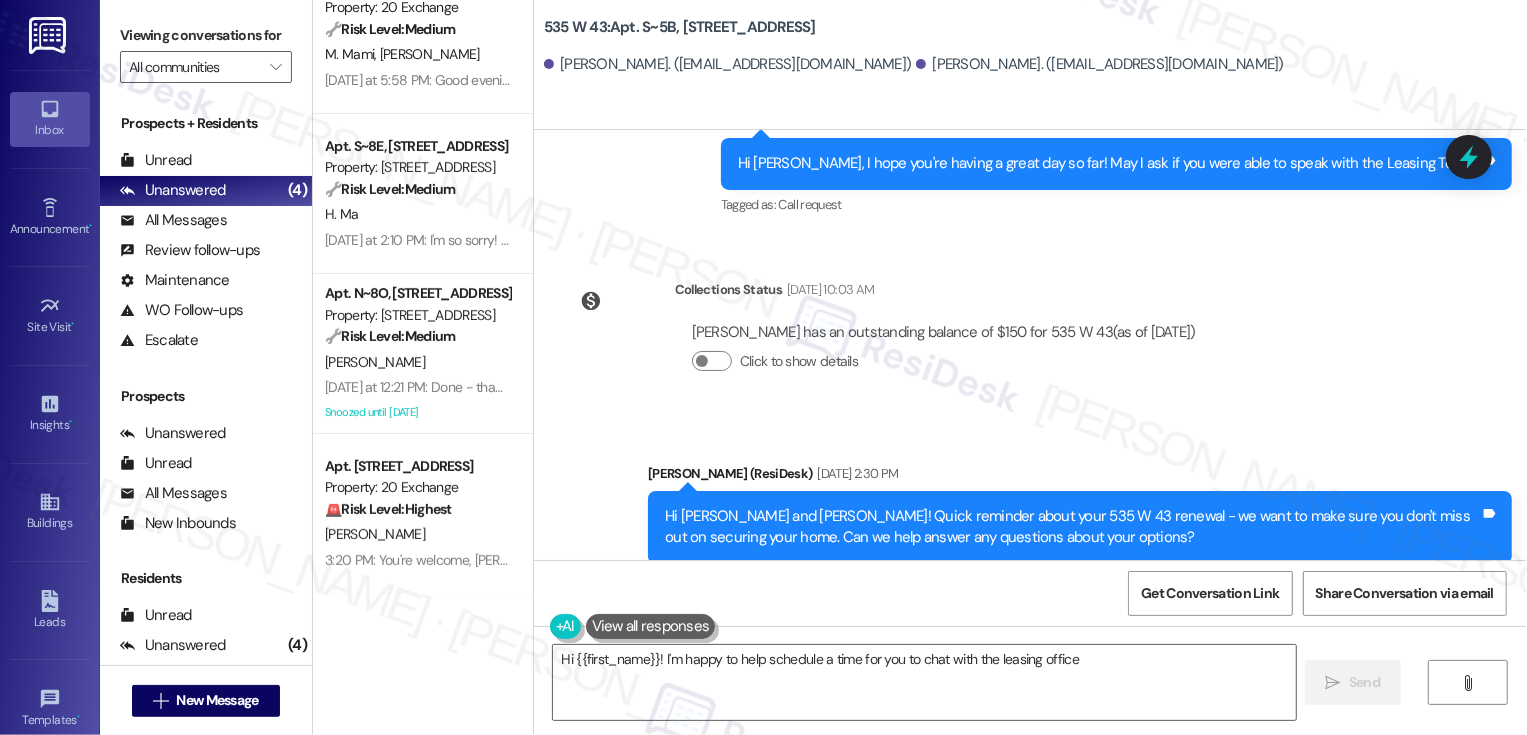 drag, startPoint x: 652, startPoint y: 471, endPoint x: 1058, endPoint y: 495, distance: 406.70874 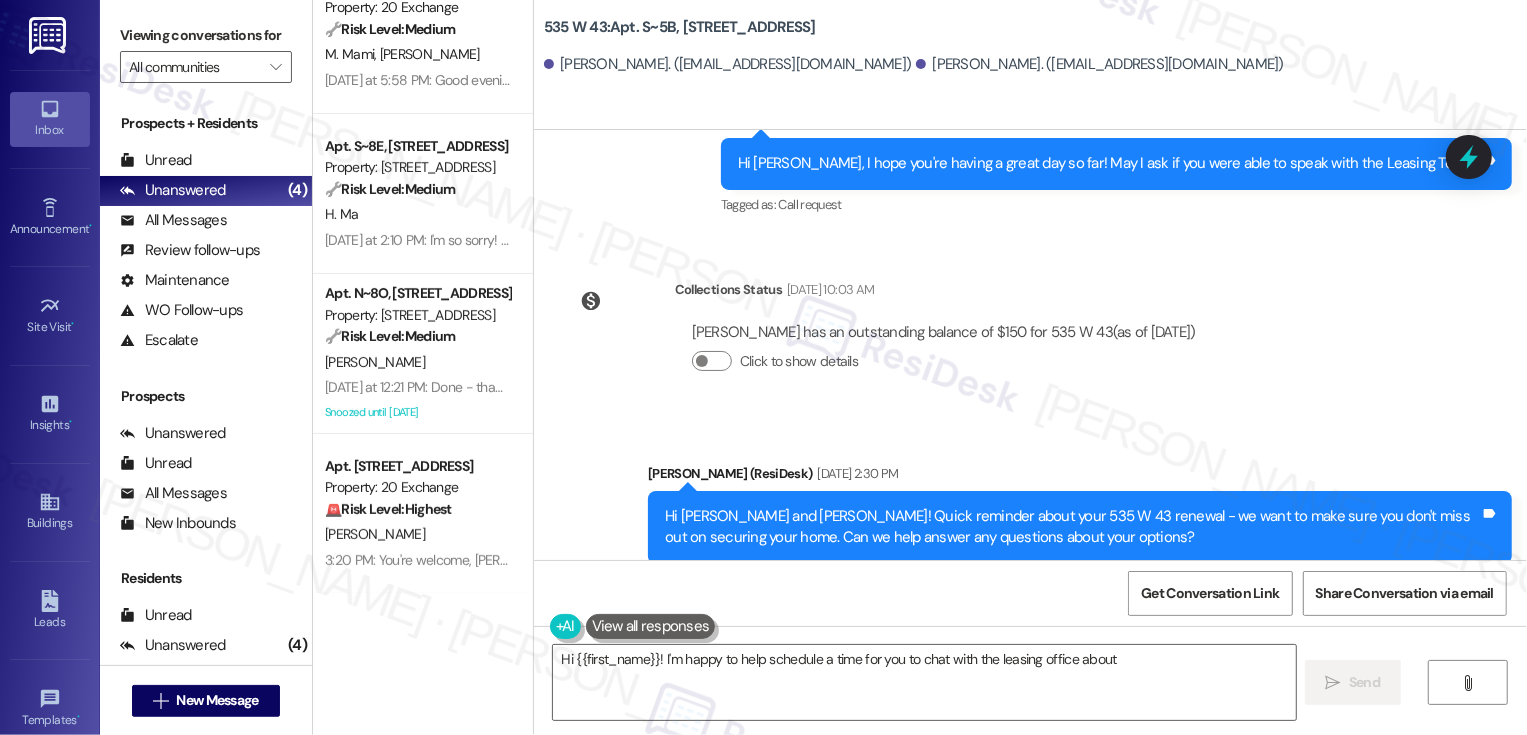 copy on "Hi Emileigh and Yongjia! Quick reminder about your 535 W 43 renewal - we want to make sure you don't miss out on securing your home. Can we help answer any questions about your options?" 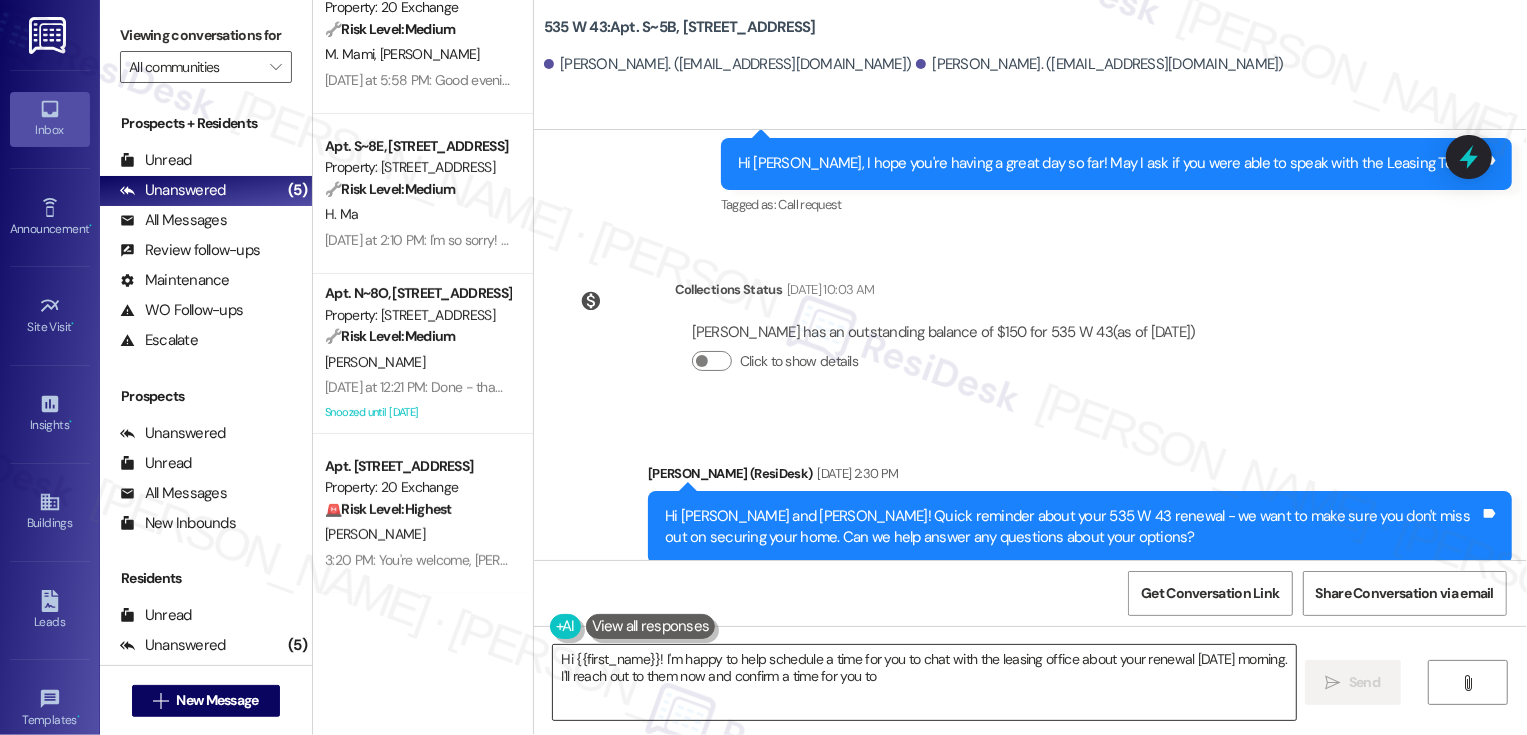 click on "Hi {{first_name}}! I'm happy to help schedule a time for you to chat with the leasing office about your renewal tomorrow morning. I'll reach out to them now and" at bounding box center [924, 682] 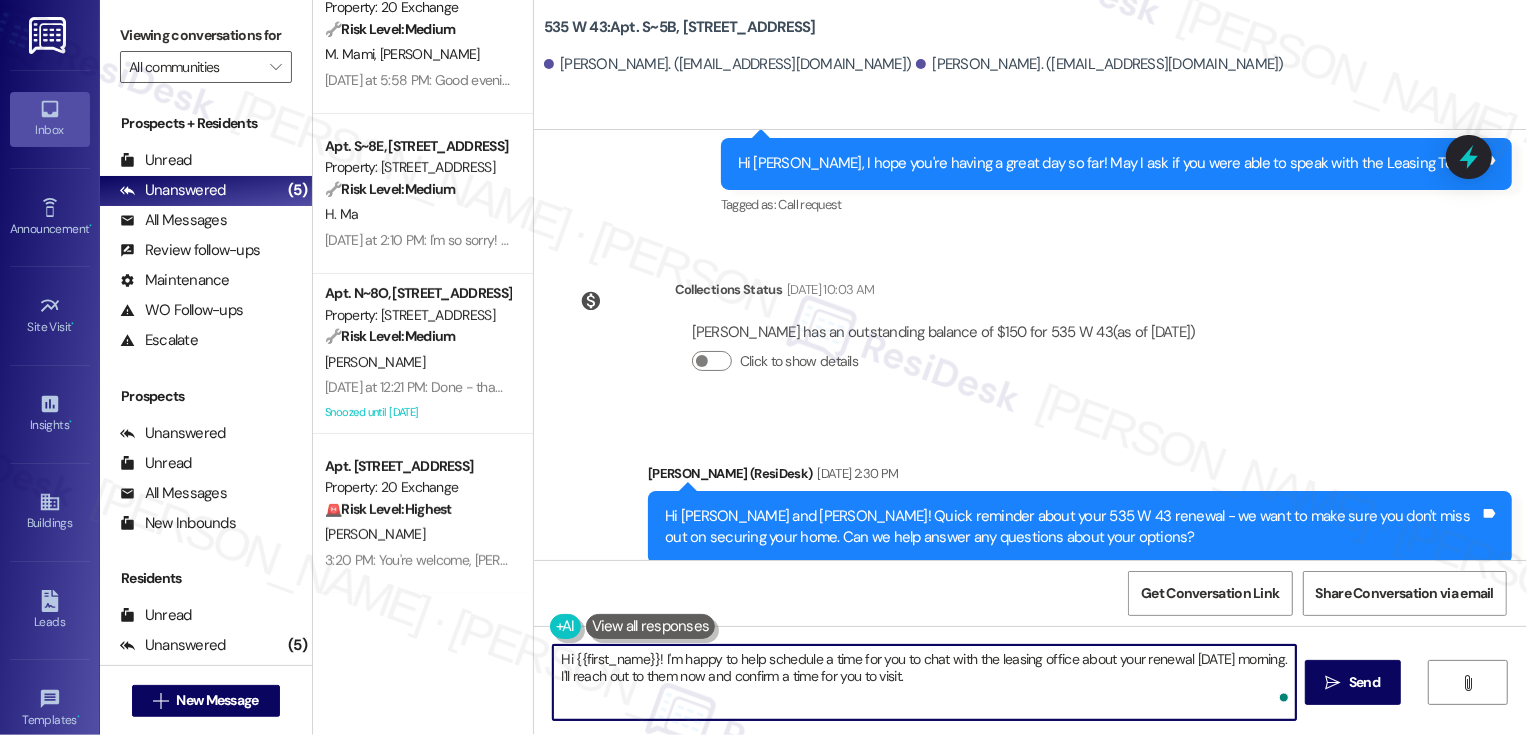 type on "Hi {{first_name}}! I'm happy to help schedule a time for you to chat with the leasing office about your renewal tomorrow morning. I'll reach out to them now and confirm a time for you to visit" 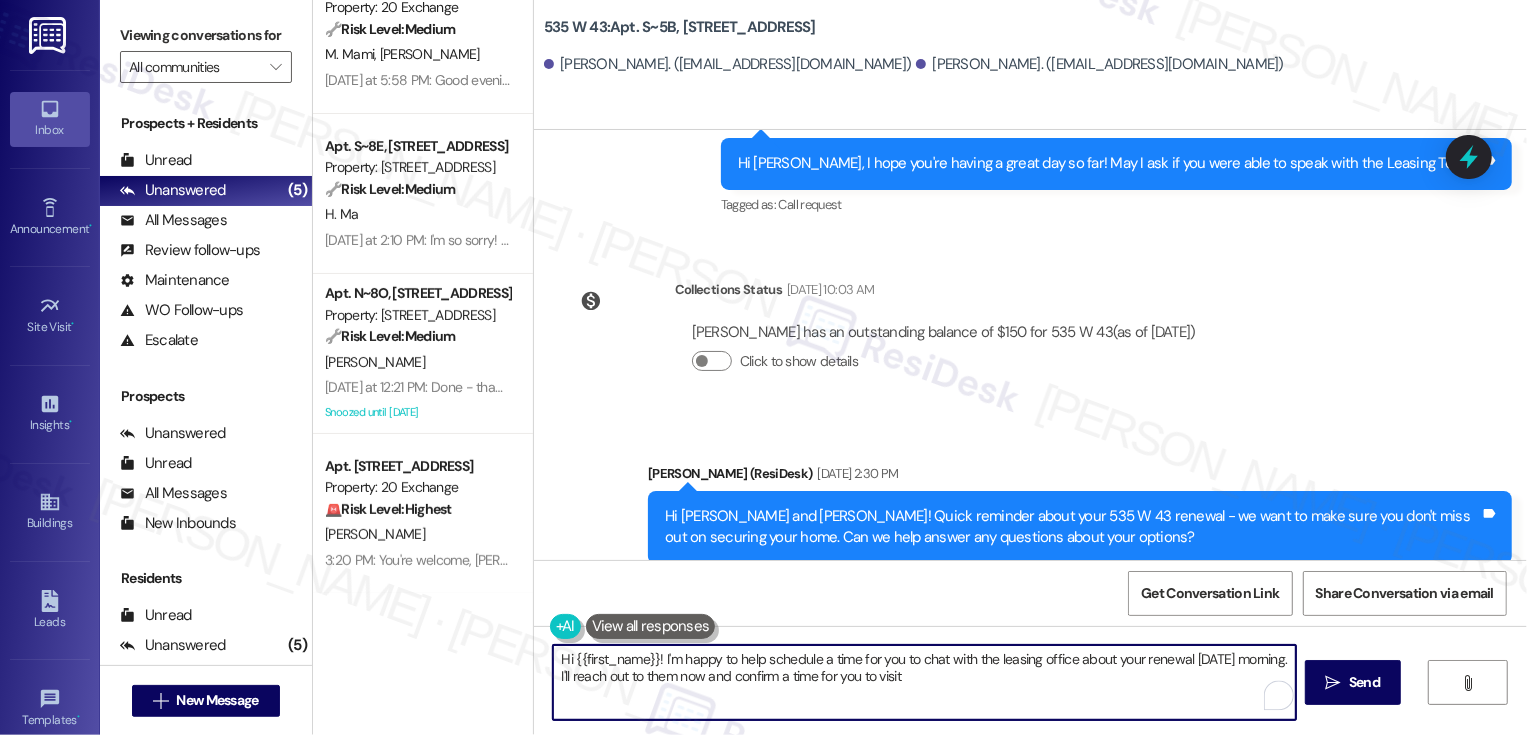 click on "Hi {{first_name}}! I'm happy to help schedule a time for you to chat with the leasing office about your renewal tomorrow morning. I'll reach out to them now and confirm a time for you to visit" at bounding box center [924, 682] 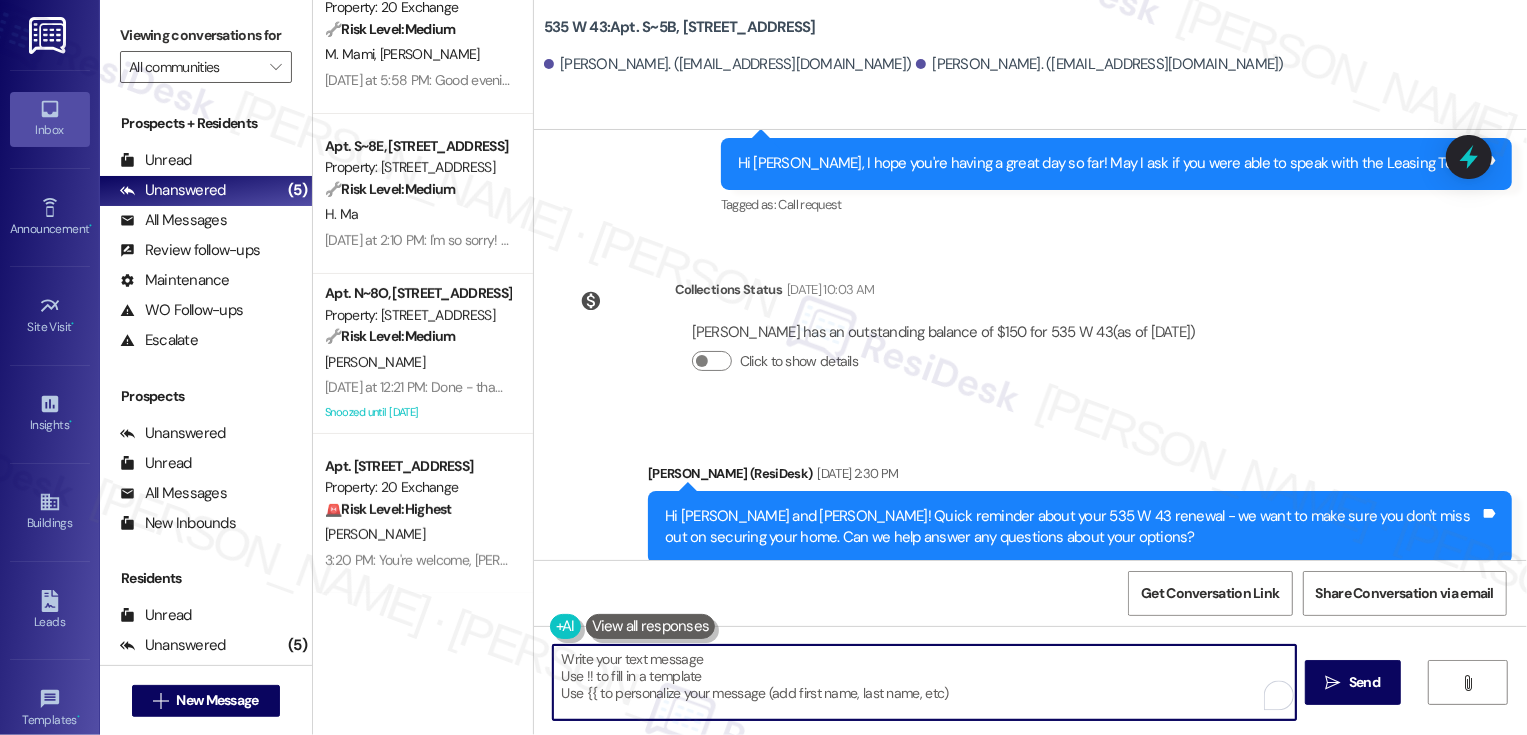 paste on "Hi Emileigh and Yongjia! Quick reminder about your 535 W 43 renewal - we want to make sure you don't miss out on securing your home. Can we help answer any questions about your options?" 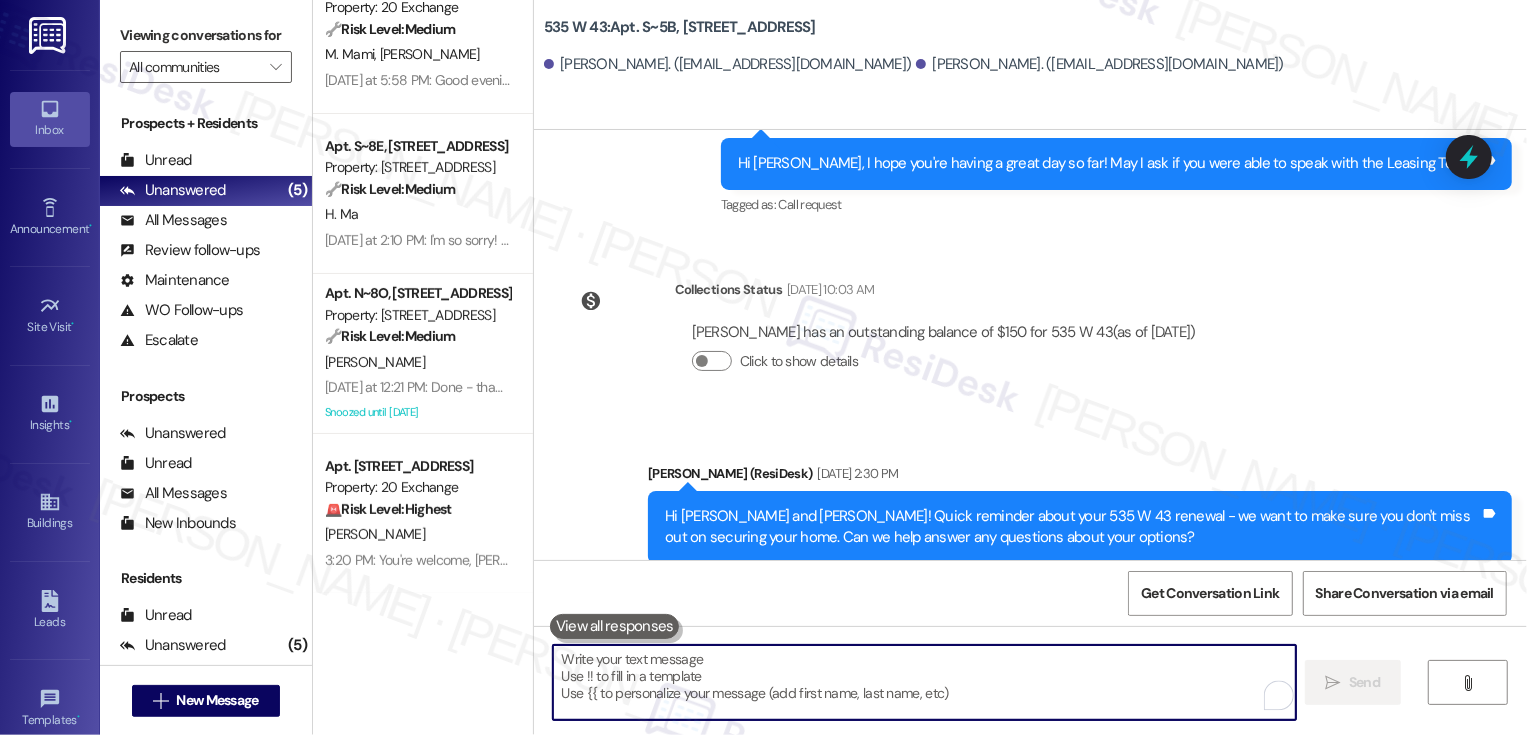 type 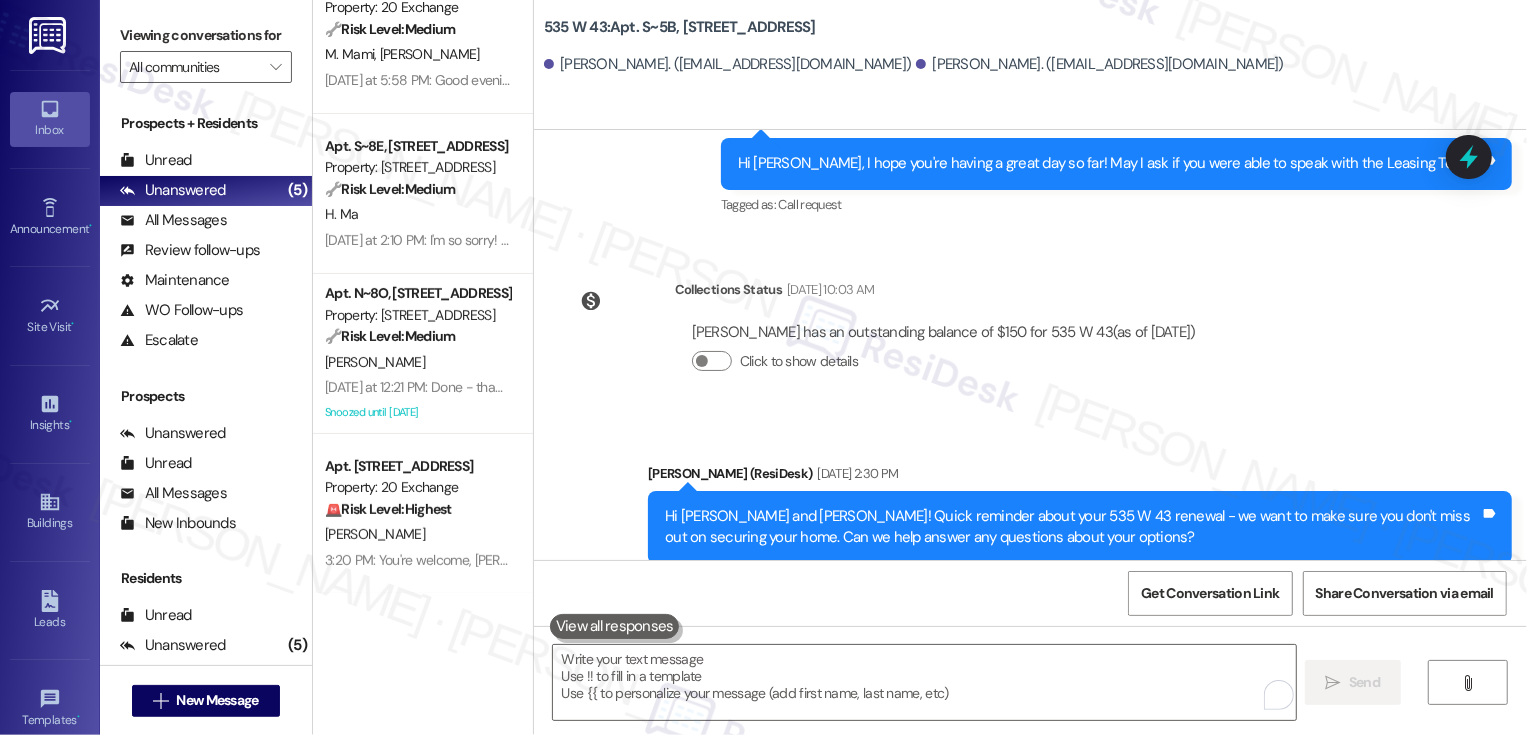 scroll, scrollTop: 19199, scrollLeft: 0, axis: vertical 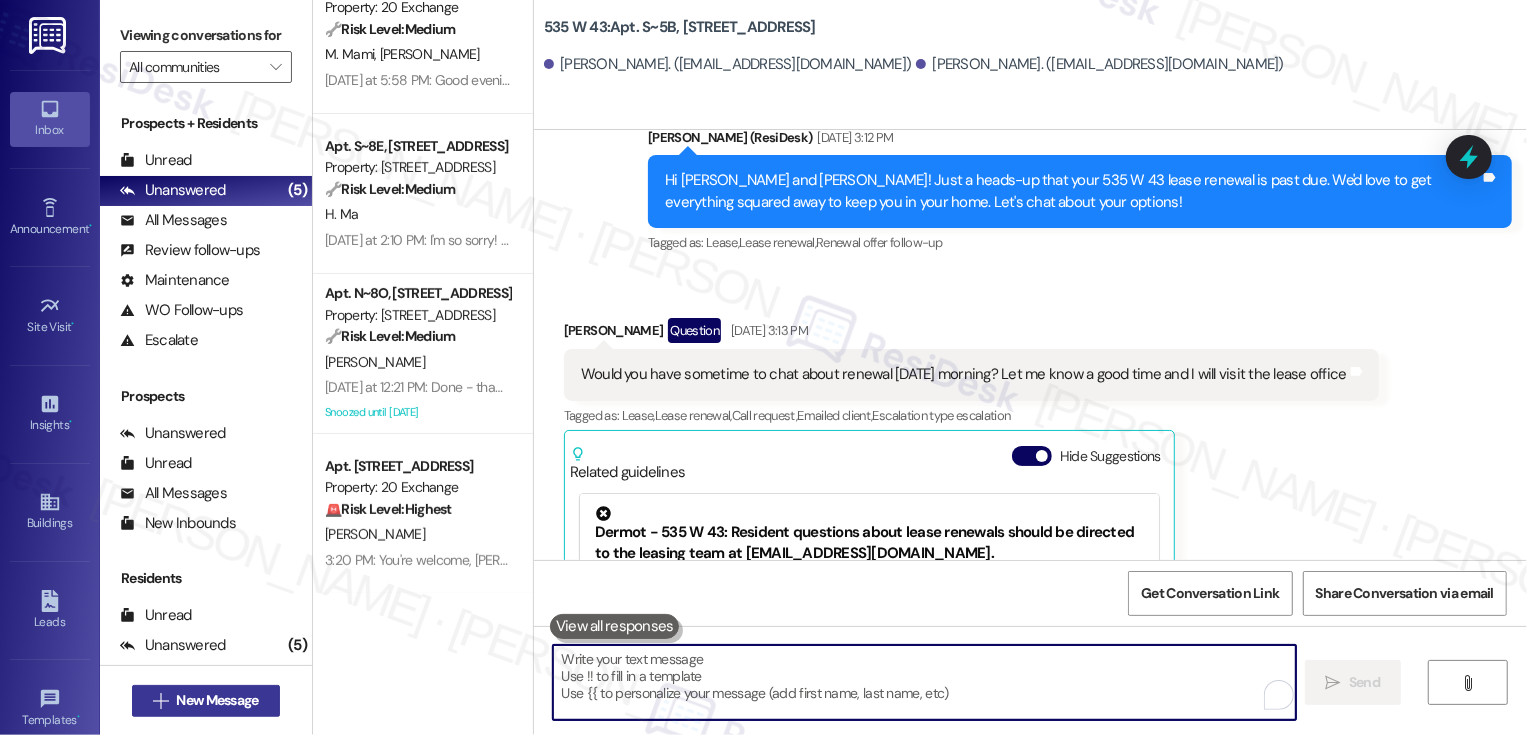 click on "New Message" at bounding box center [217, 700] 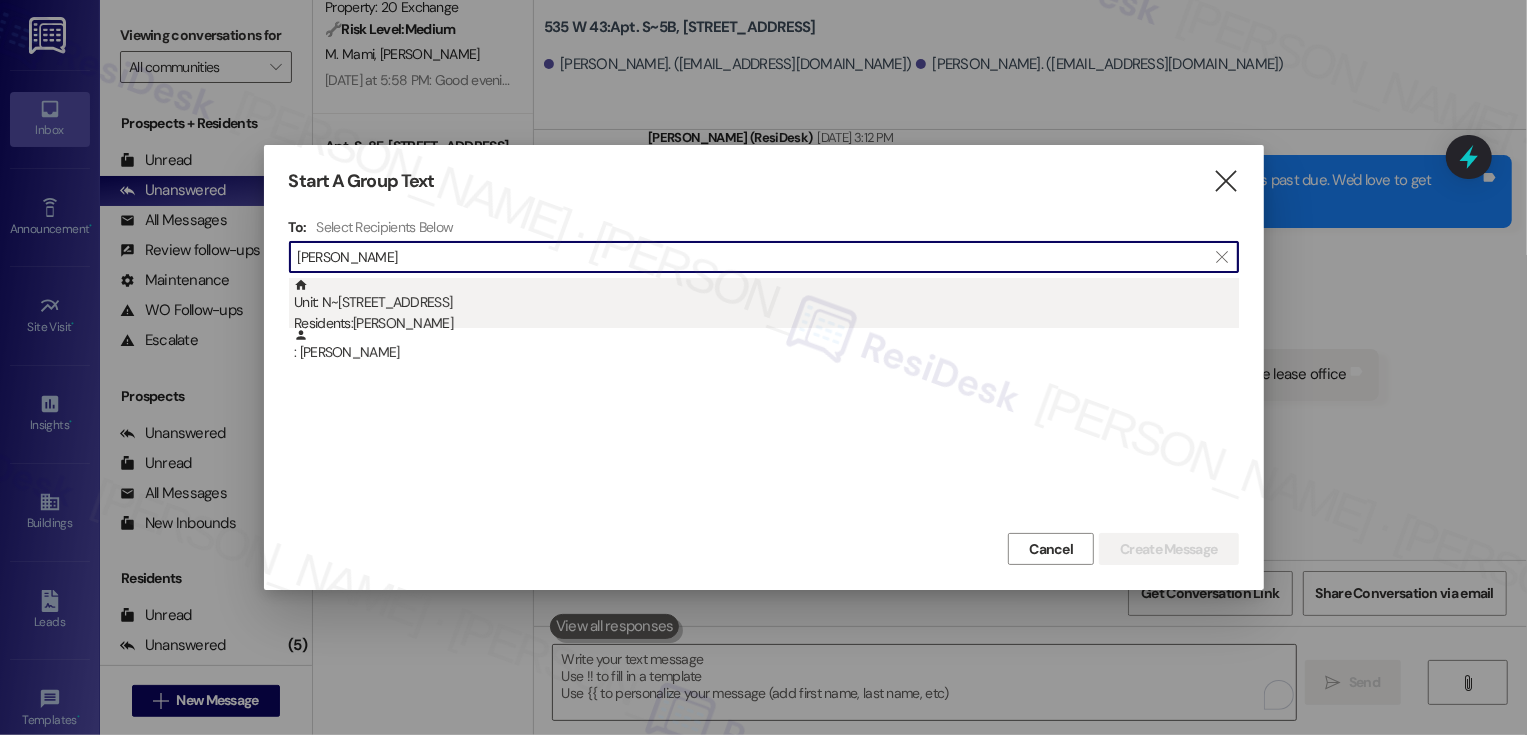 type on "samuel wil" 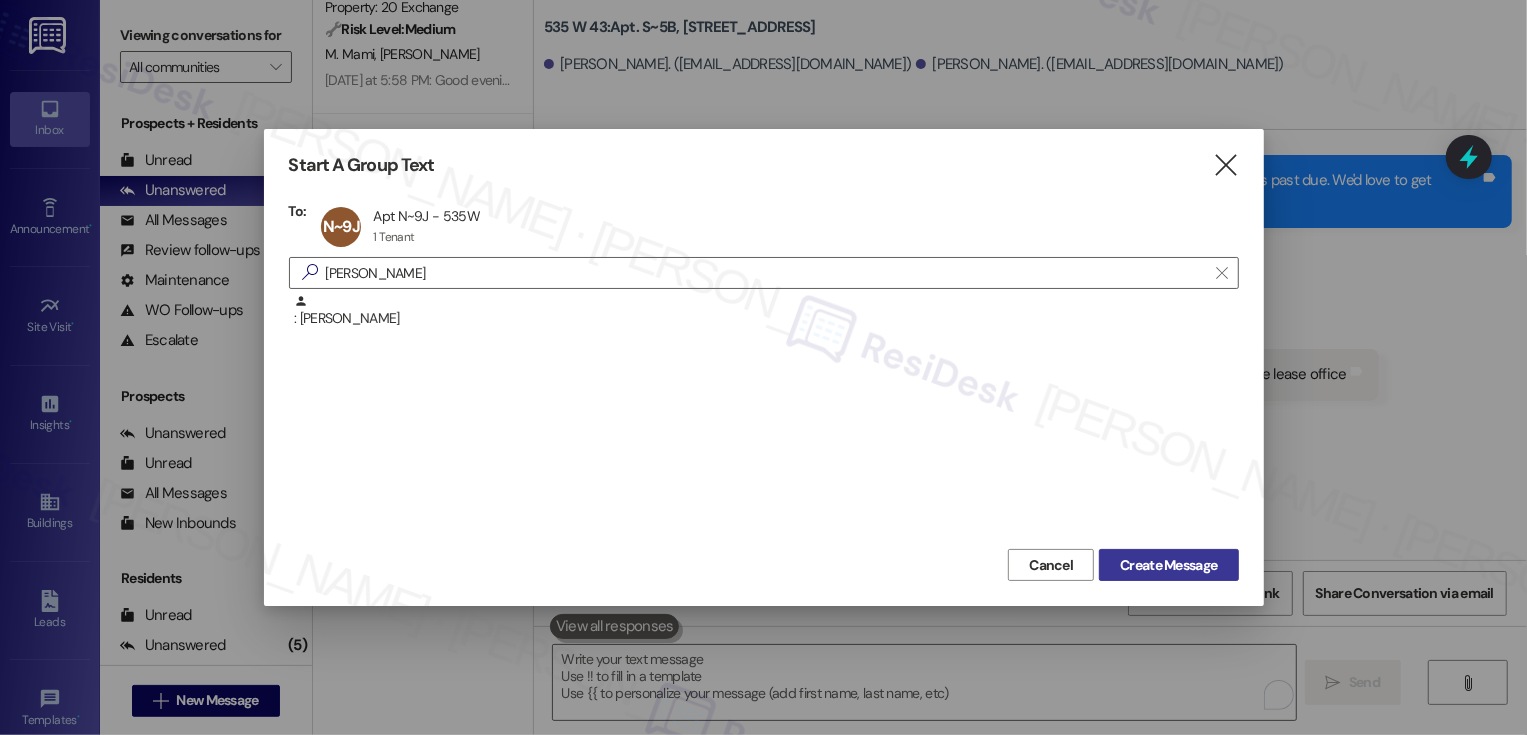 click on "Create Message" at bounding box center (1168, 565) 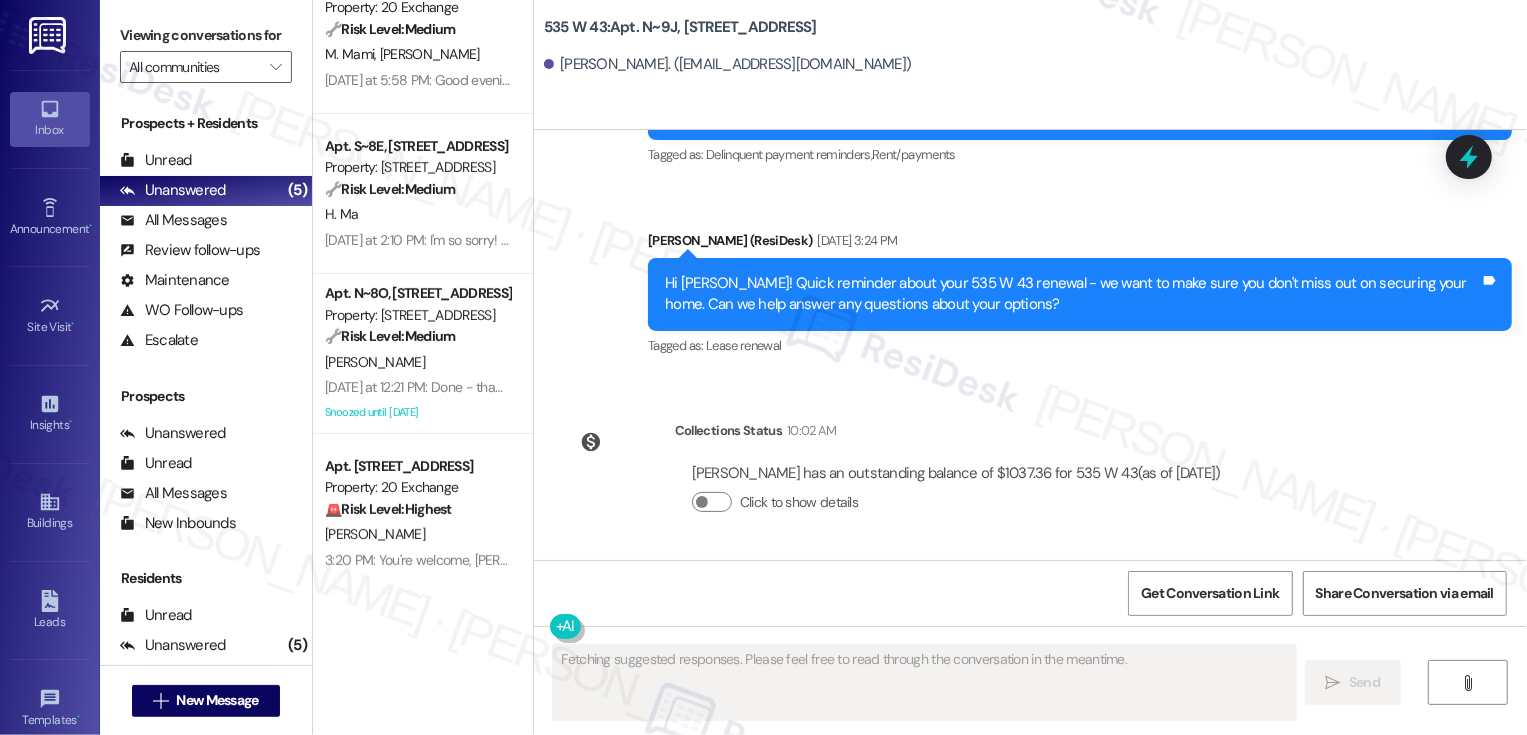 scroll, scrollTop: 14647, scrollLeft: 0, axis: vertical 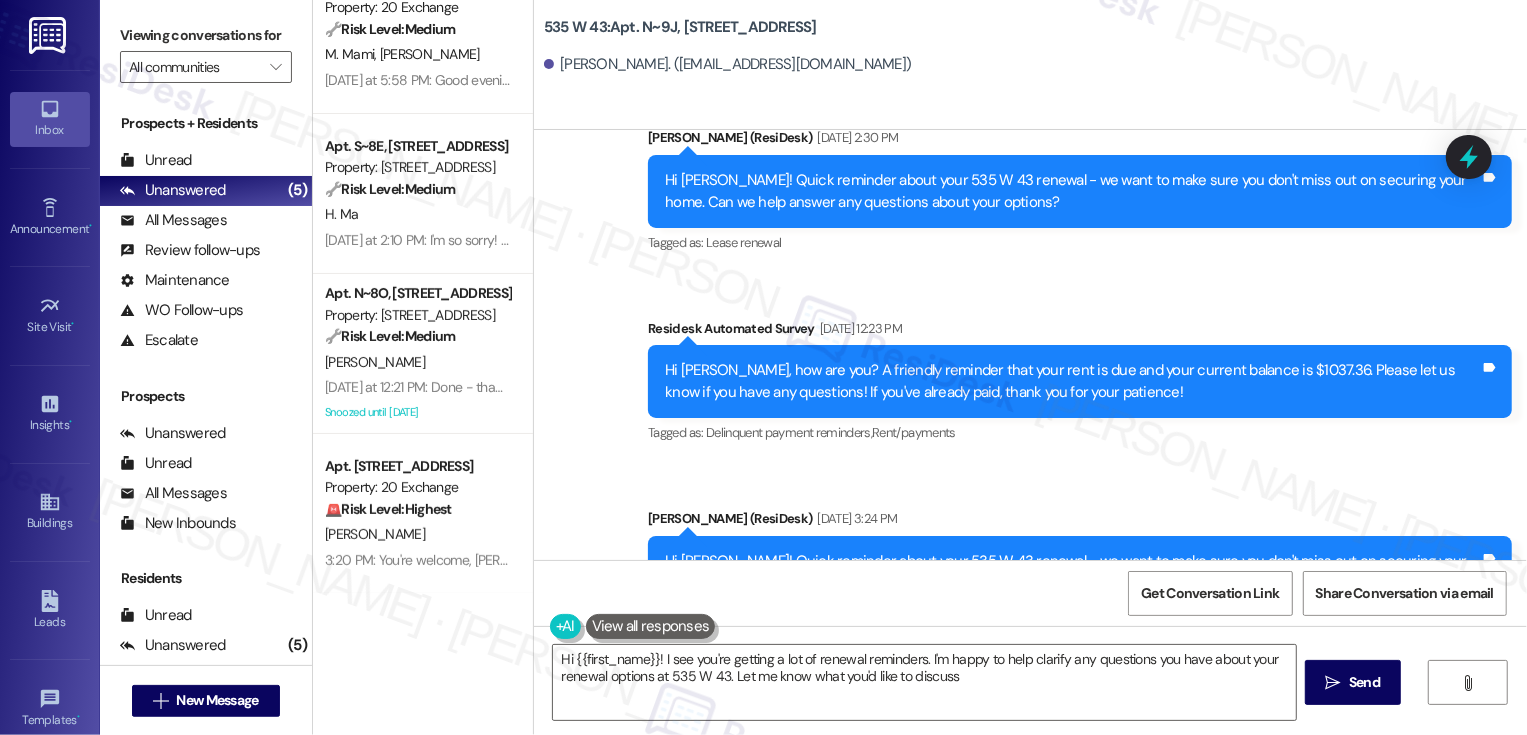 type on "Hi {{first_name}}! I see you're getting a lot of renewal reminders. I'm happy to help clarify any questions you have about your renewal options at 535 W 43. Let me know what you'd like to discuss!" 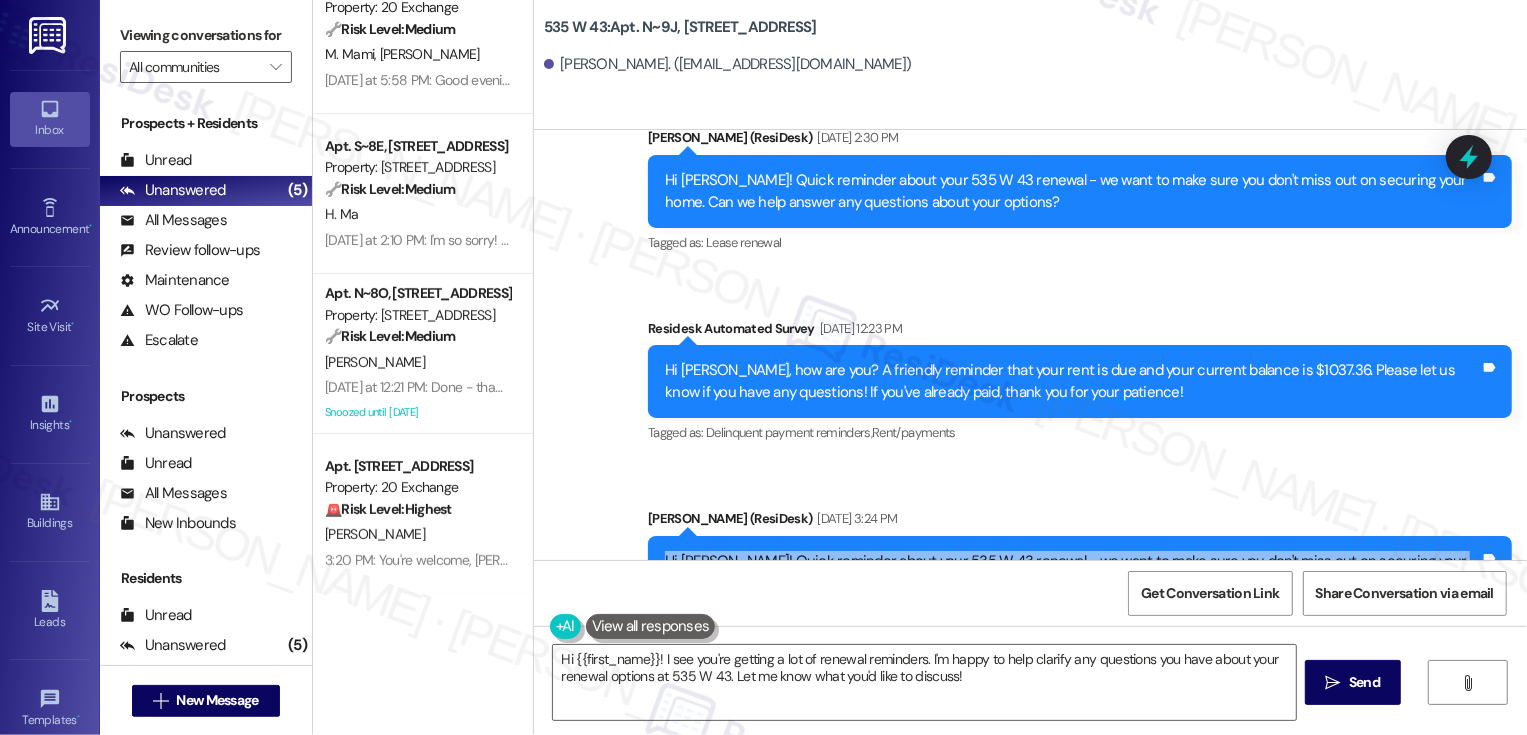 drag, startPoint x: 657, startPoint y: 272, endPoint x: 1014, endPoint y: 302, distance: 358.2583 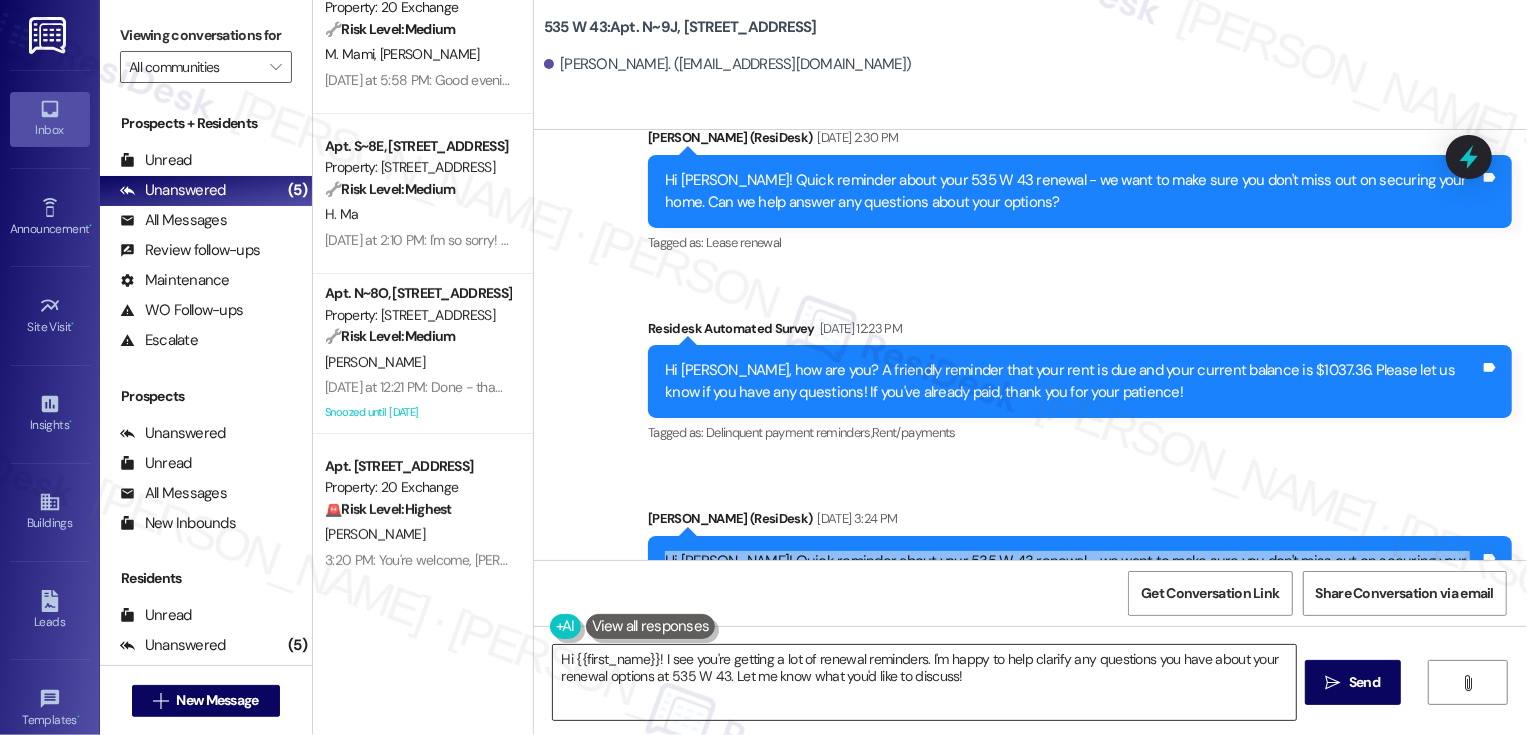 click on "Hi {{first_name}}! I see you're getting a lot of renewal reminders. I'm happy to help clarify any questions you have about your renewal options at 535 W 43. Let me know what you'd like to discuss!" at bounding box center [924, 682] 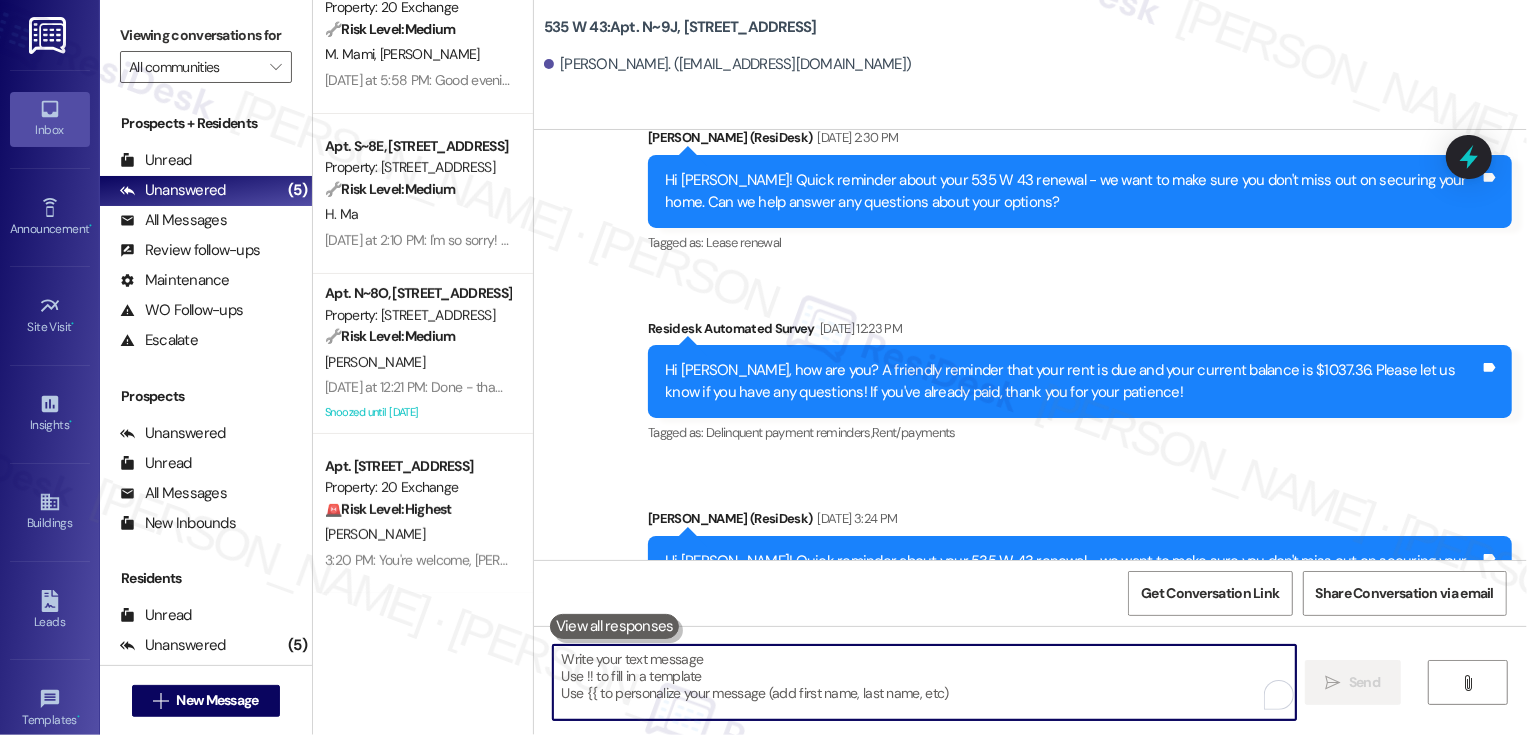 paste on "Hi Samuel! Quick reminder about your 535 W 43 renewal - we want to make sure you don't miss out on securing your home. Can we help answer any questions about your options?" 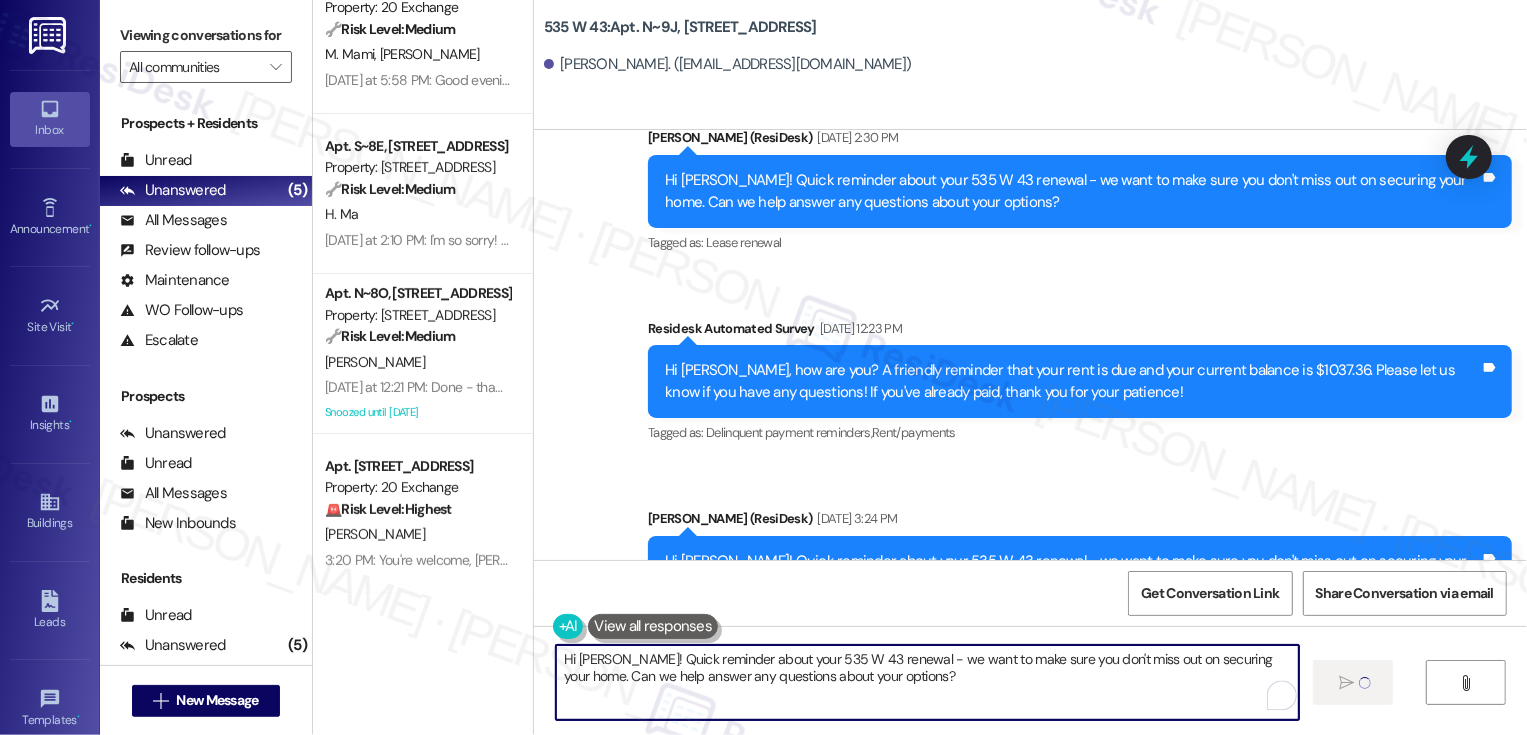 type on "Hi Samuel! Quick reminder about your 535 W 43 renewal - we want to make sure you don't miss out on securing your home. Can we help answer any questions about your options?" 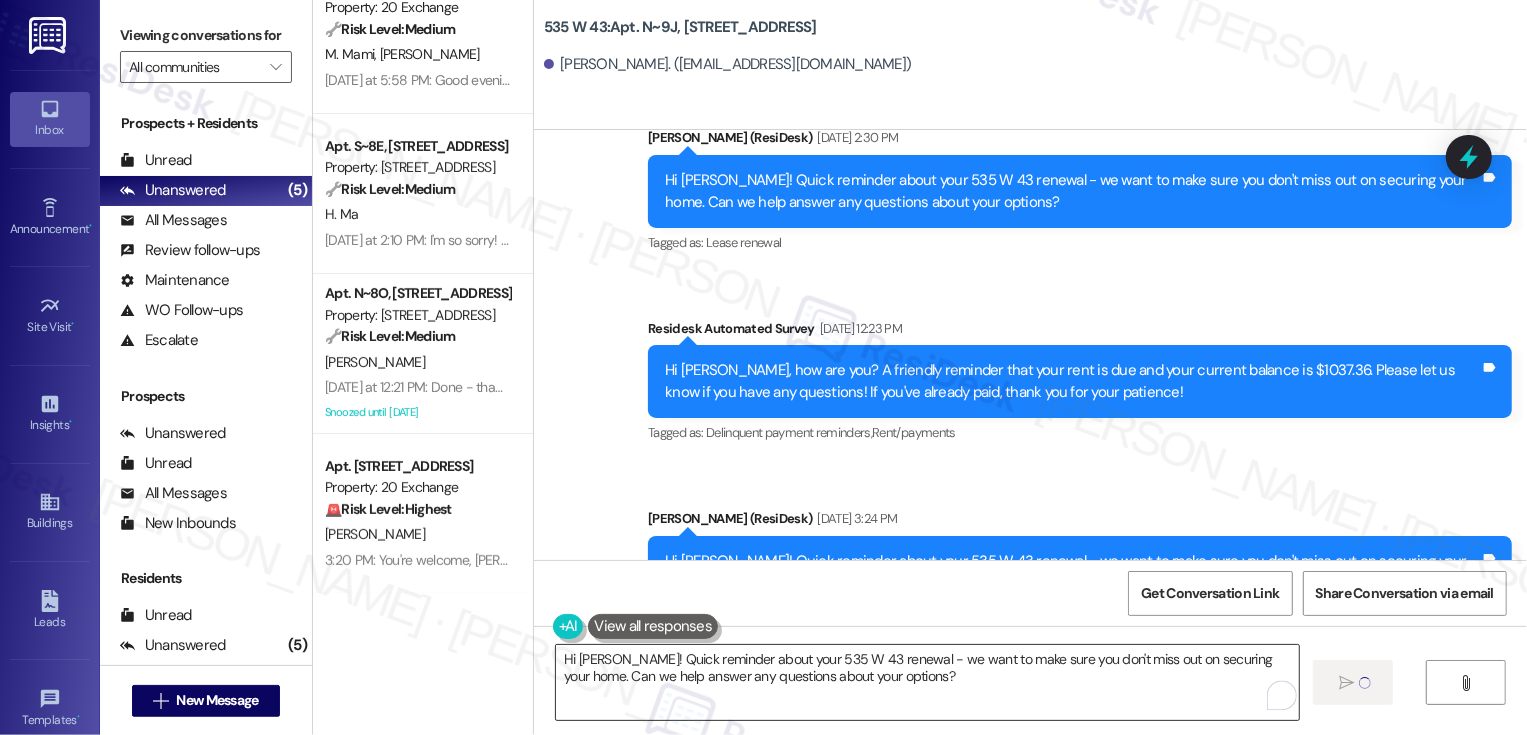 type 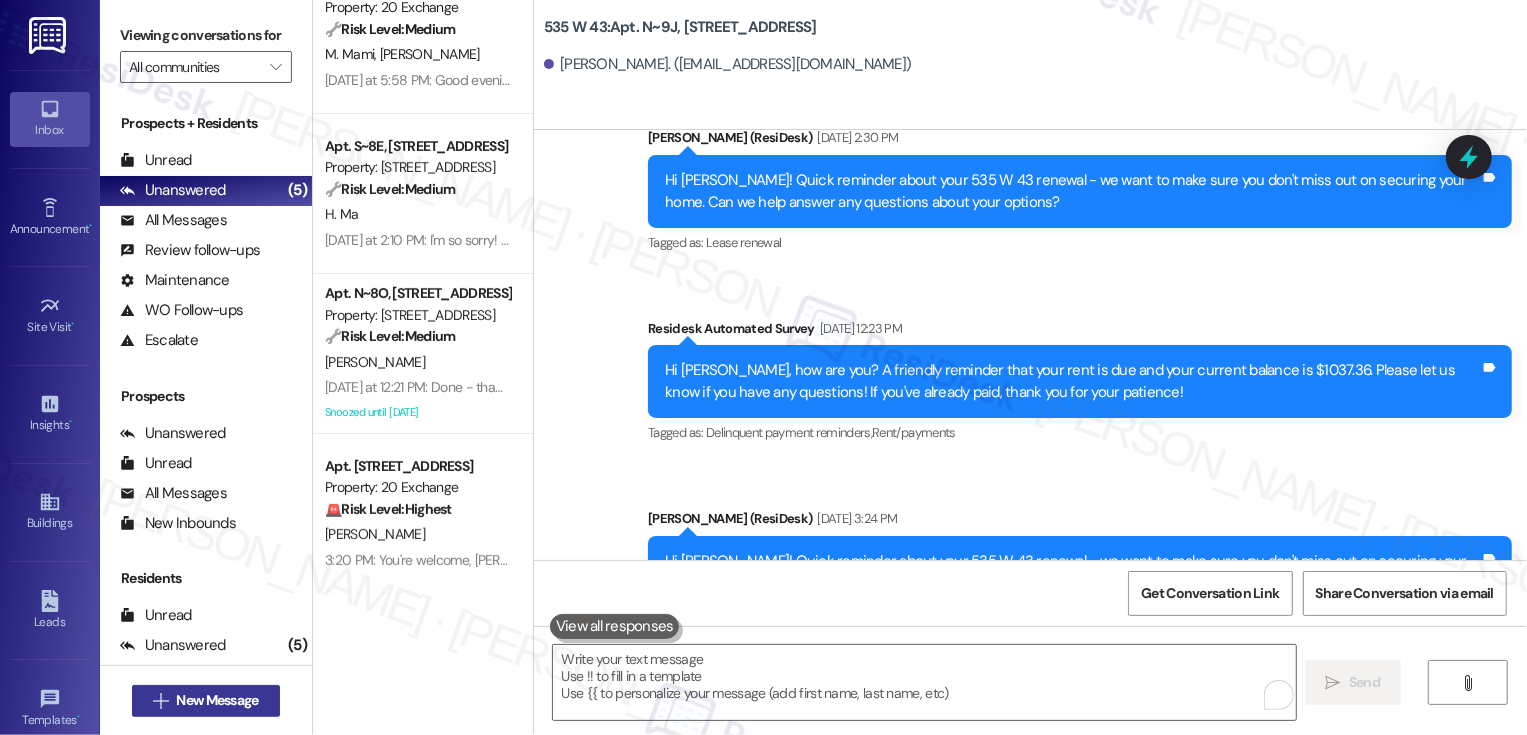 click on "New Message" at bounding box center (217, 700) 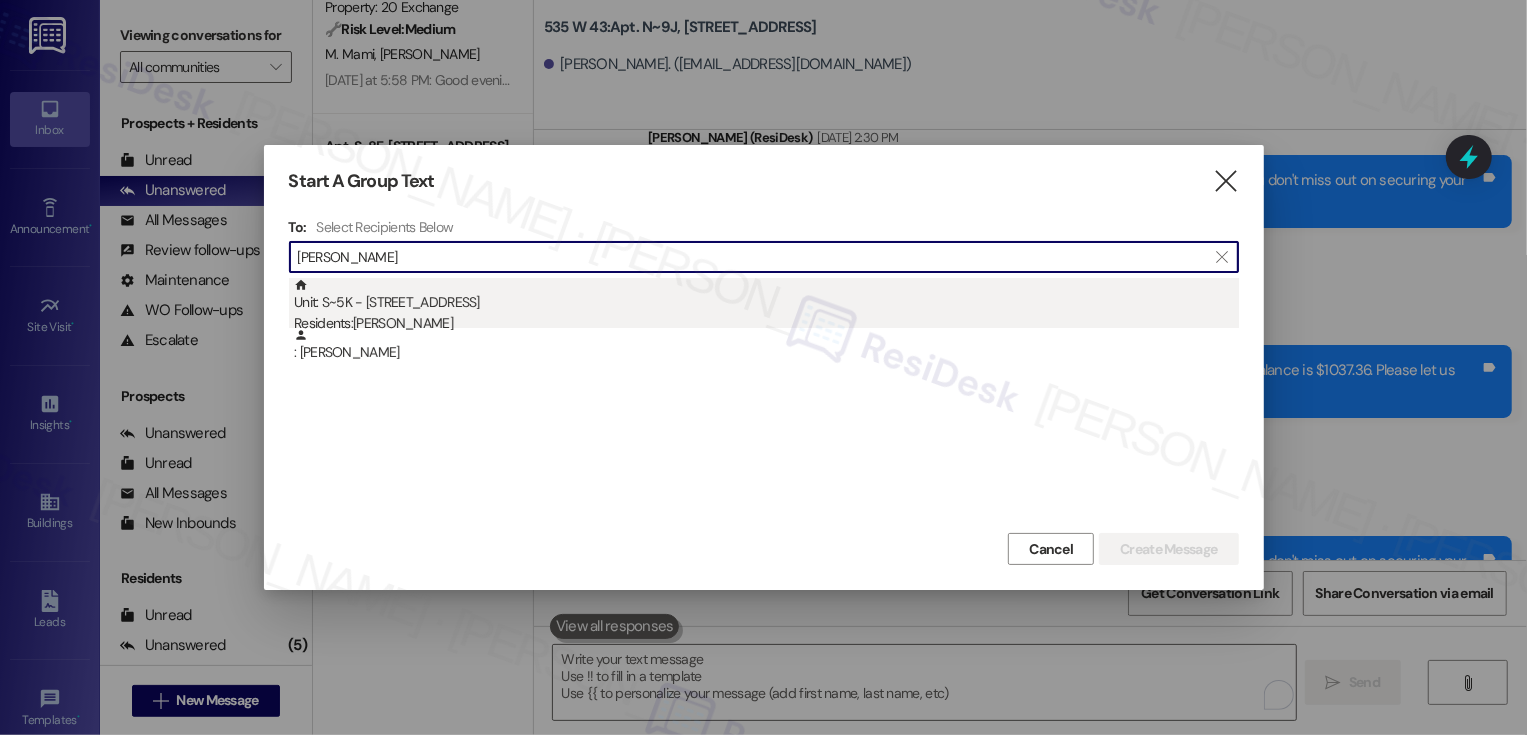 type on "byron" 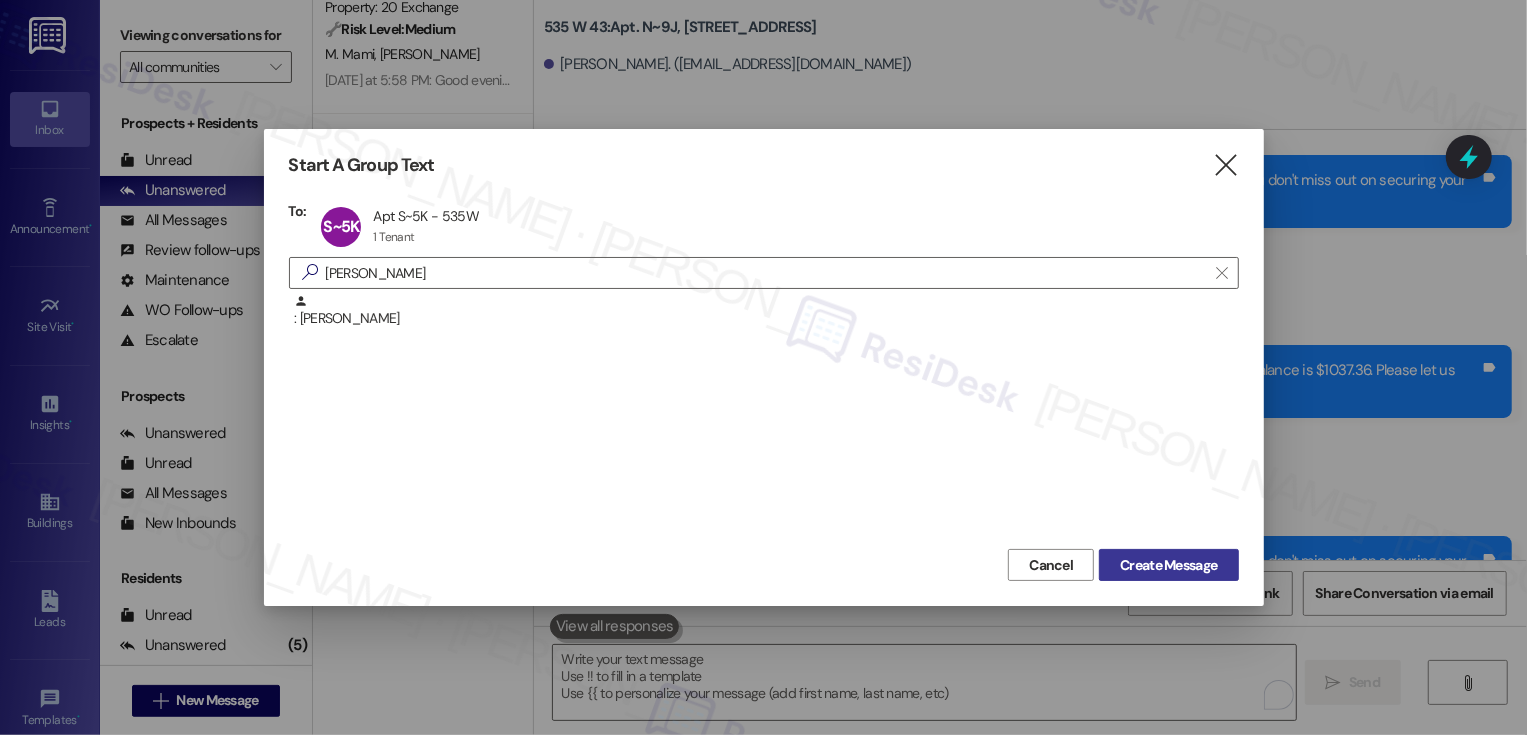 click on "Create Message" at bounding box center (1168, 565) 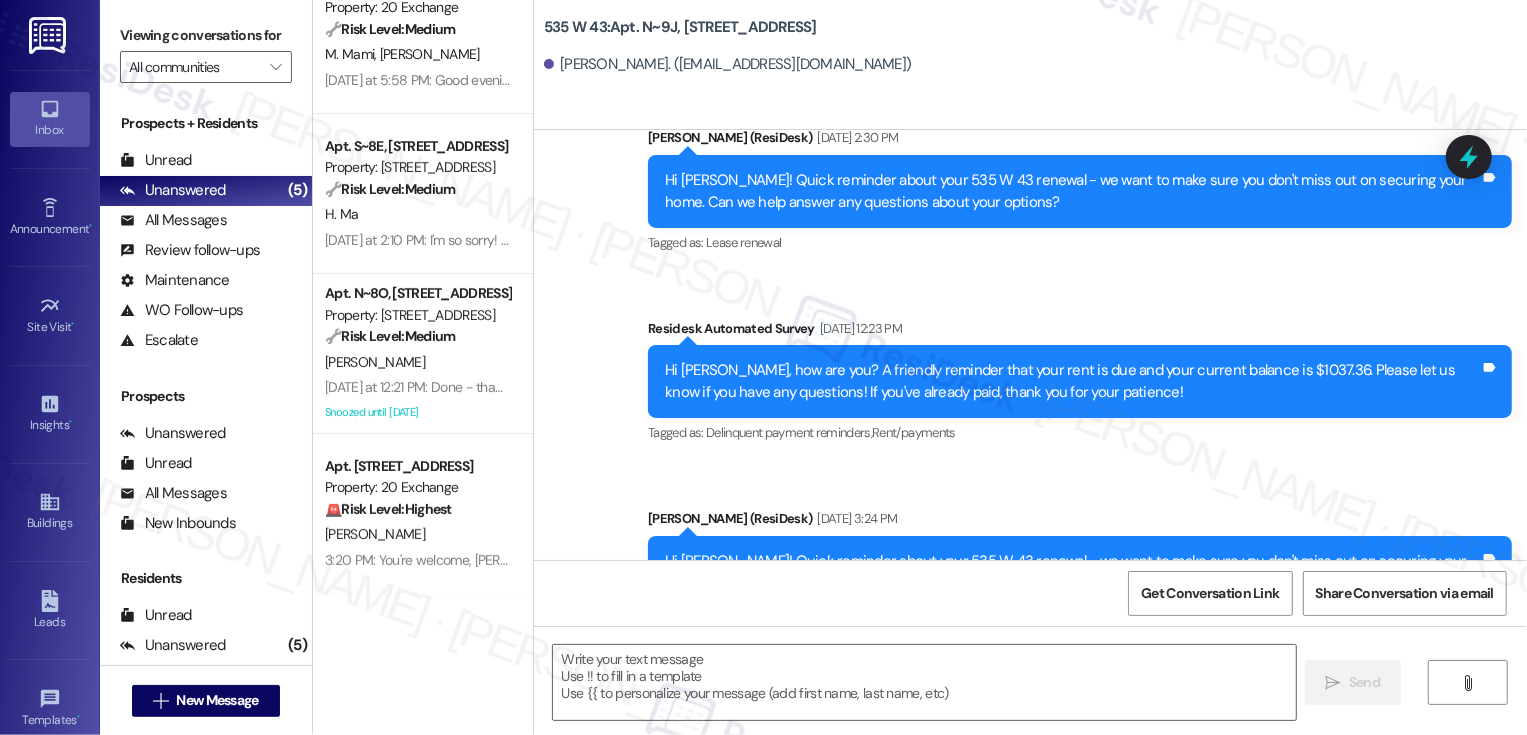 type on "Fetching suggested responses. Please feel free to read through the conversation in the meantime." 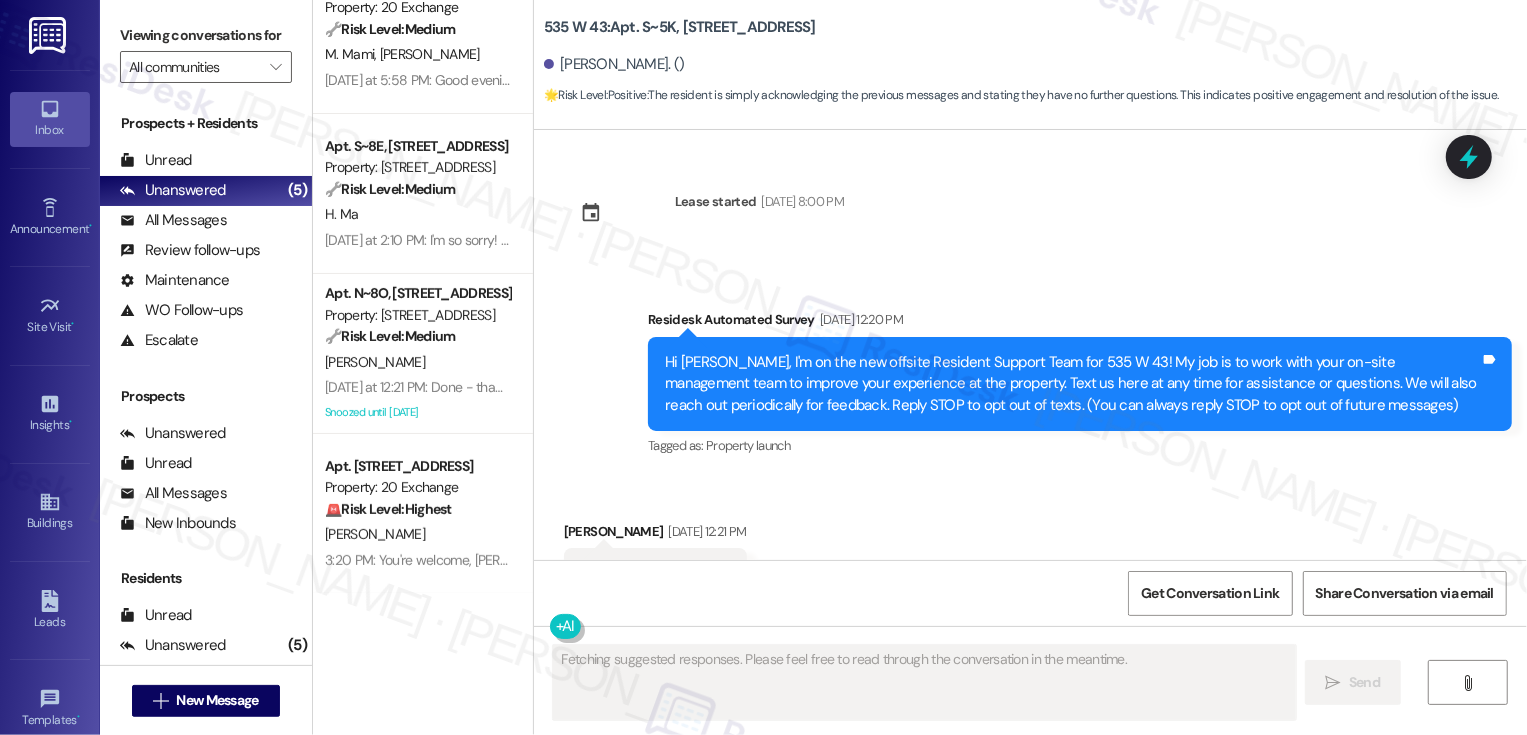 scroll, scrollTop: 33062, scrollLeft: 0, axis: vertical 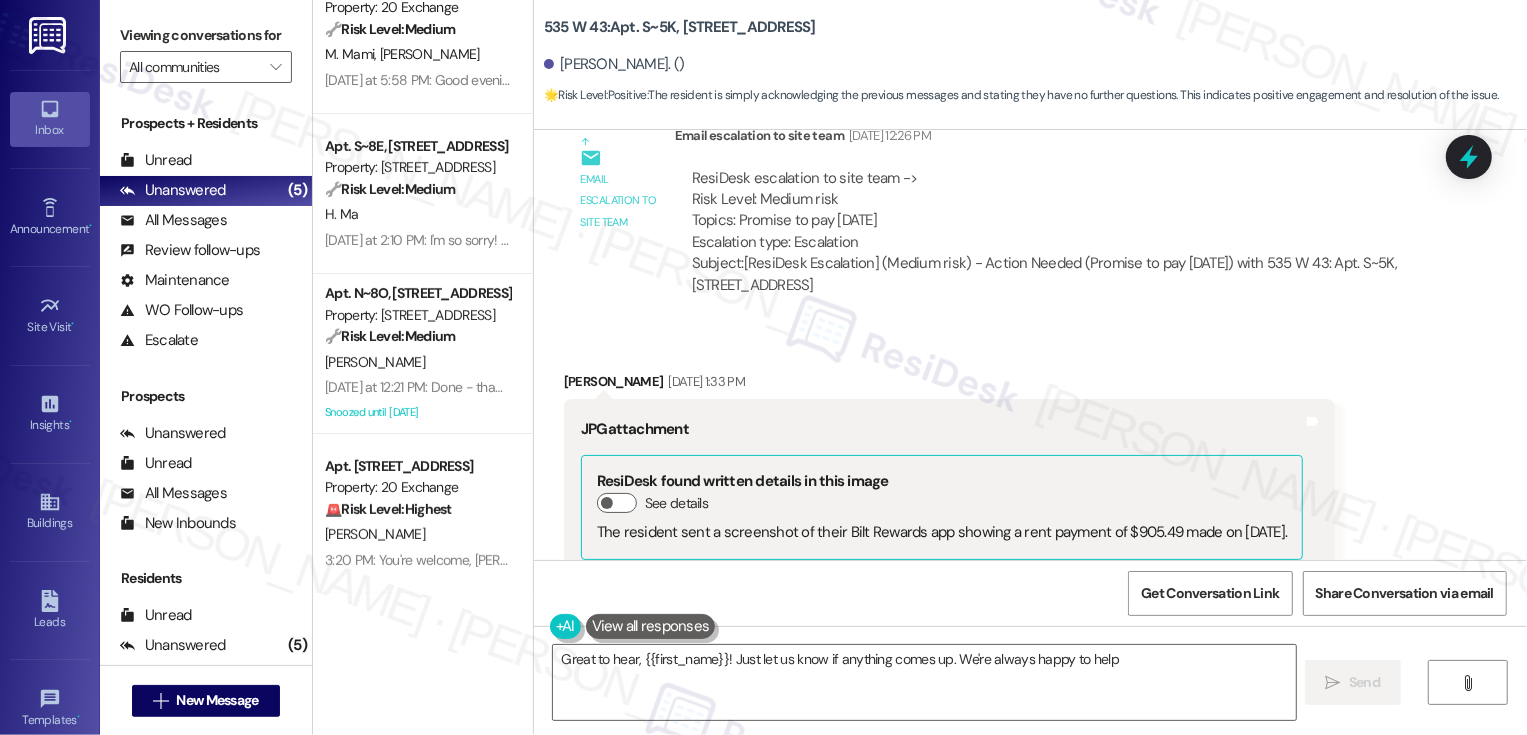 type on "Great to hear, {{first_name}}! Just let us know if anything comes up. We're always happy to help!" 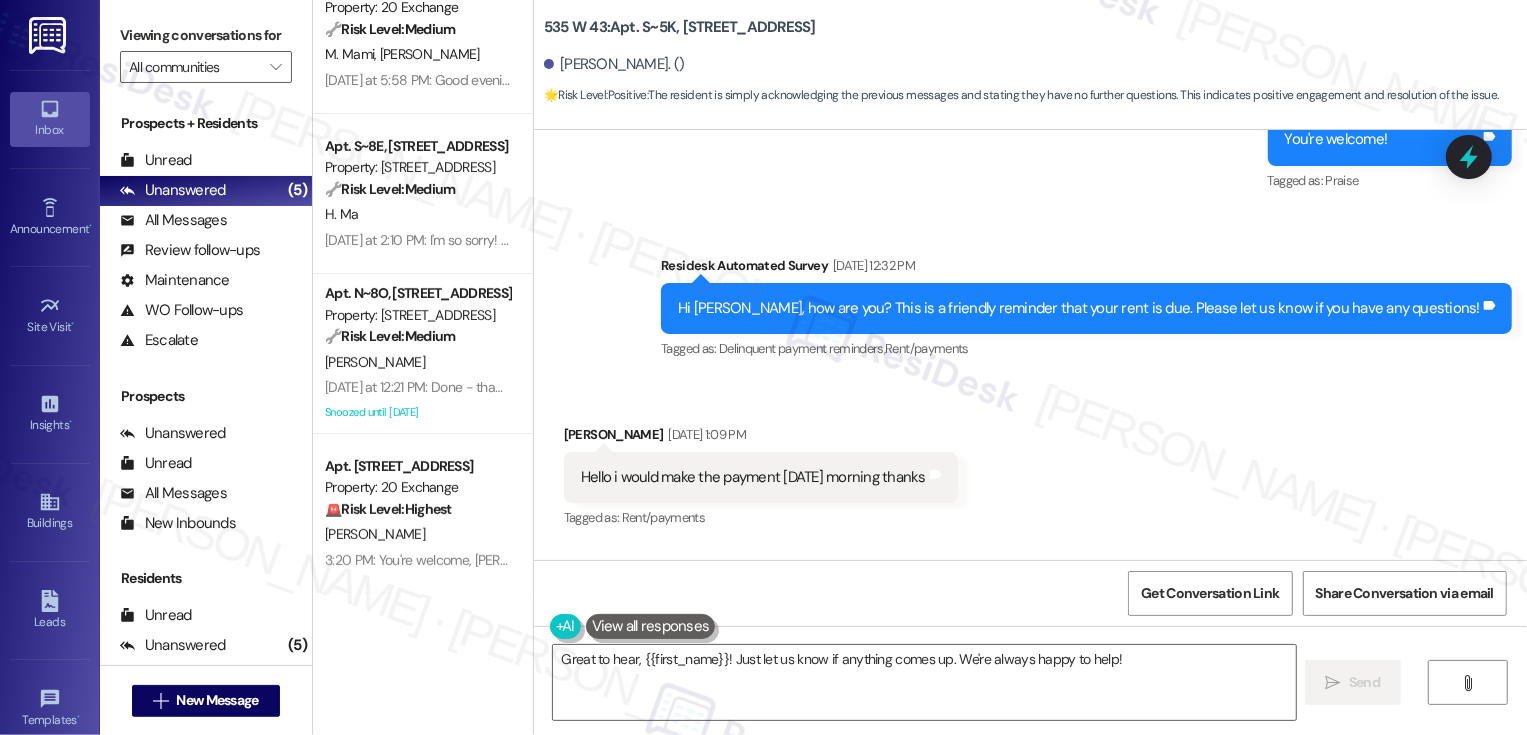 scroll, scrollTop: 30879, scrollLeft: 0, axis: vertical 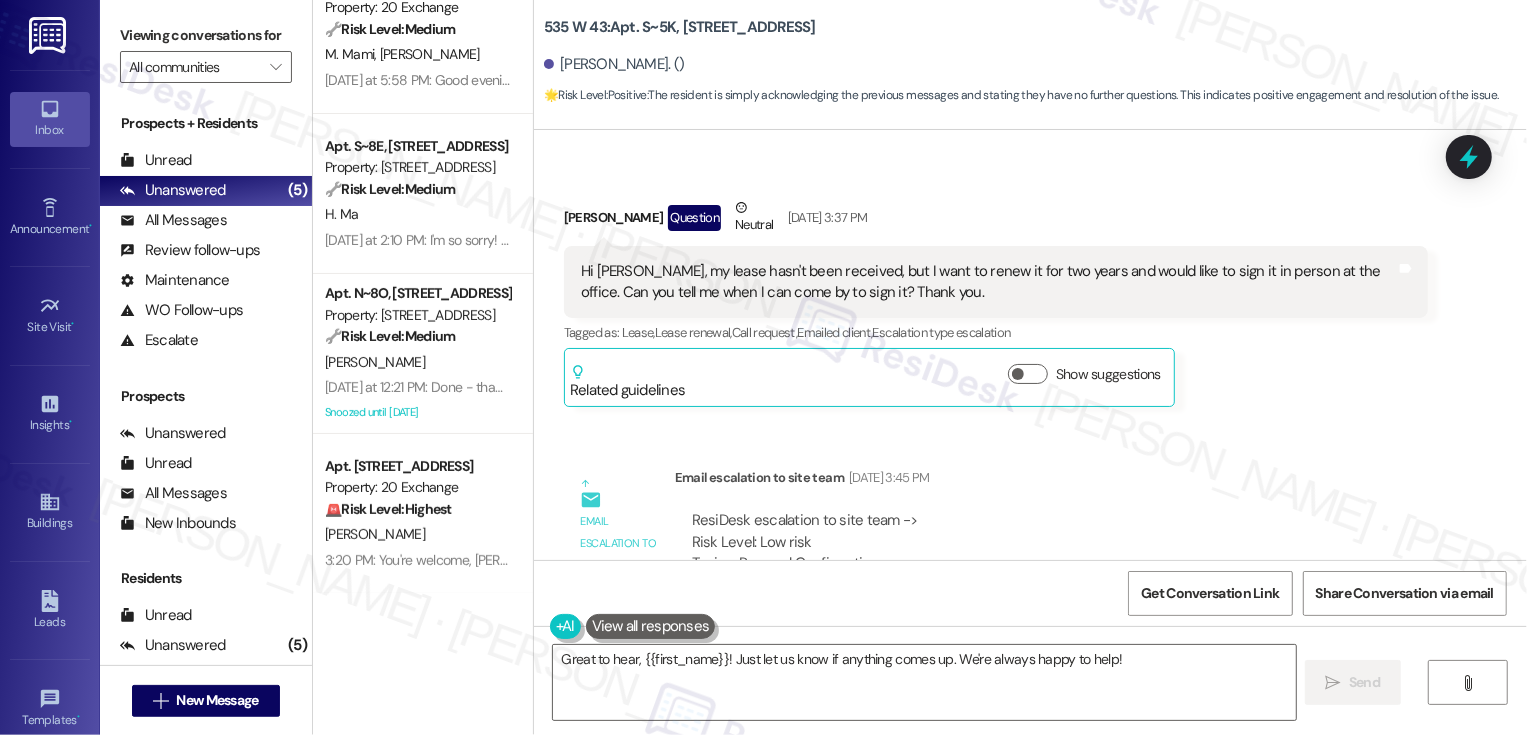 type 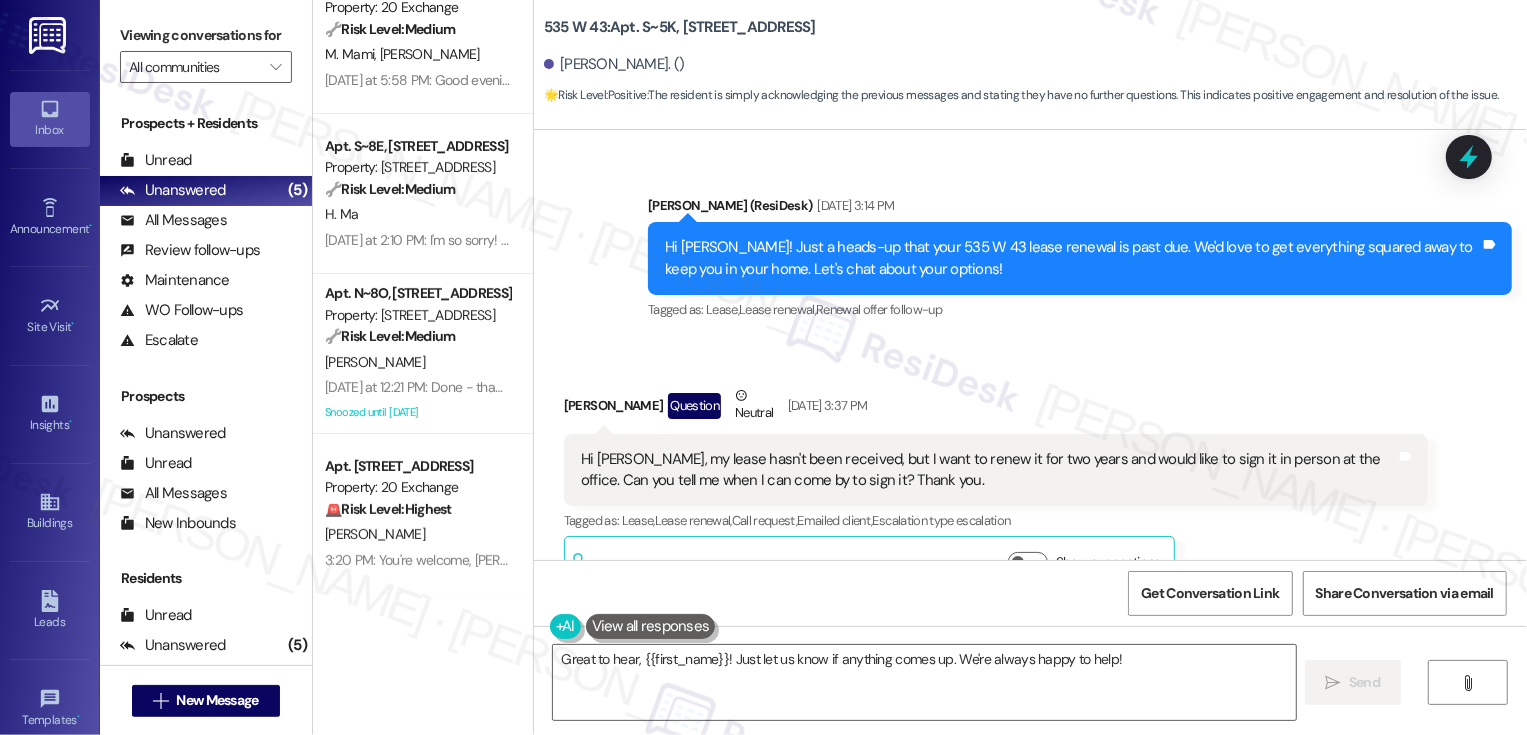 scroll, scrollTop: 29127, scrollLeft: 0, axis: vertical 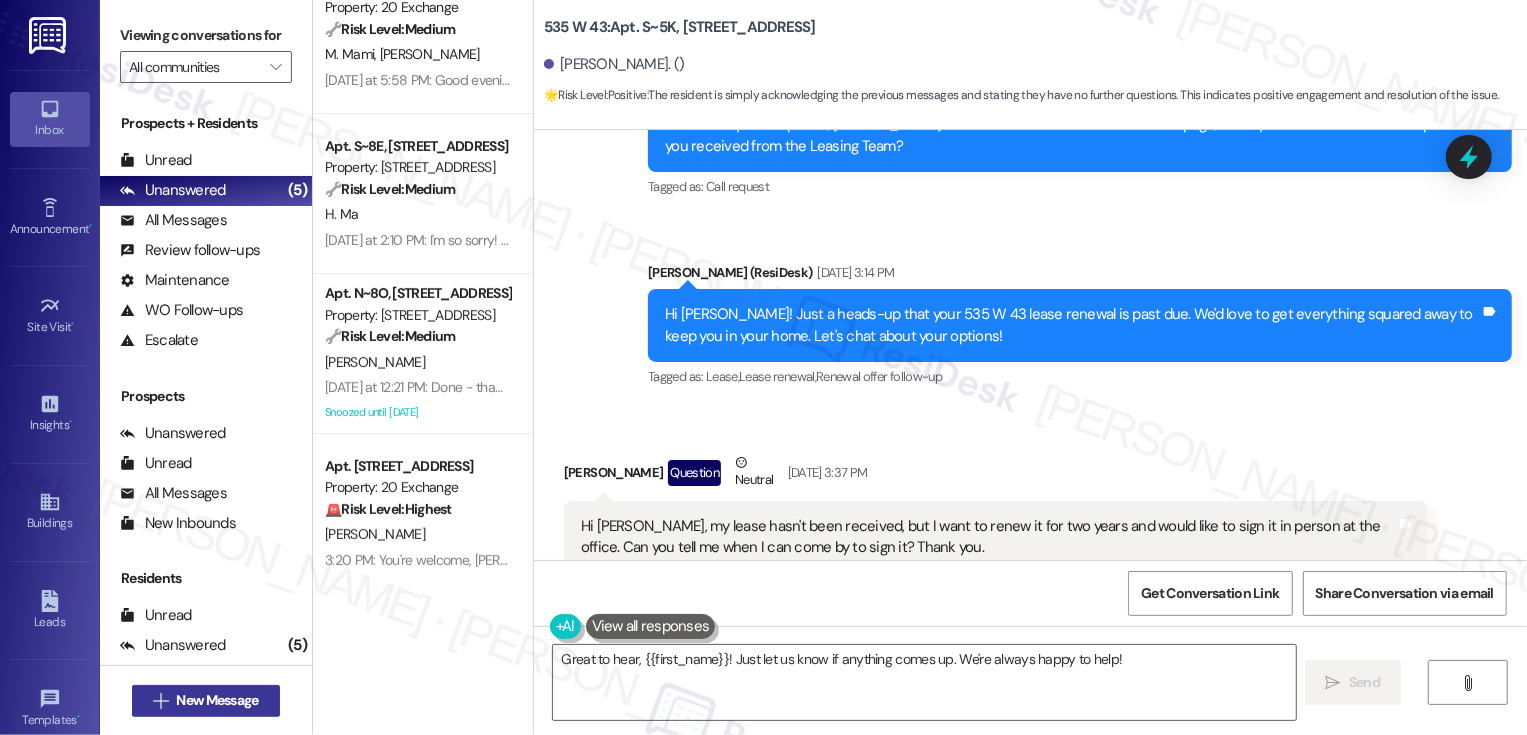 click on " New Message" at bounding box center [206, 701] 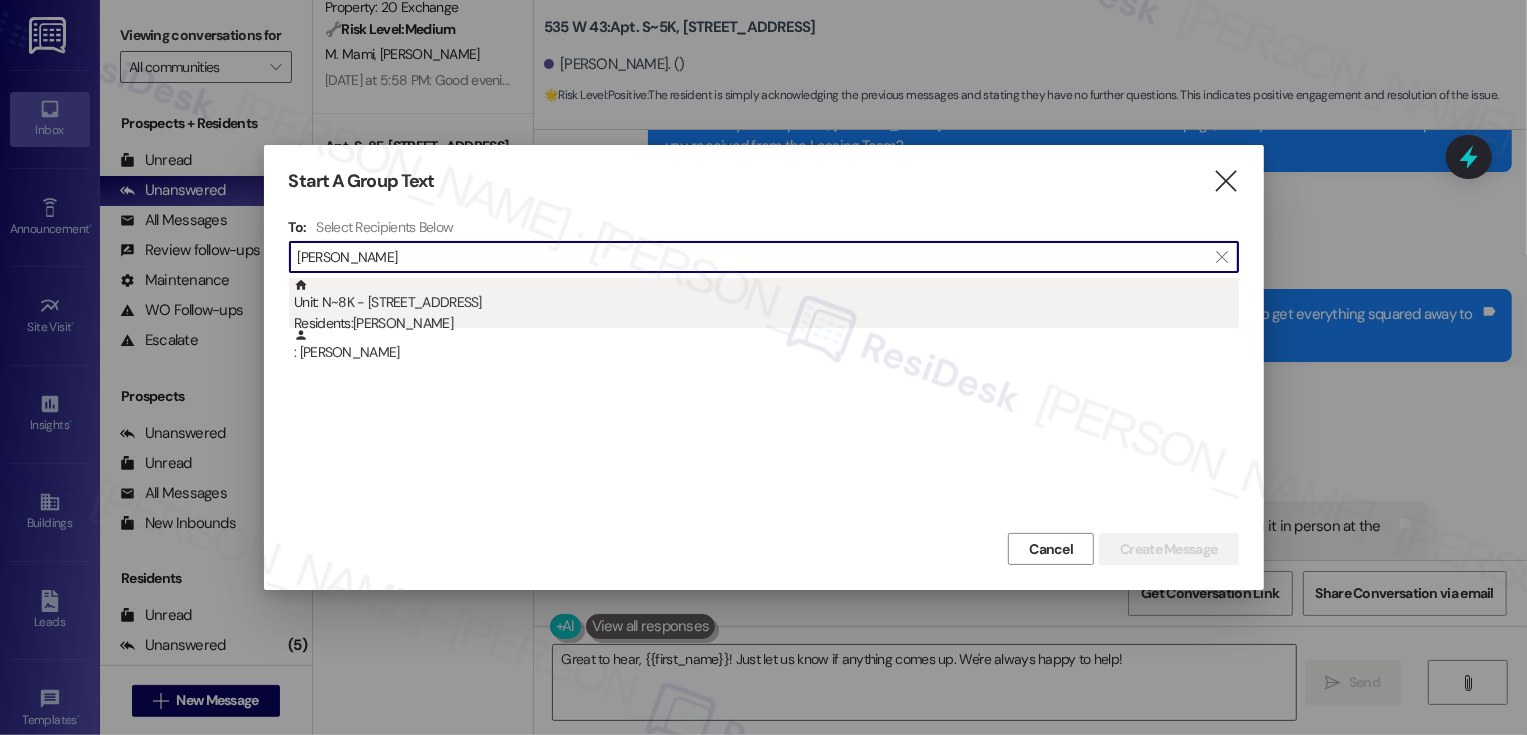 type on "john ellis" 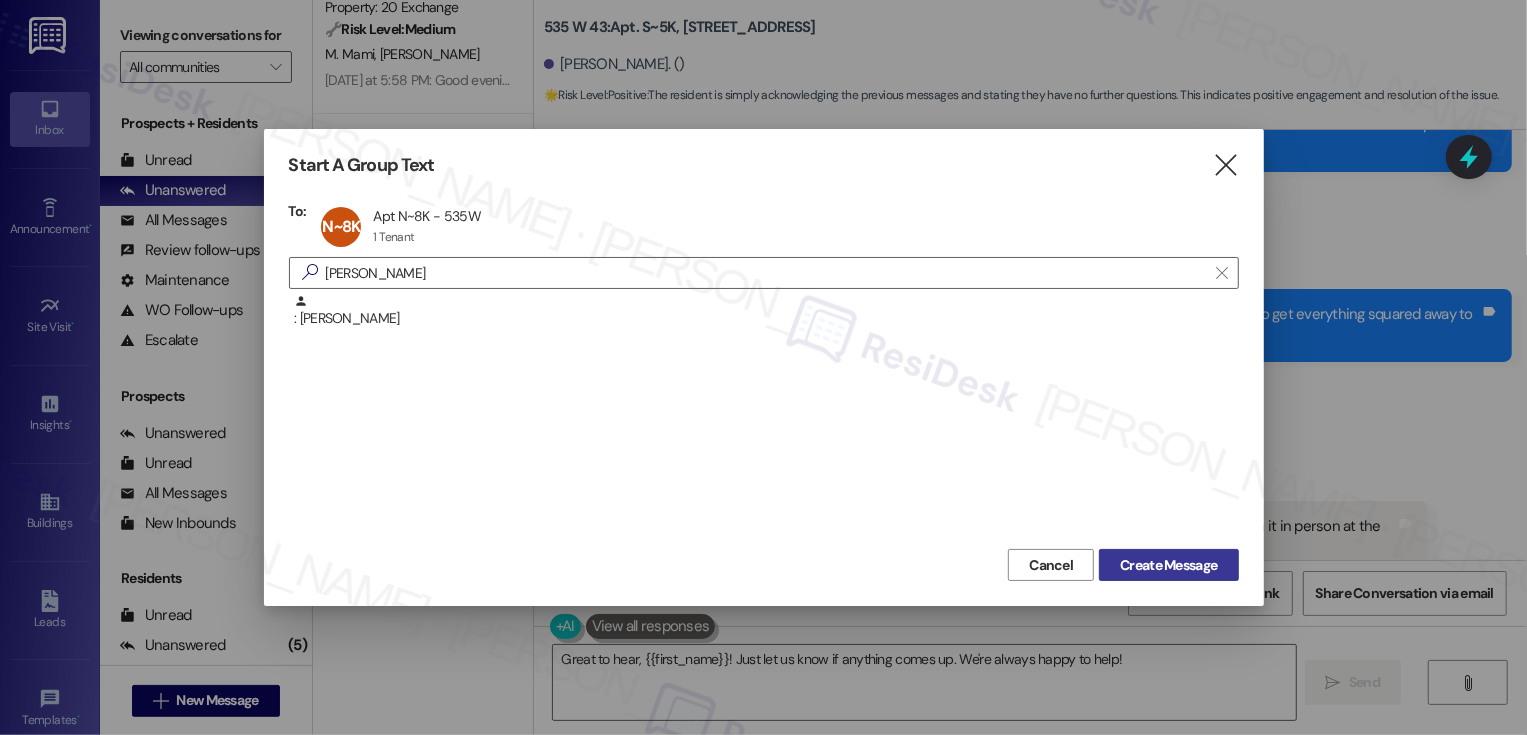 click on "Create Message" at bounding box center (1168, 565) 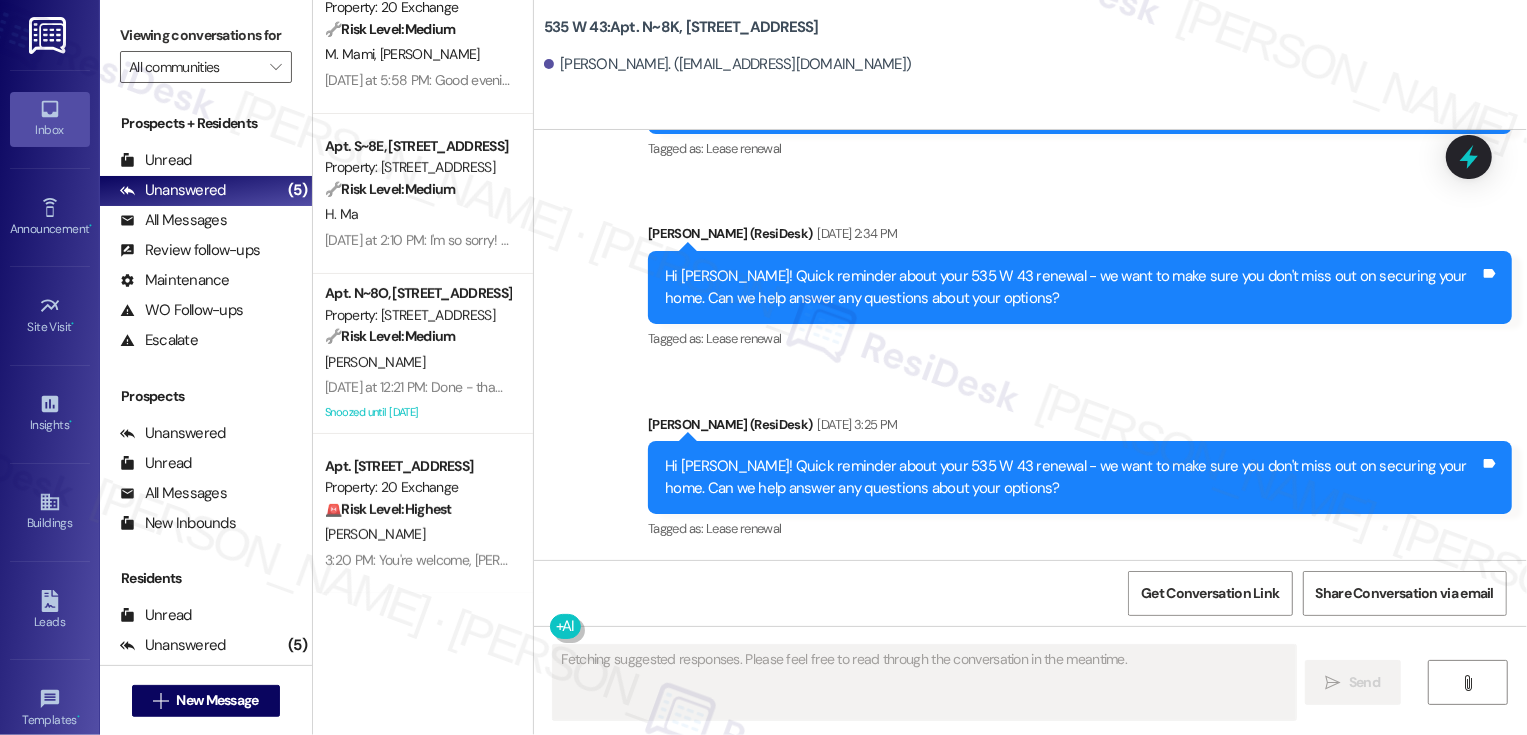 scroll, scrollTop: 6867, scrollLeft: 0, axis: vertical 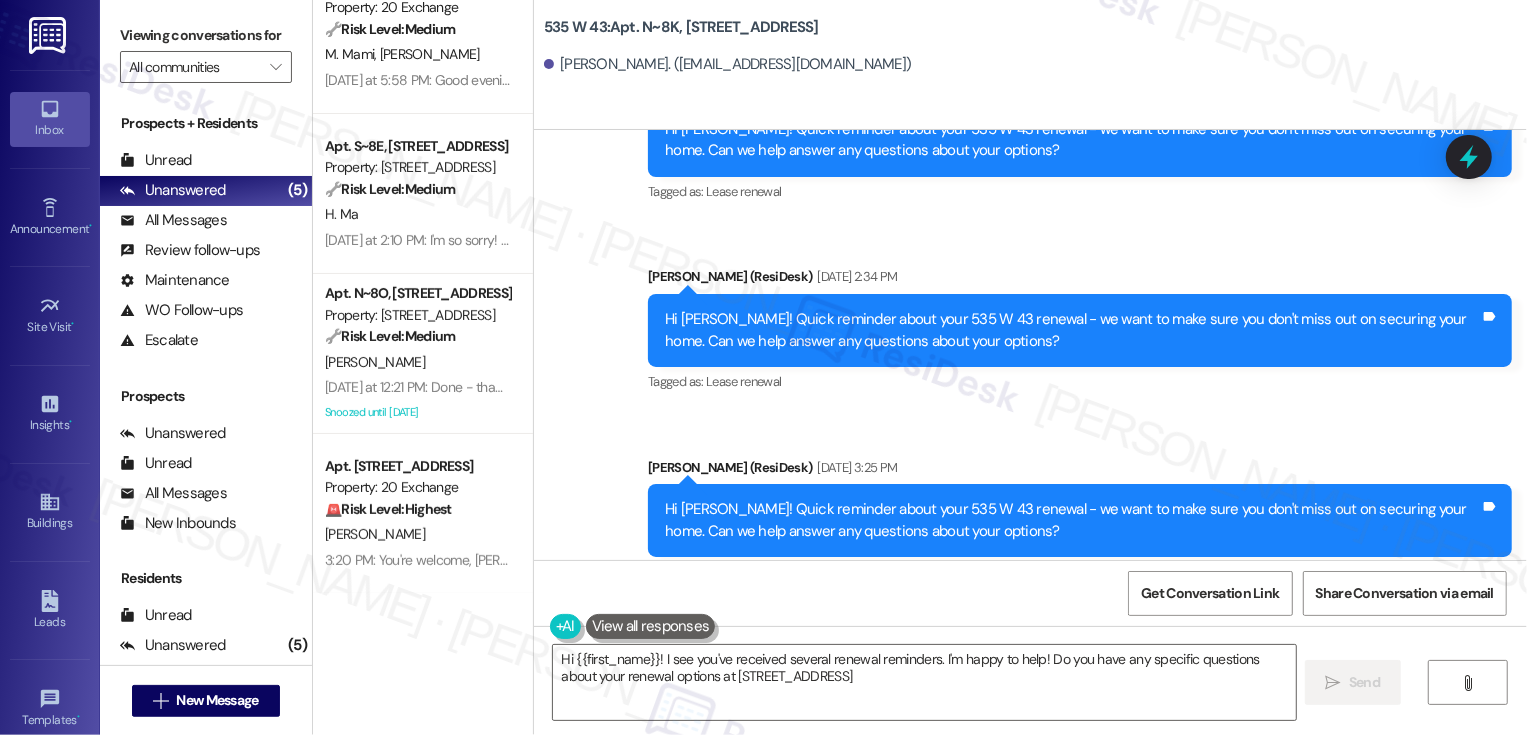 type on "Hi {{first_name}}! I see you've received several renewal reminders. I'm happy to help! Do you have any specific questions about your renewal options at 535 W 43?" 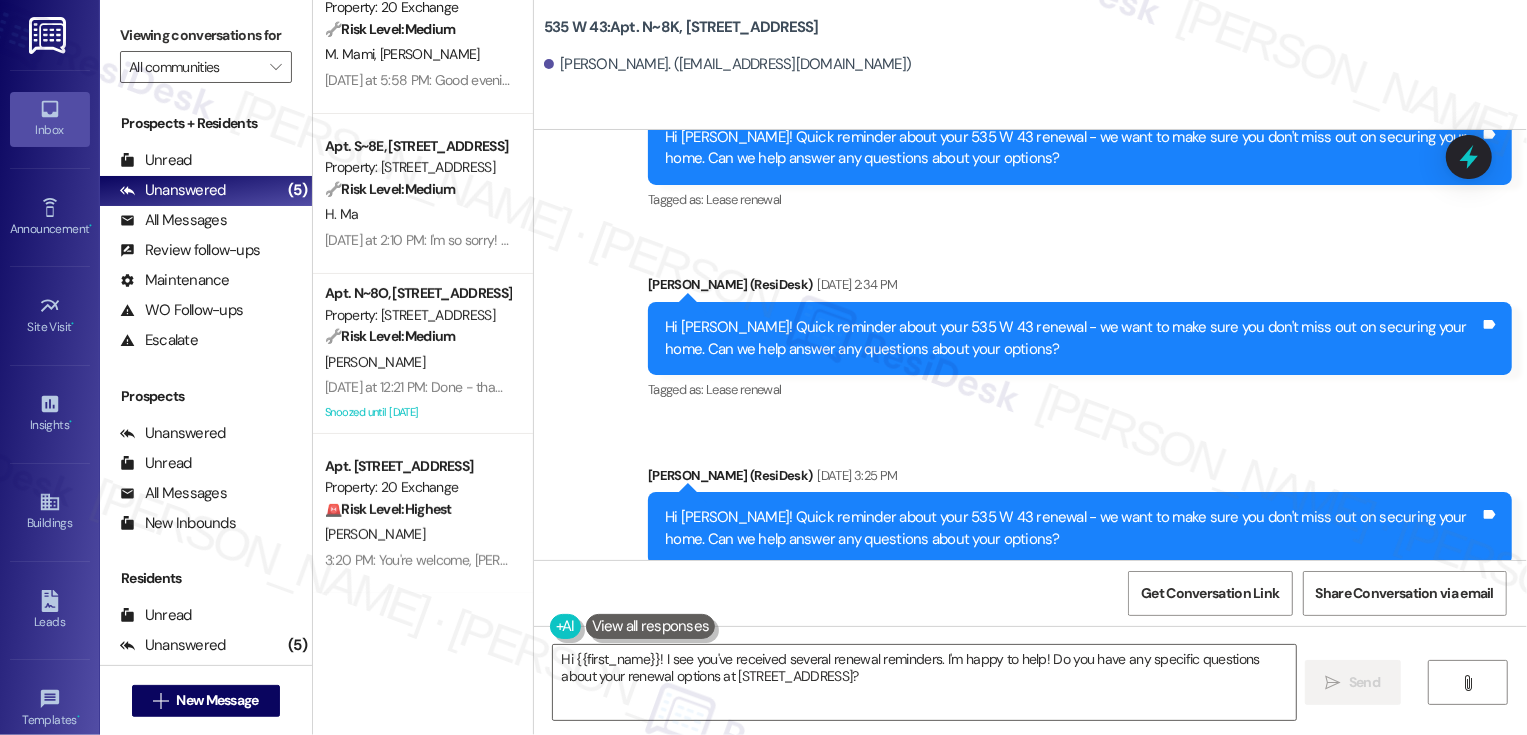 scroll, scrollTop: 6867, scrollLeft: 0, axis: vertical 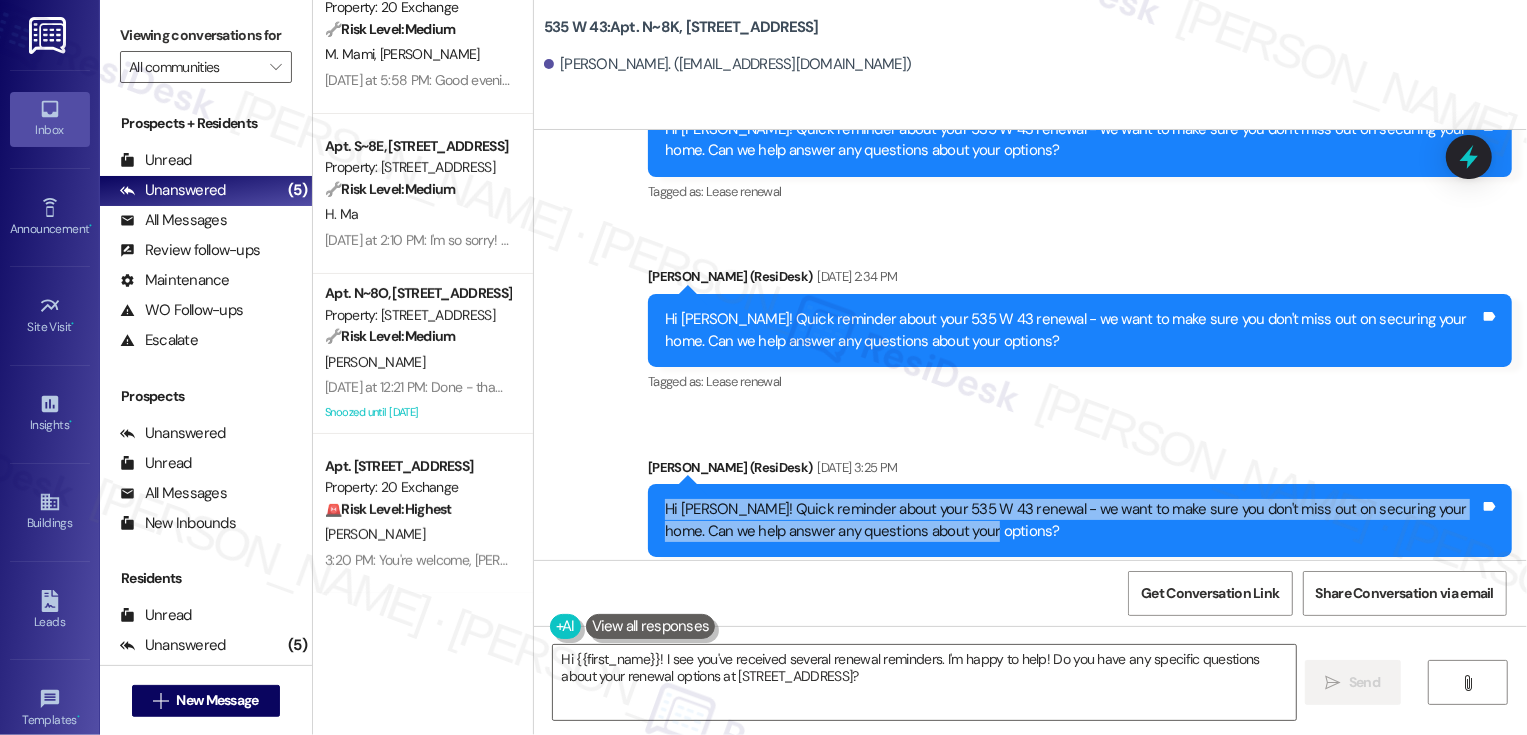 copy on "Hi John! Quick reminder about your 535 W 43 renewal - we want to make sure you don't miss out on securing your home. Can we help answer any questions about your options?" 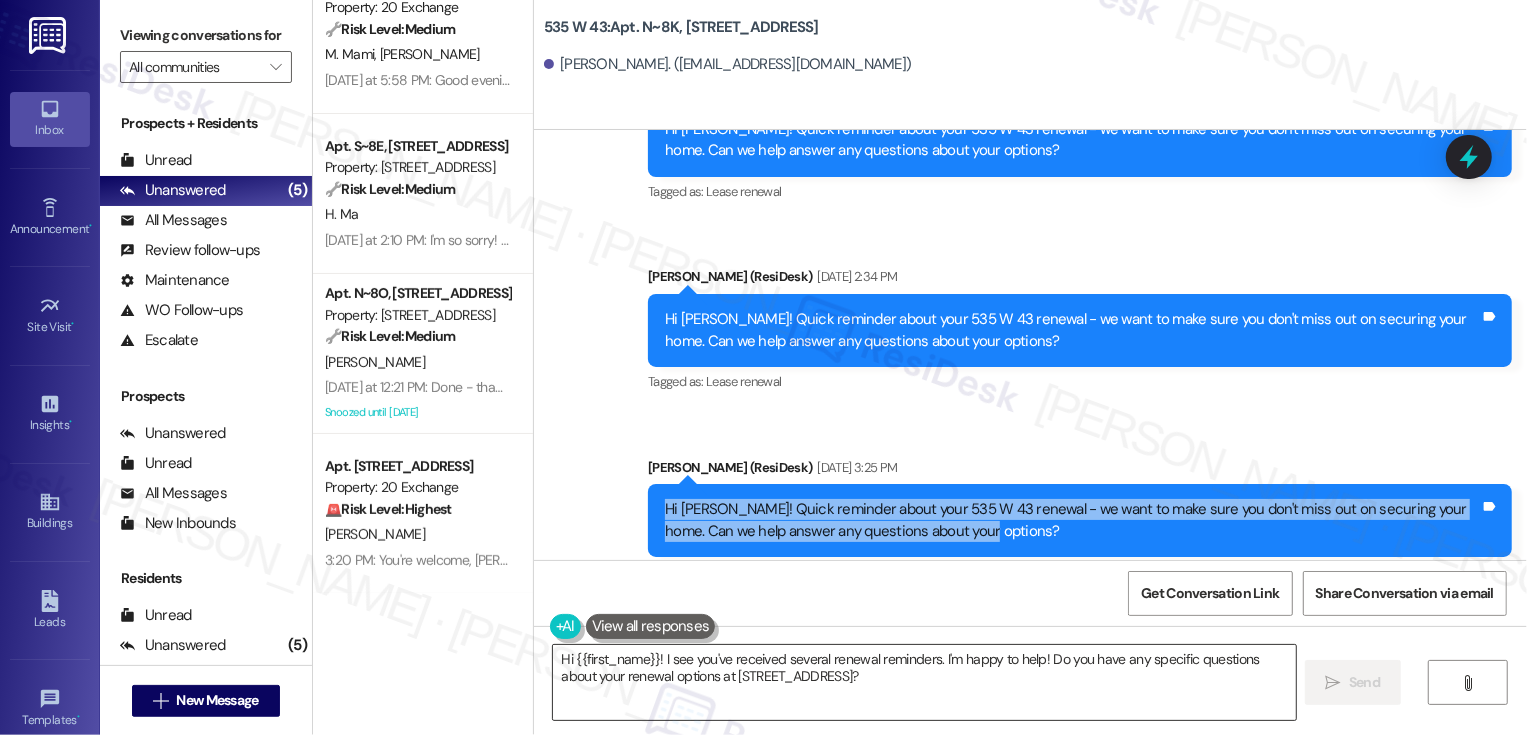 click on "Hi {{first_name}}! I see you've received several renewal reminders. I'm happy to help! Do you have any specific questions about your renewal options at 535 W 43?" at bounding box center [924, 682] 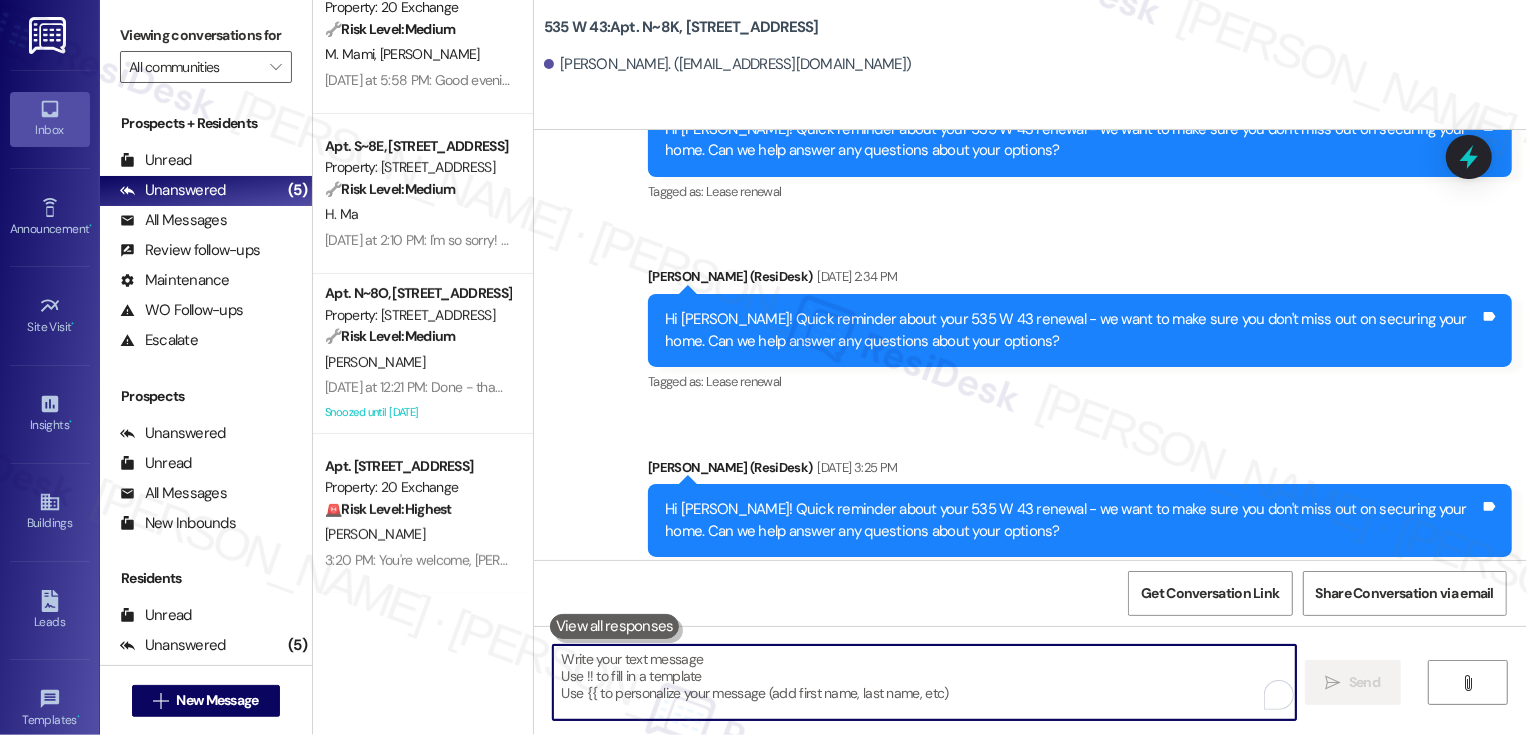 paste on "Hi John! Quick reminder about your 535 W 43 renewal - we want to make sure you don't miss out on securing your home. Can we help answer any questions about your options?" 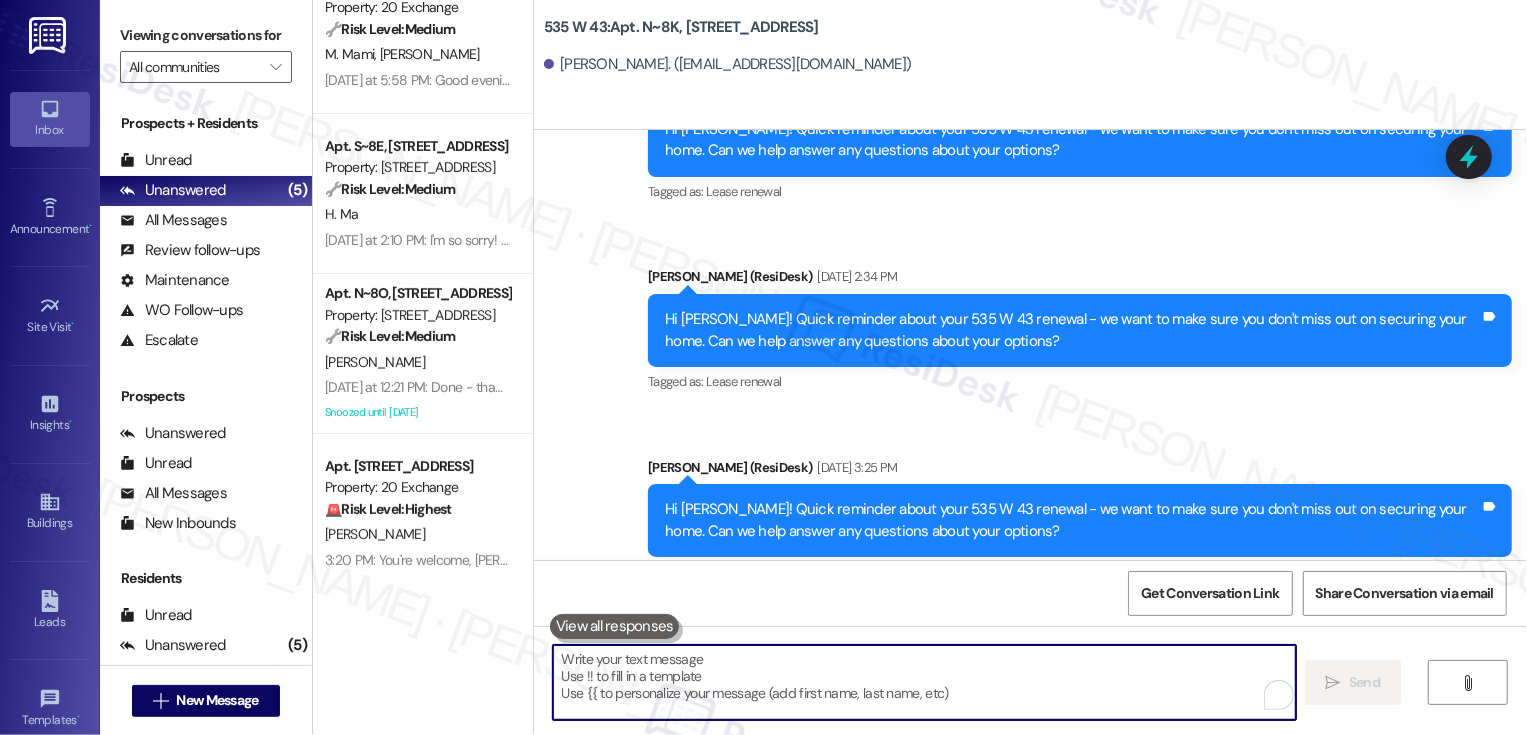type 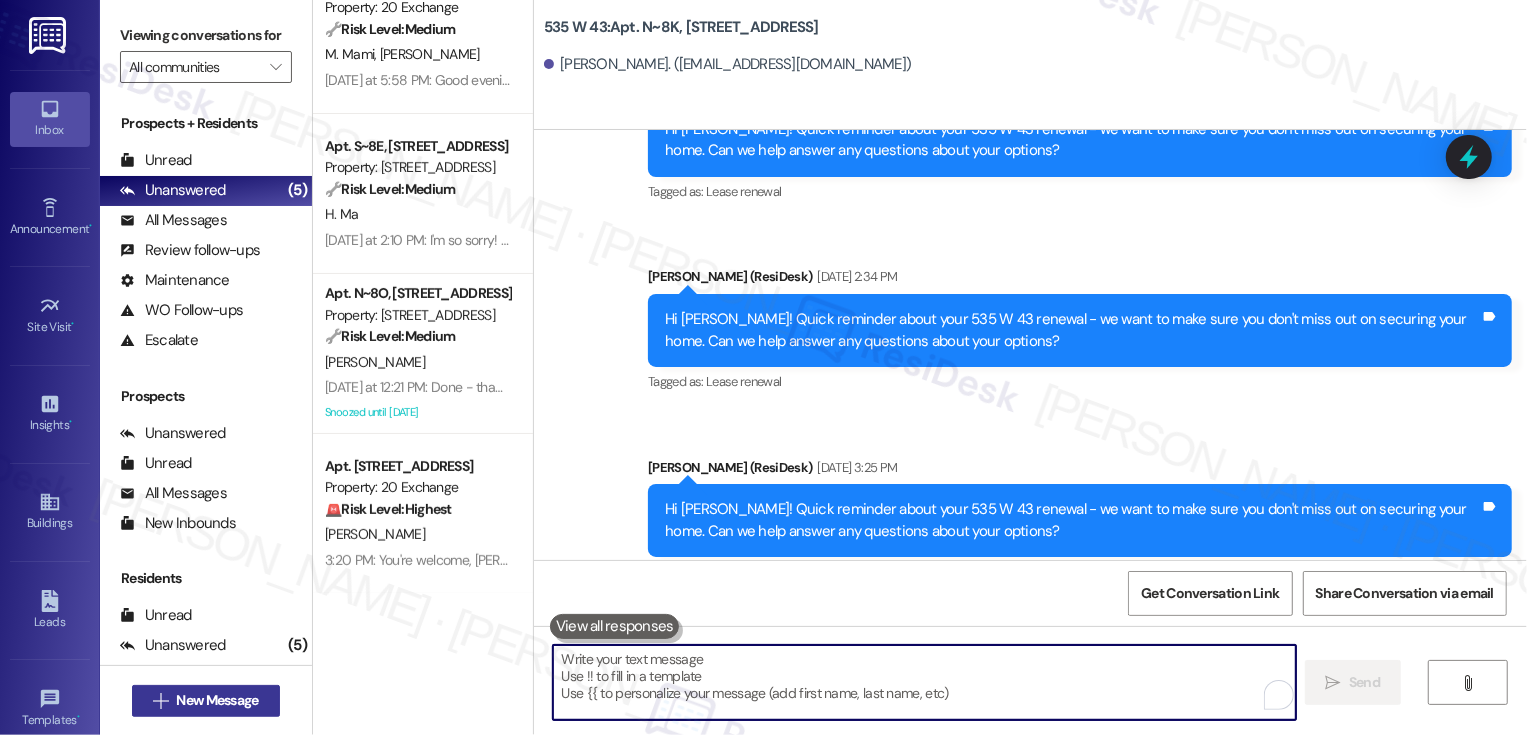 click on "New Message" at bounding box center (217, 700) 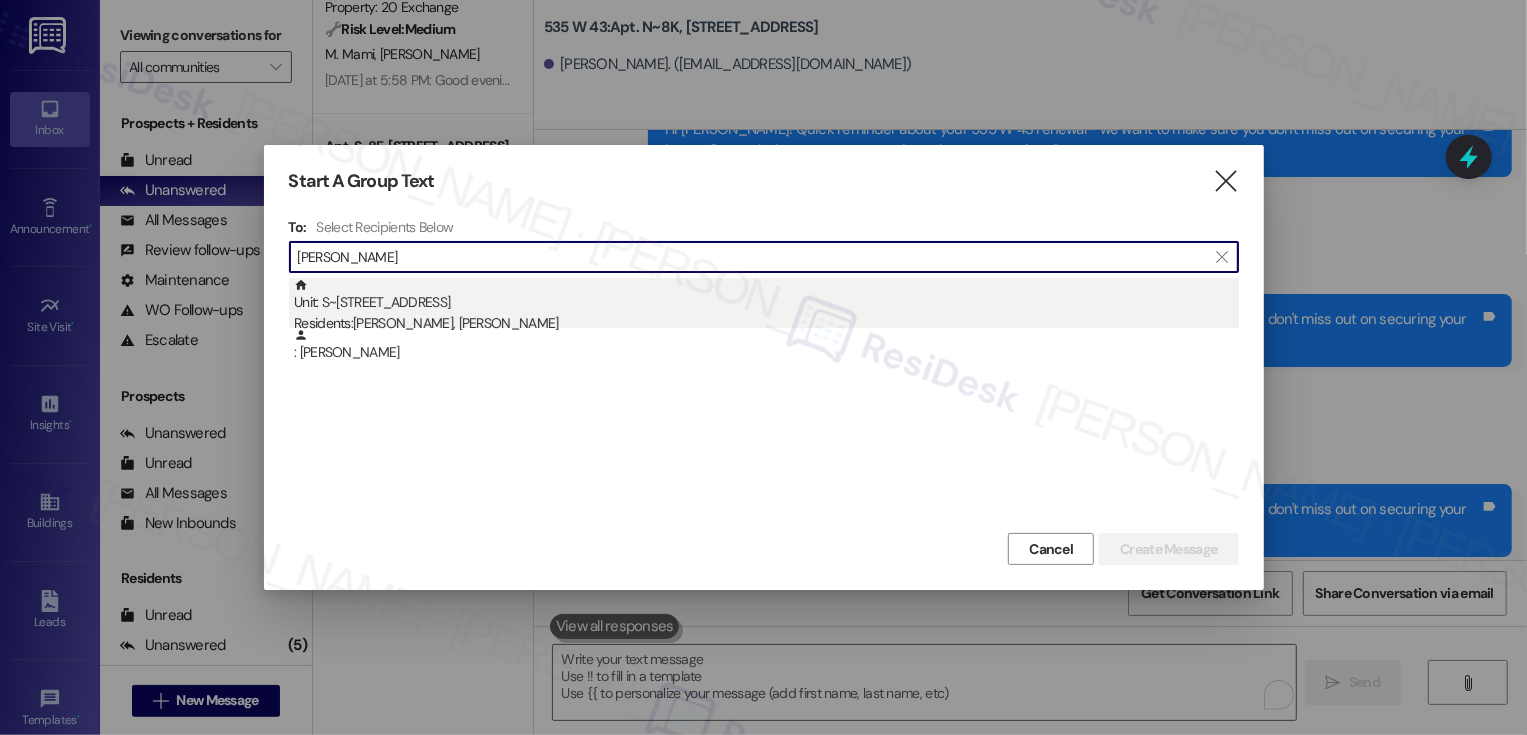 type on "joseph hicker" 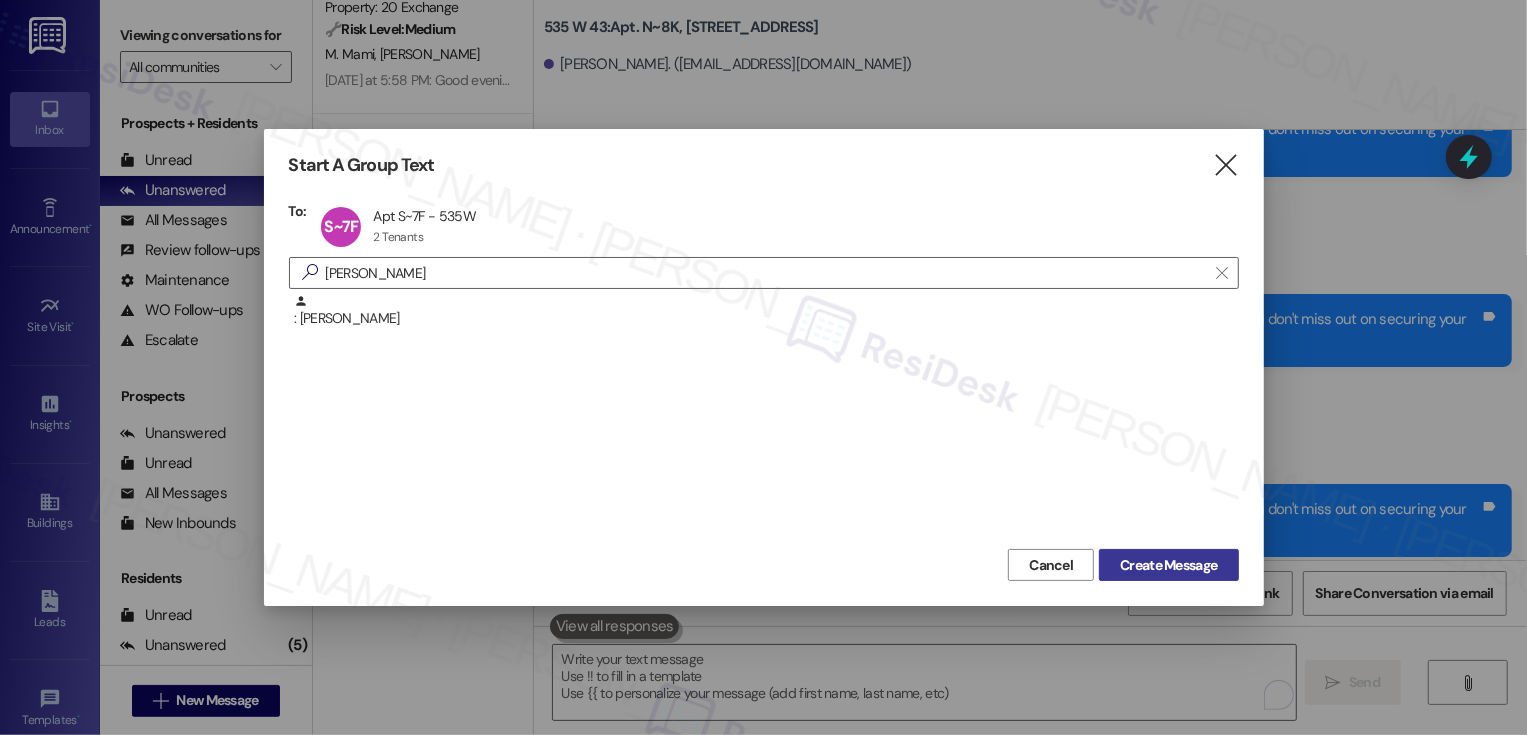 click on "Create Message" at bounding box center (1168, 565) 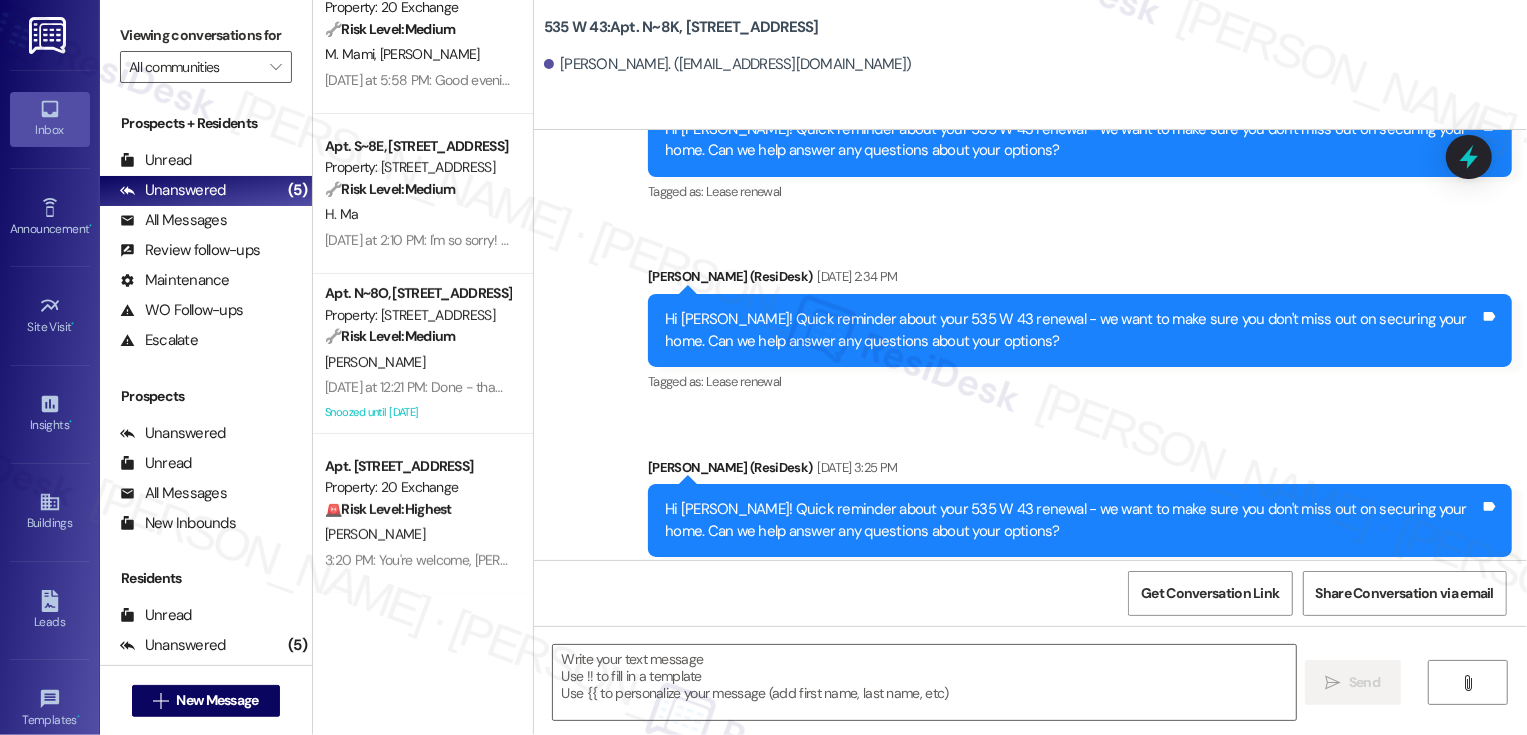 type on "Fetching suggested responses. Please feel free to read through the conversation in the meantime." 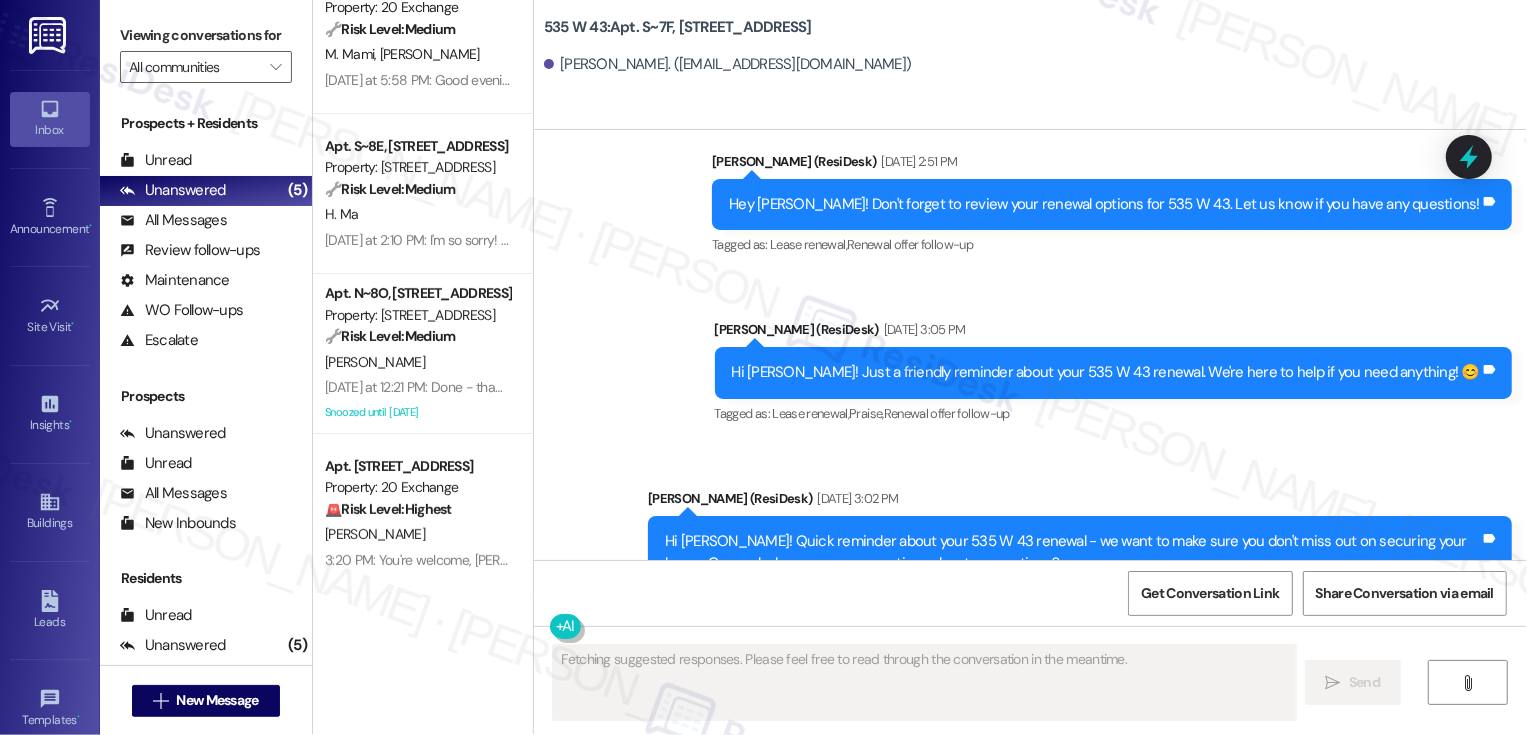 scroll, scrollTop: 8681, scrollLeft: 0, axis: vertical 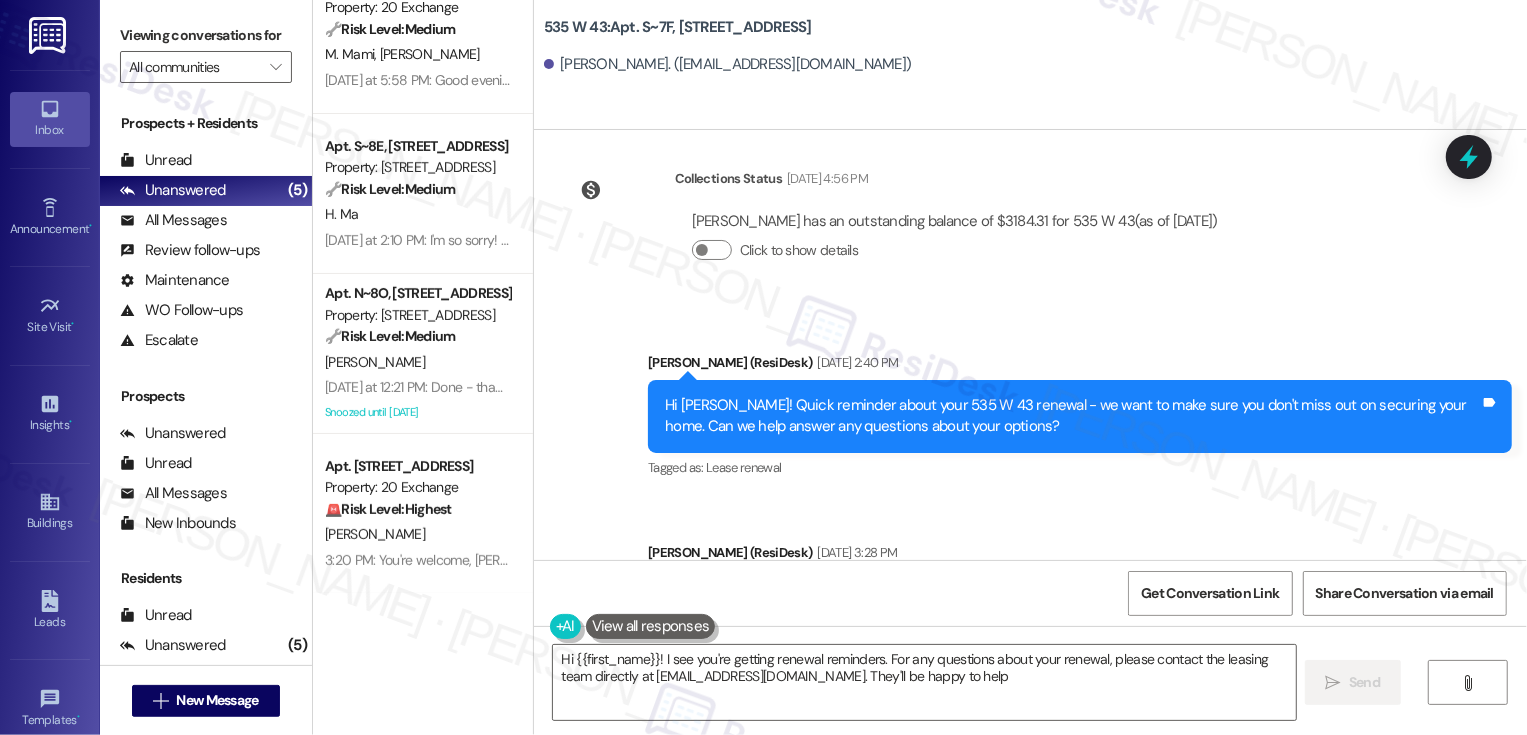 type on "Hi {{first_name}}! I see you're getting renewal reminders. For any questions about your renewal, please contact the leasing team directly at 535West43Leasing@dermotcompany.com. They'll be happy to help!" 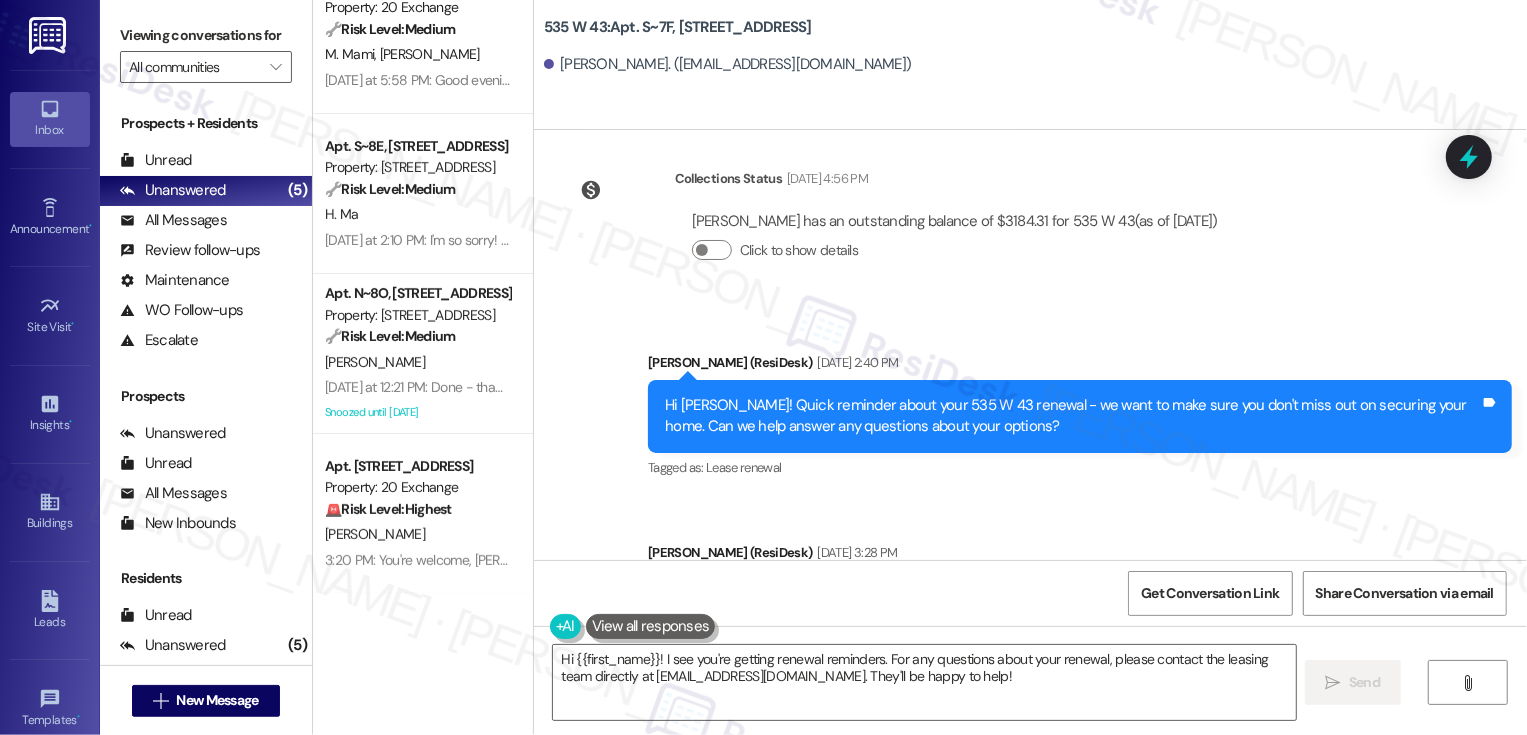 drag, startPoint x: 648, startPoint y: 463, endPoint x: 1032, endPoint y: 529, distance: 389.63058 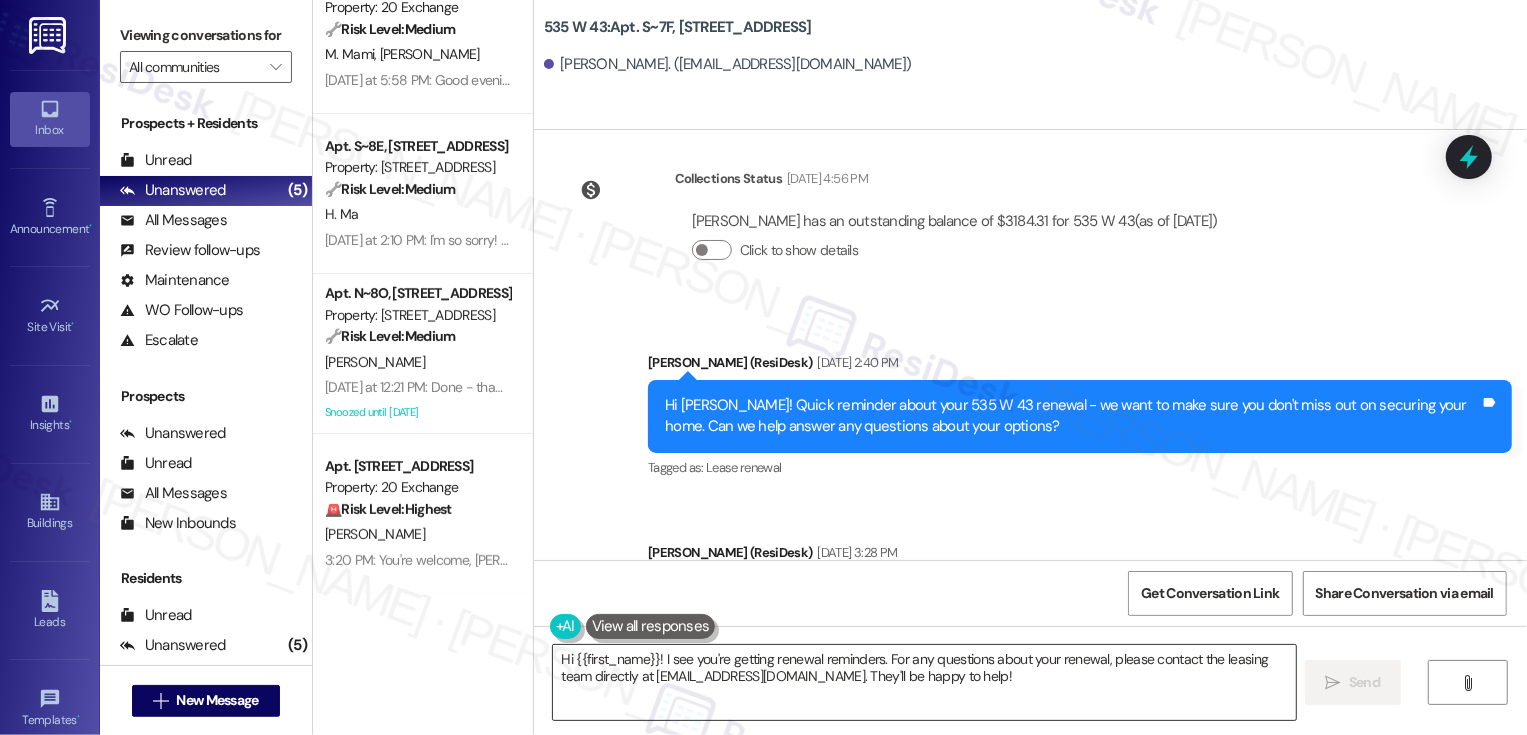 click on "Hi {{first_name}}! I see you're getting renewal reminders. For any questions about your renewal, please contact the leasing team directly at 535West43Leasing@dermotcompany.com. They'll be happy to help!" at bounding box center [924, 682] 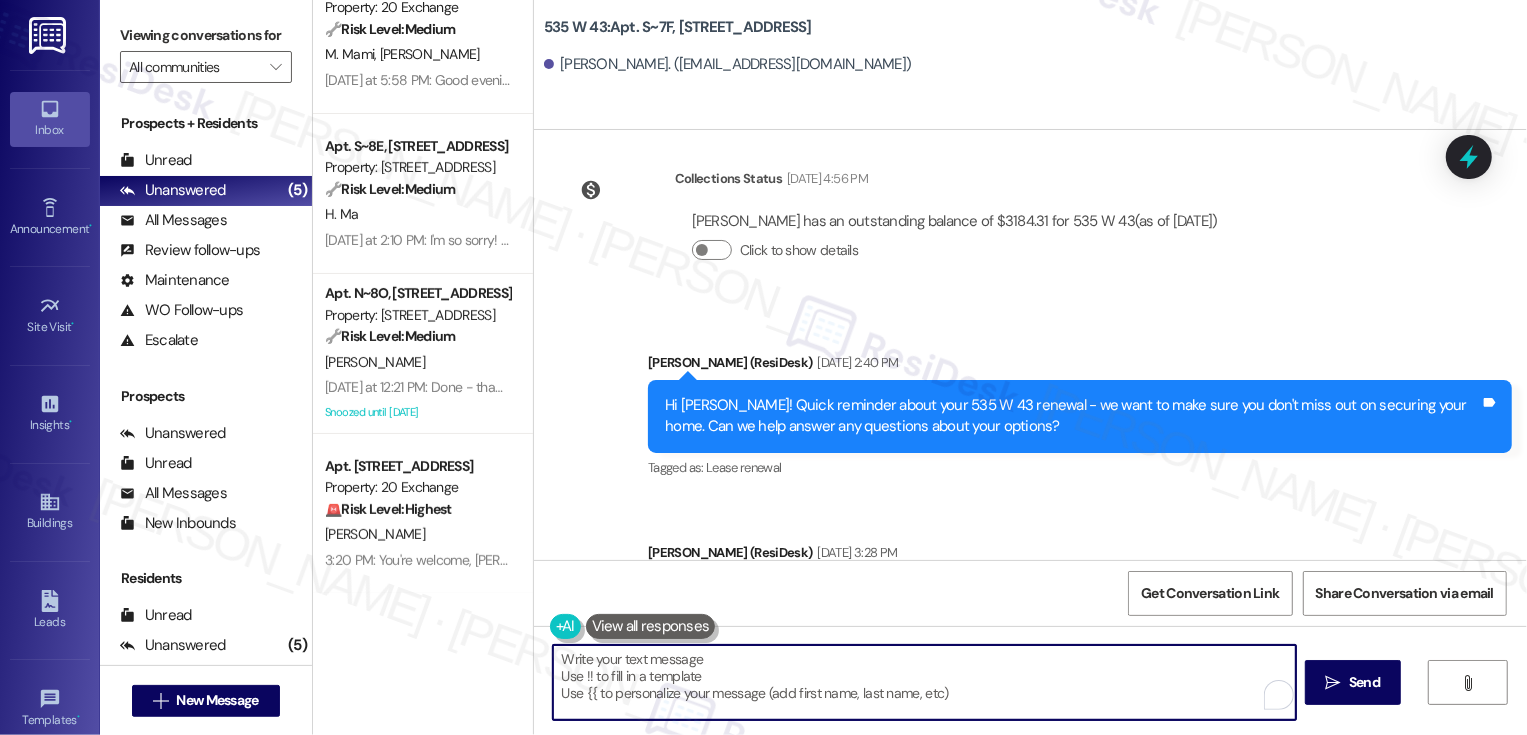 paste on "Hi Joseph! Quick reminder about your 535 W 43 renewal - we want to make sure you don't miss out on securing your home. Can we help answer any questions about your options?
Tagged as: Lease renewal" 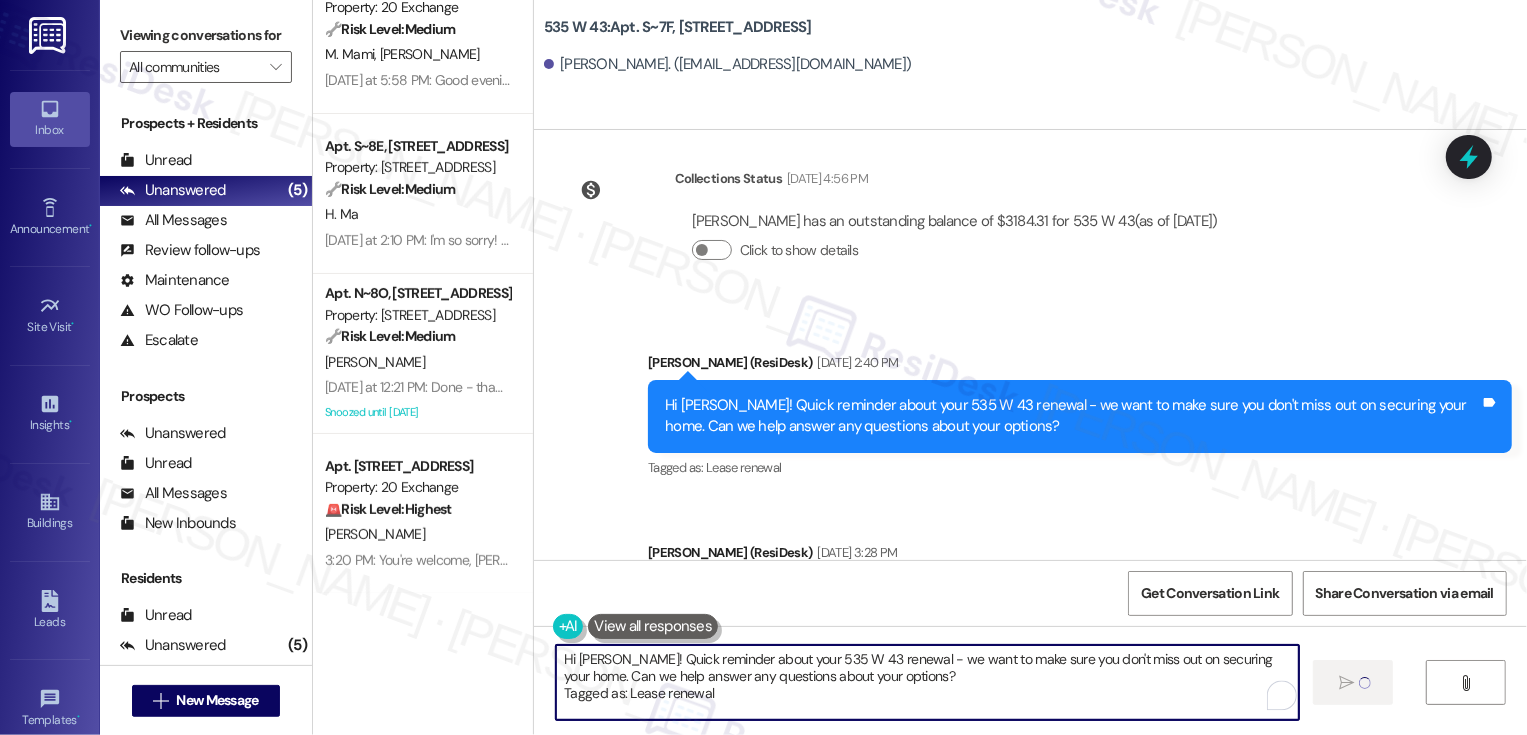 type on "Hi Joseph! Quick reminder about your 535 W 43 renewal - we want to make sure you don't miss out on securing your home. Can we help answer any questions about your options?
Tagged as: Lease renewal" 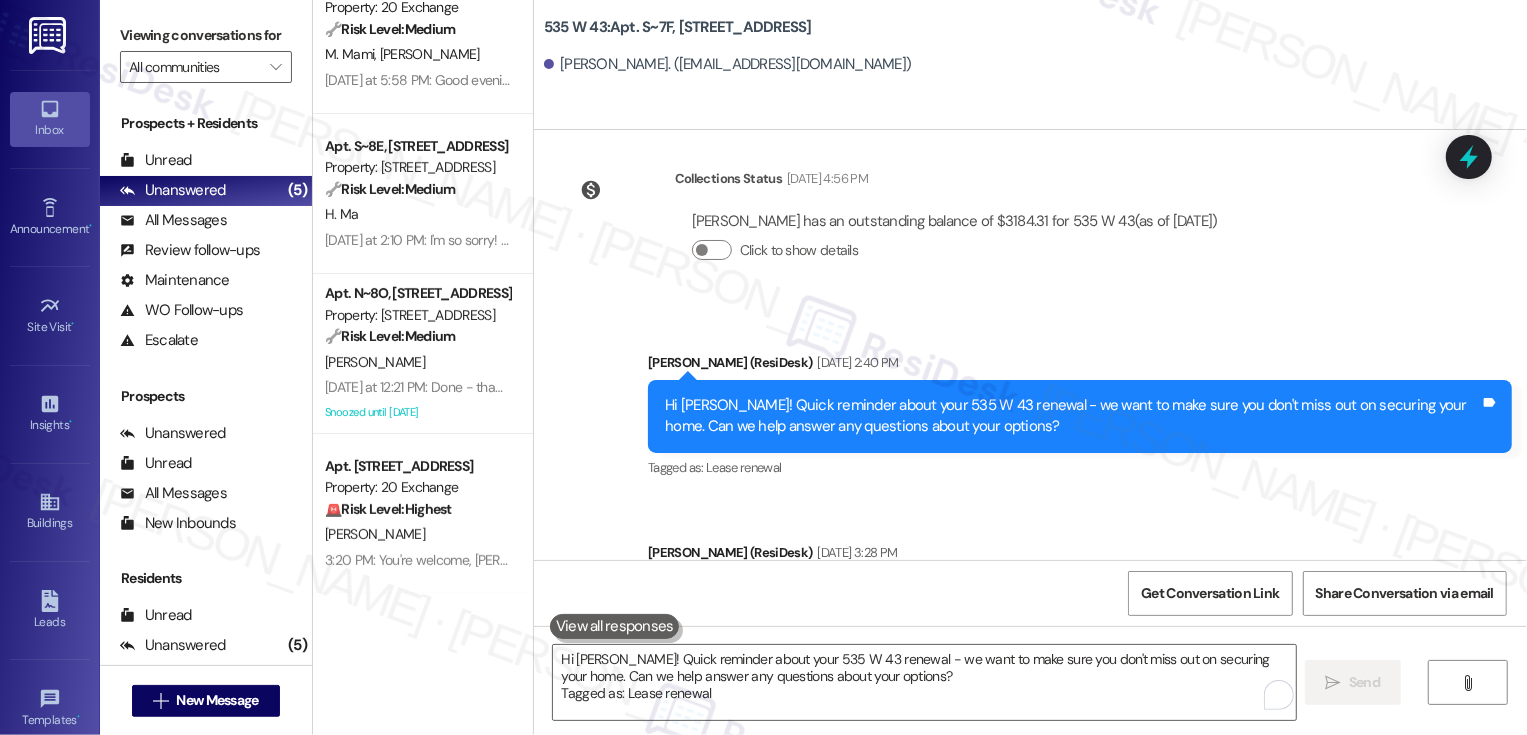 type 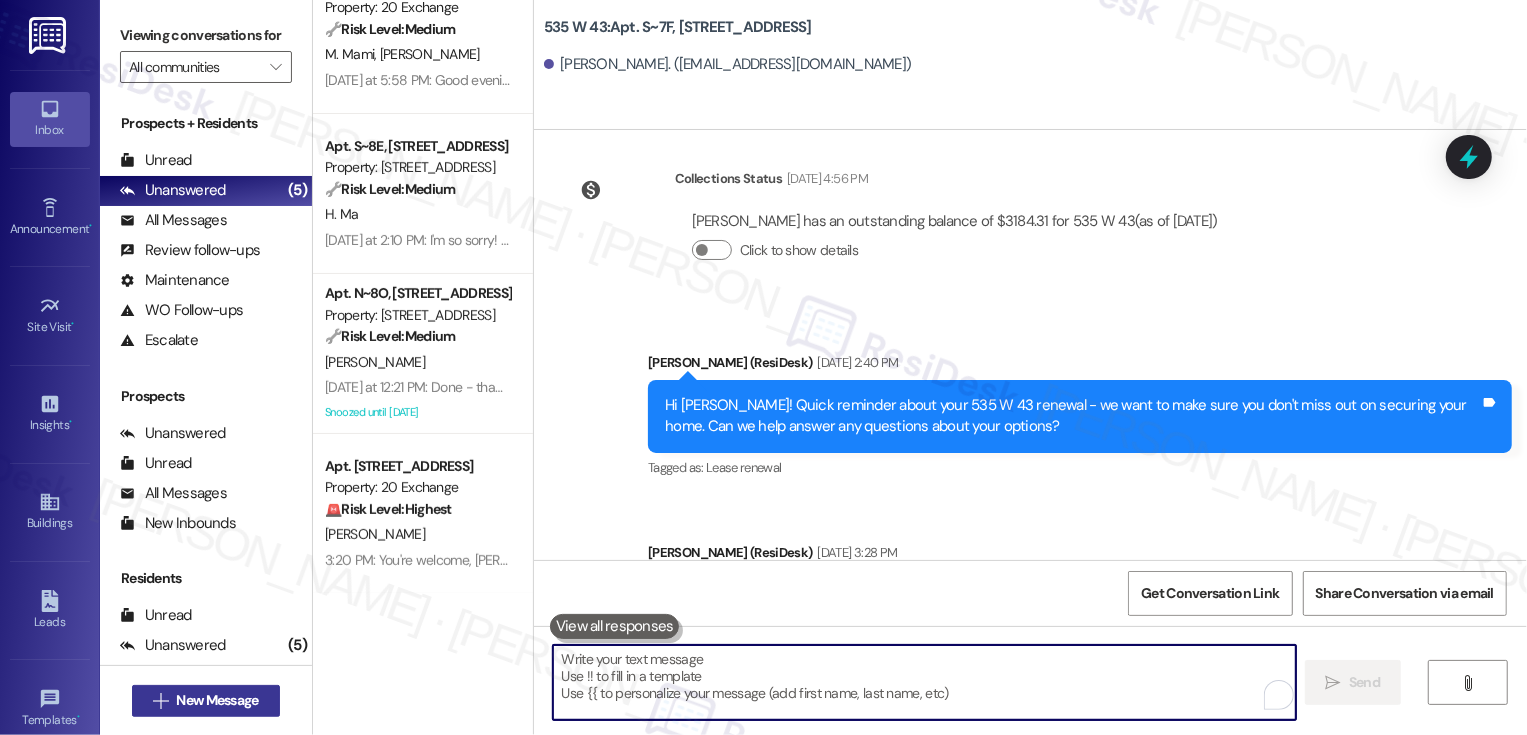 scroll, scrollTop: 1956, scrollLeft: 0, axis: vertical 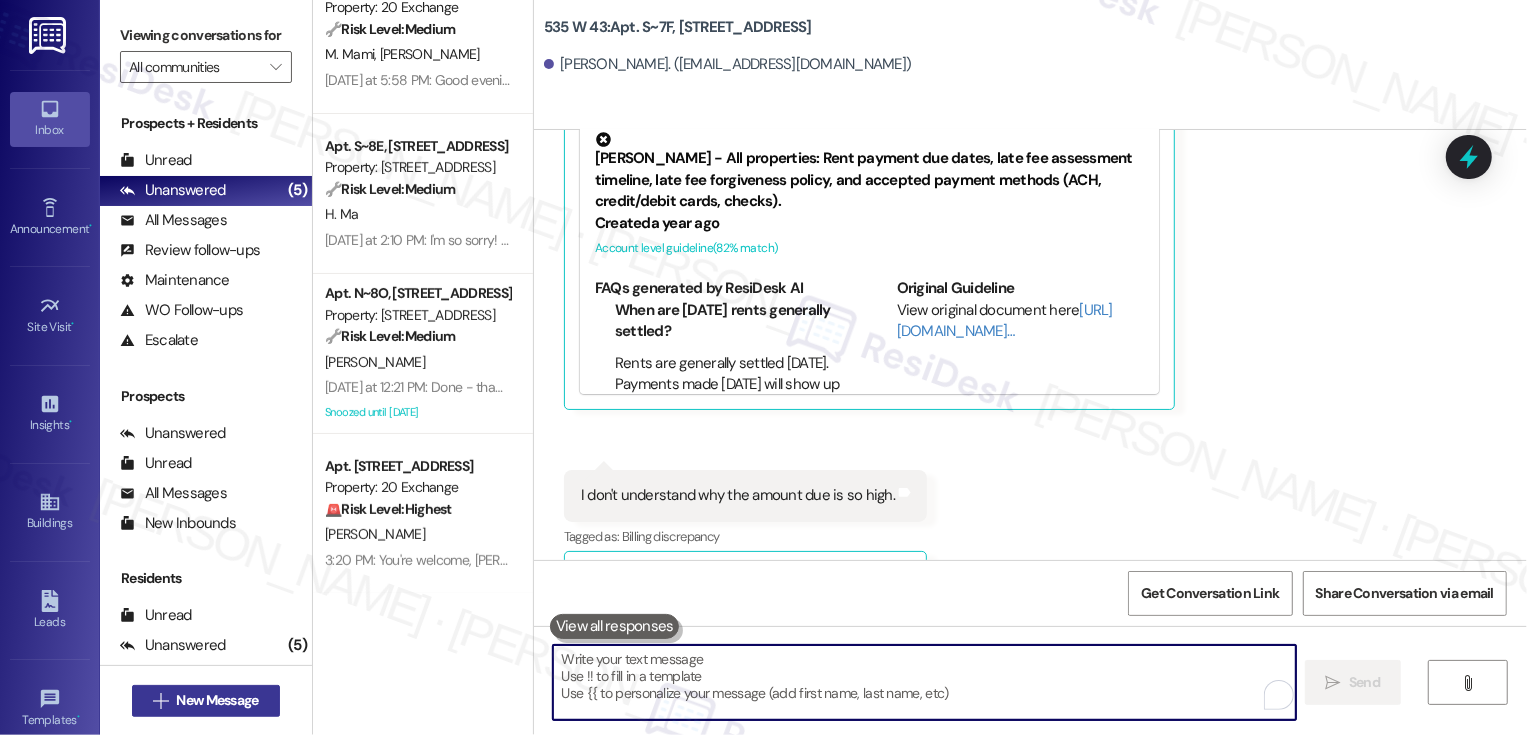 click on "New Message" at bounding box center [217, 700] 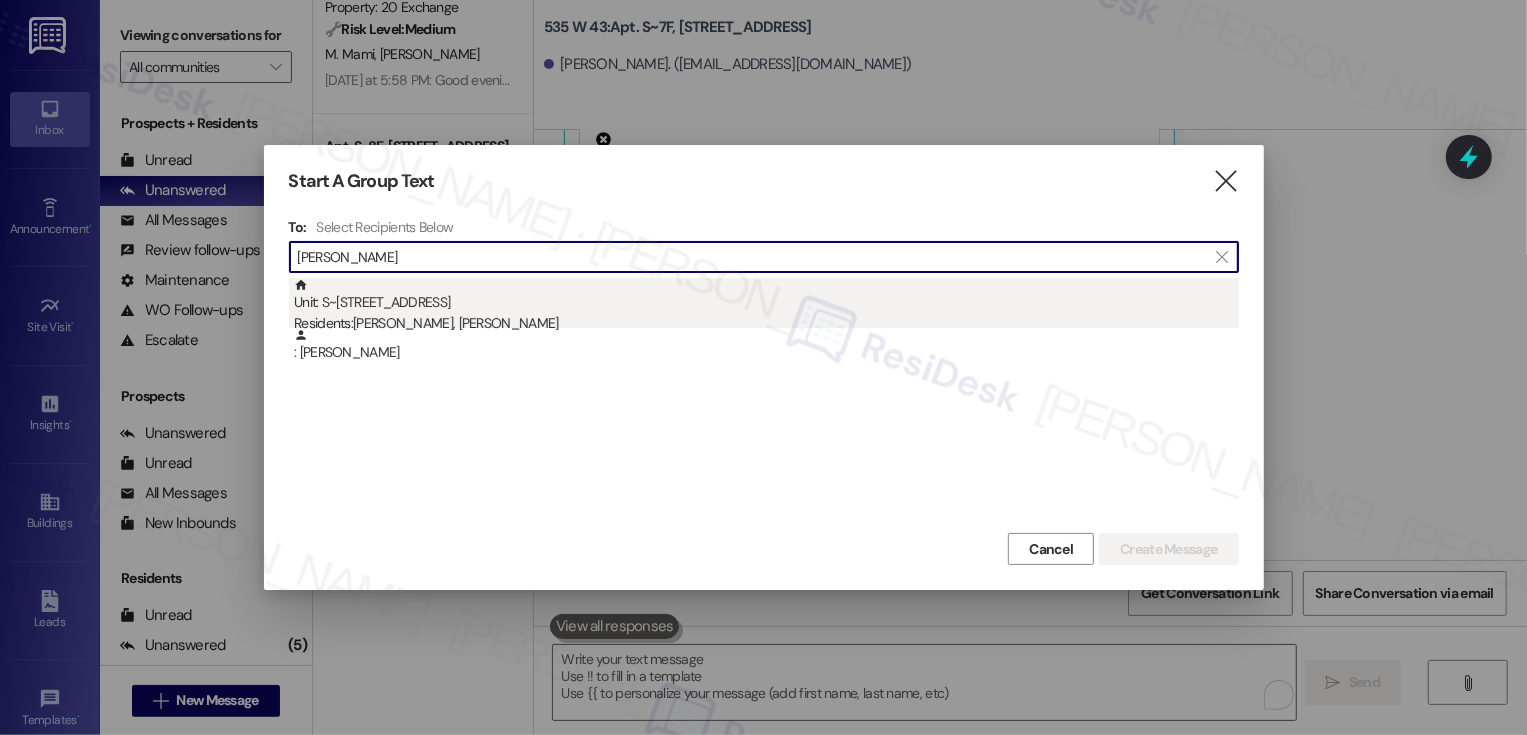 type on "[PERSON_NAME]" 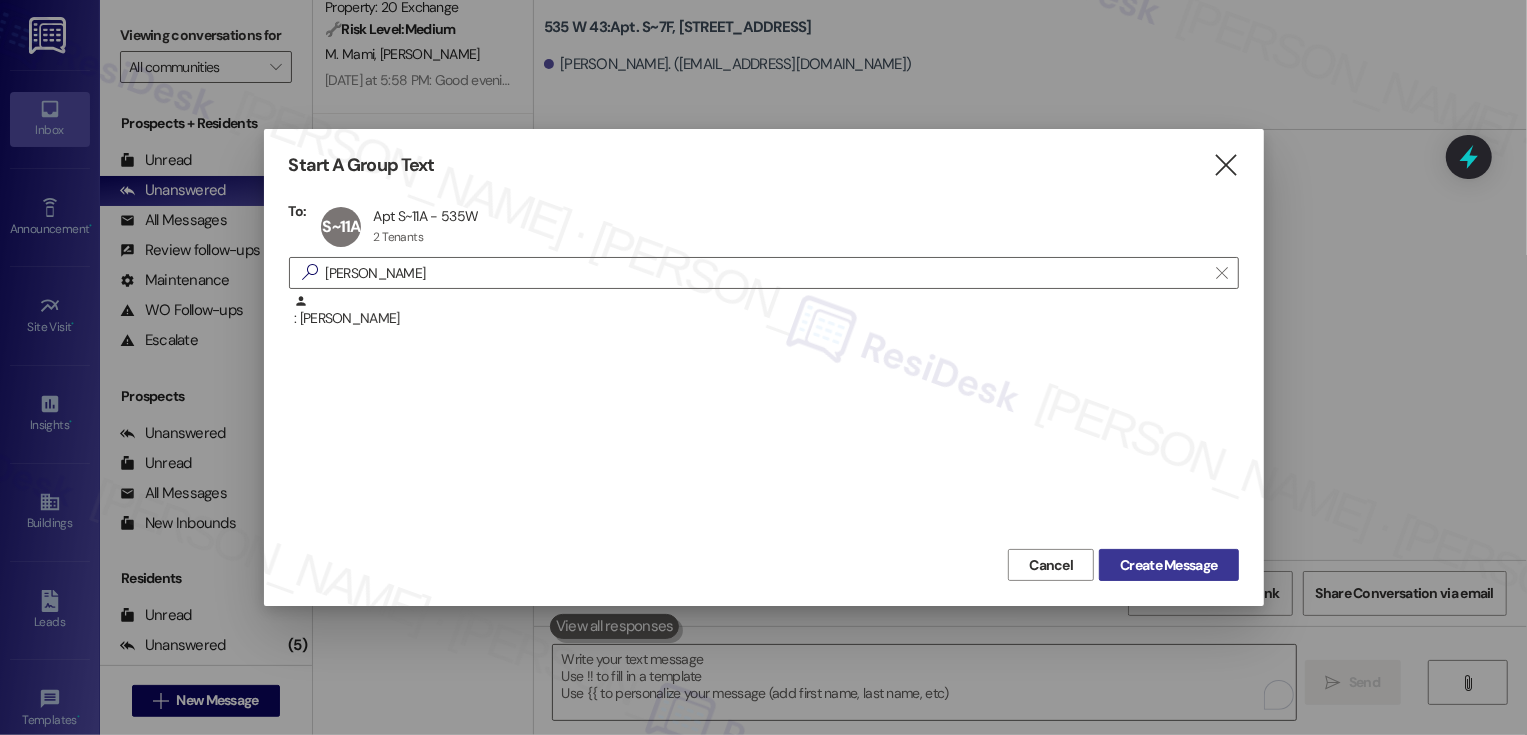 click on "Create Message" at bounding box center [1168, 565] 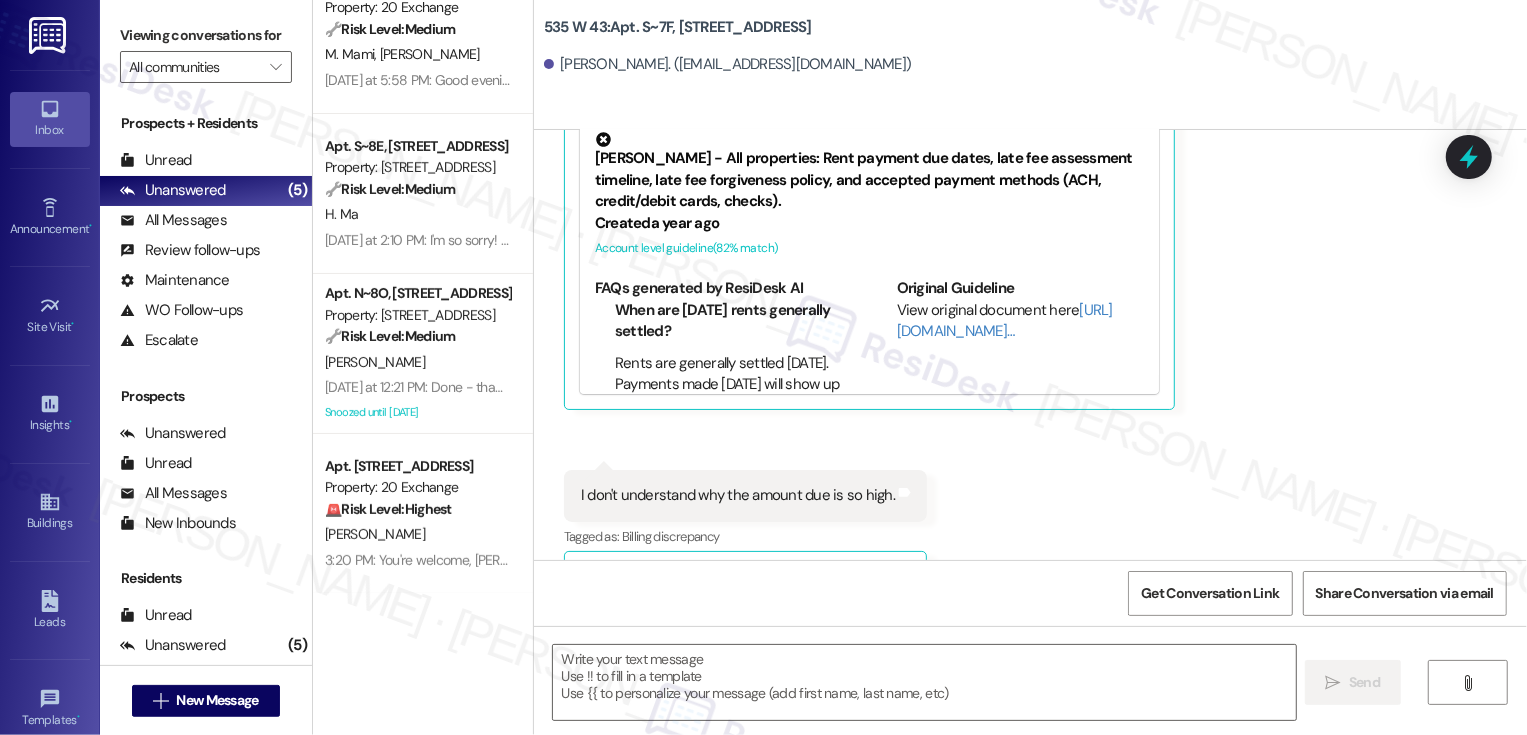 type on "Fetching suggested responses. Please feel free to read through the conversation in the meantime." 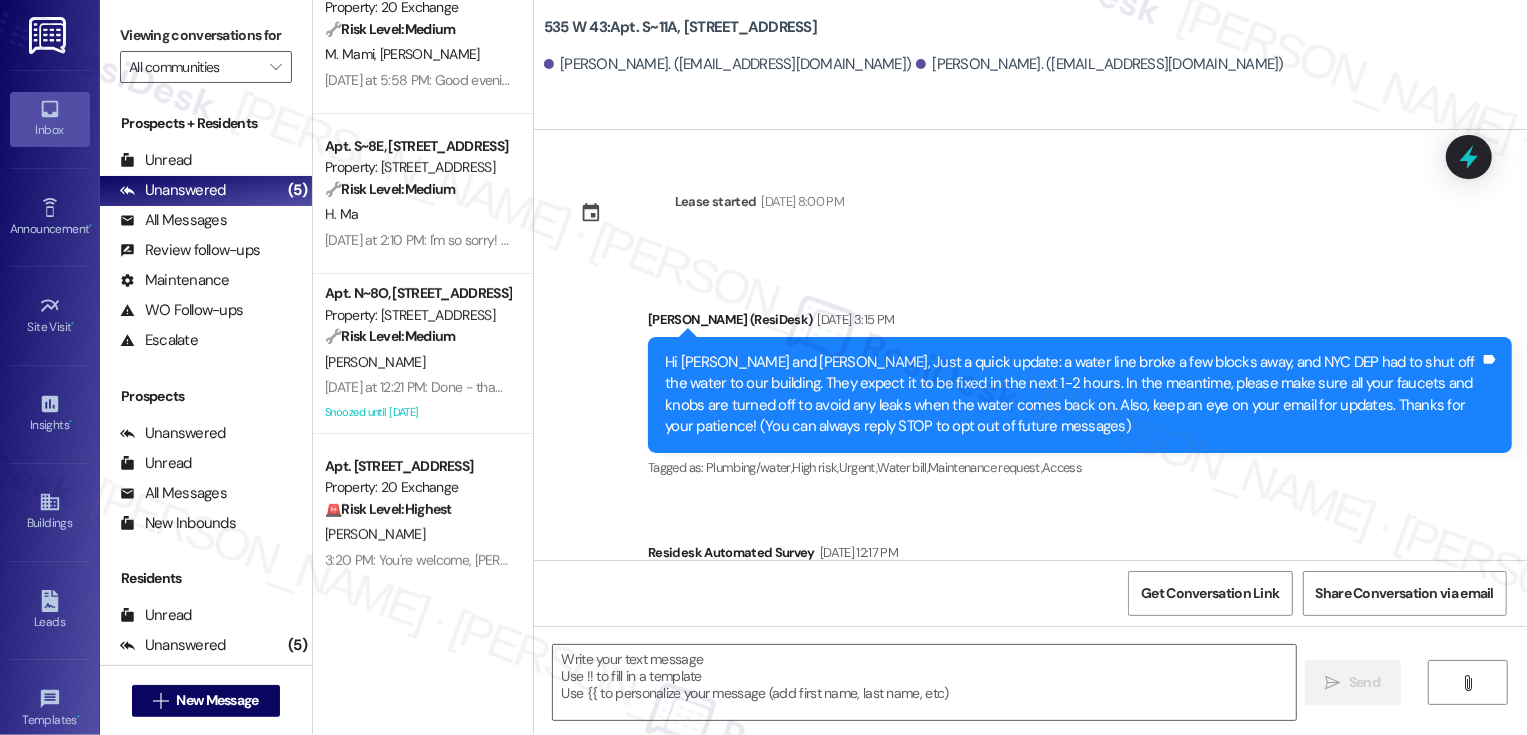 type on "Fetching suggested responses. Please feel free to read through the conversation in the meantime." 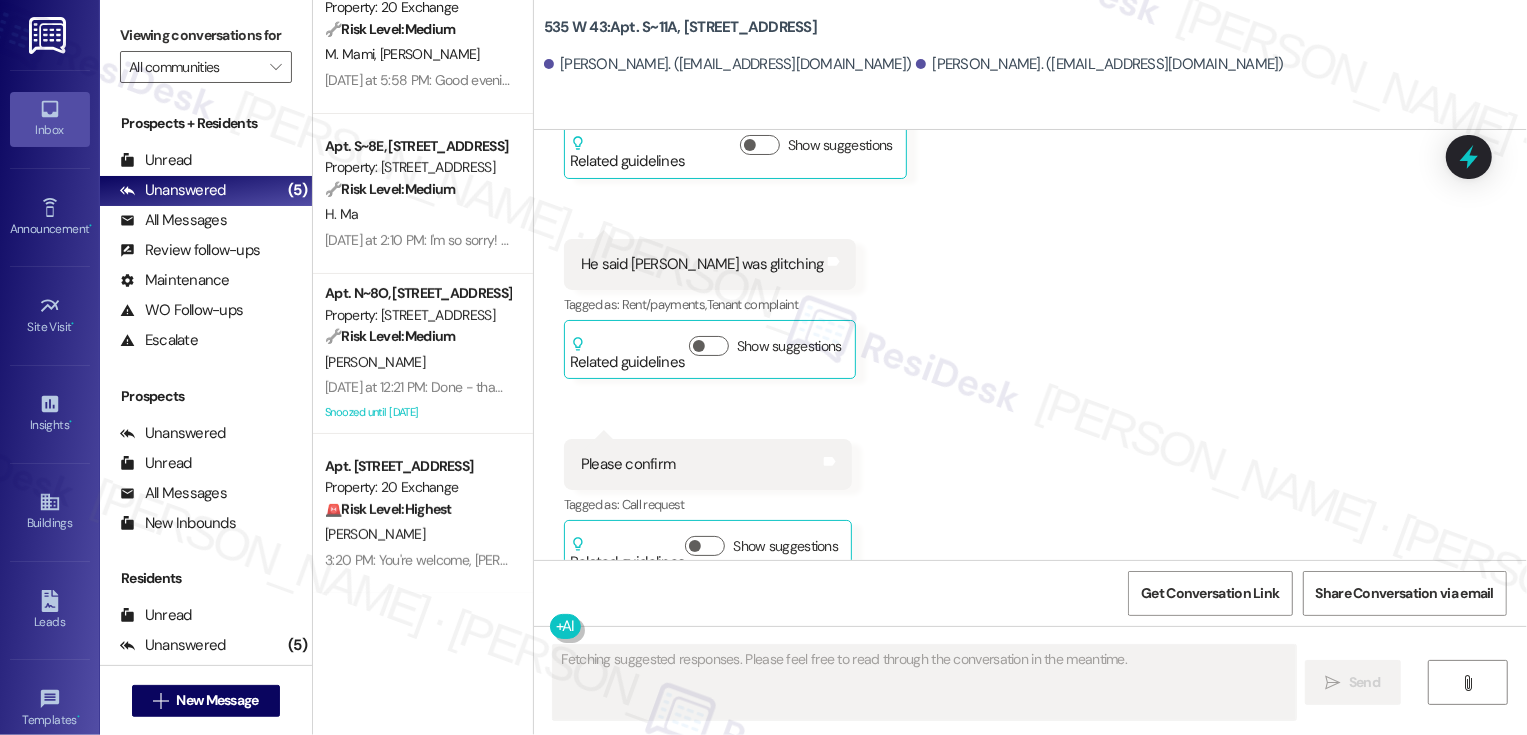 type 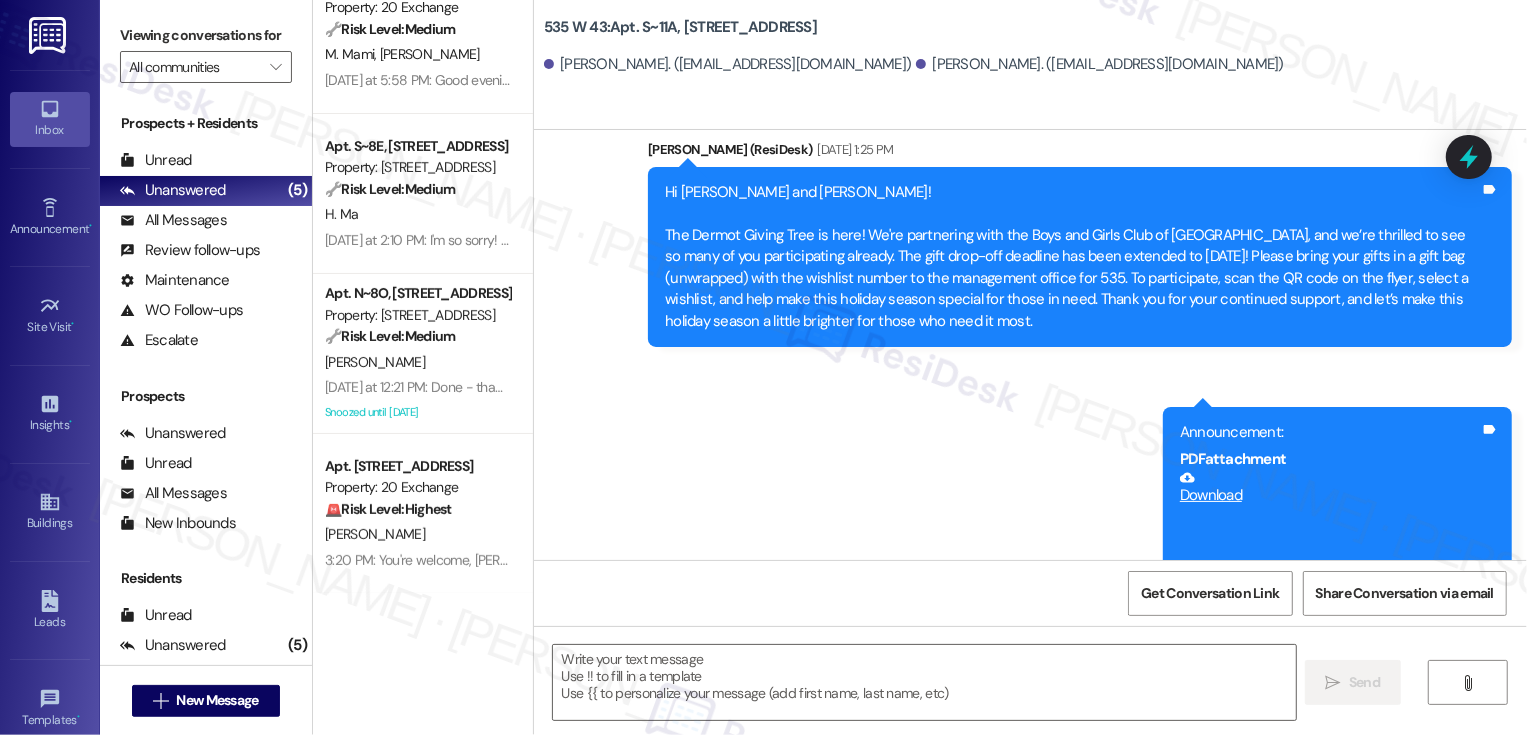 scroll, scrollTop: 2661, scrollLeft: 0, axis: vertical 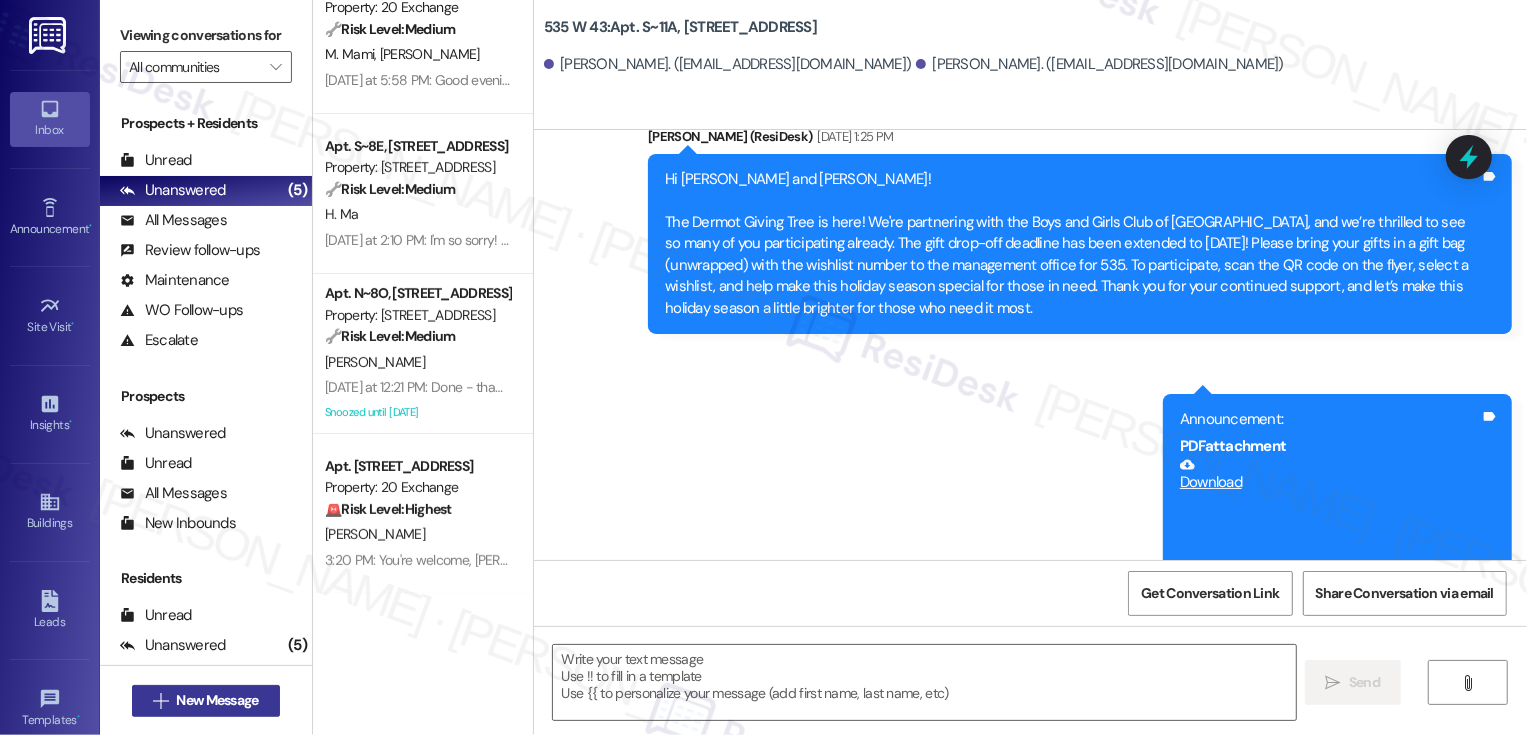 click on "New Message" at bounding box center [217, 700] 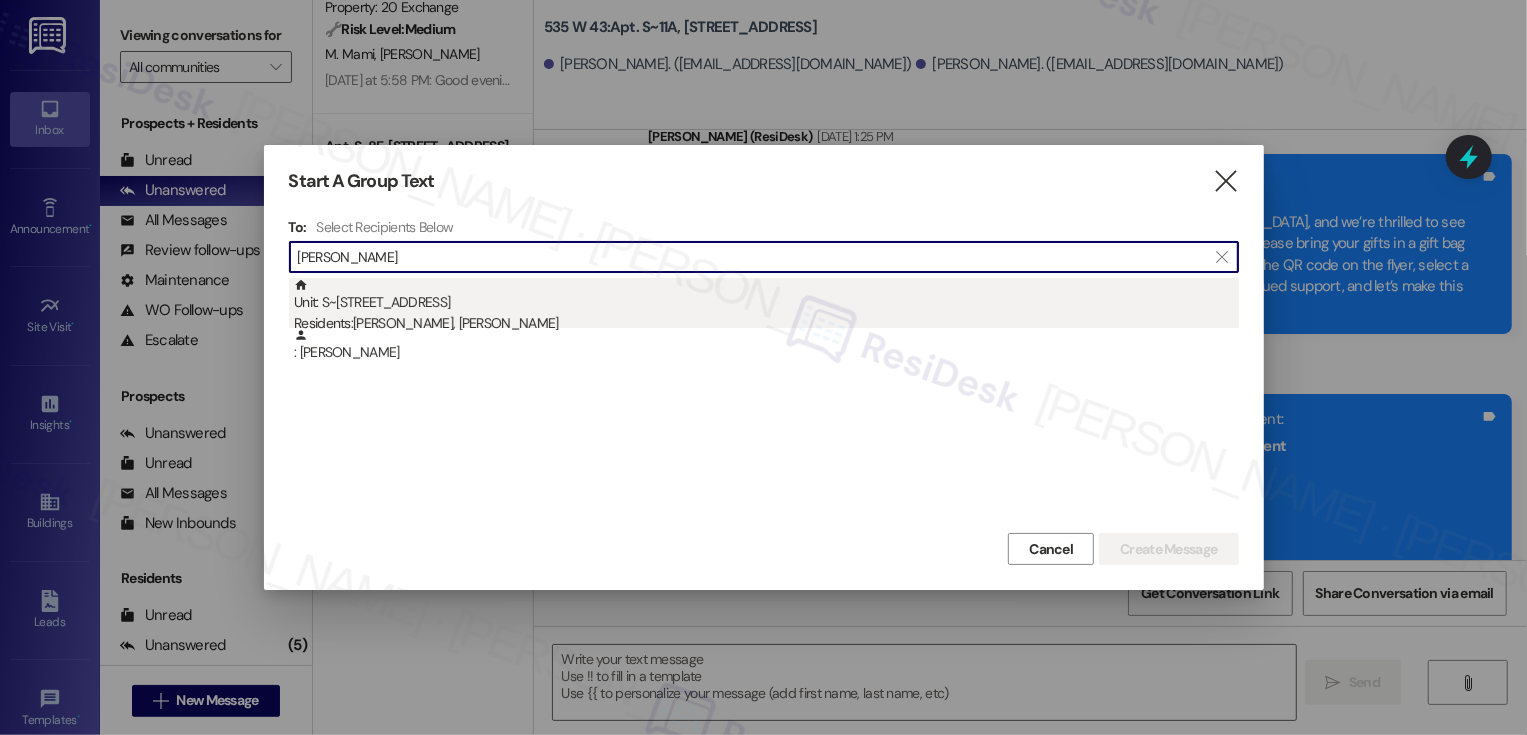 type on "[PERSON_NAME]" 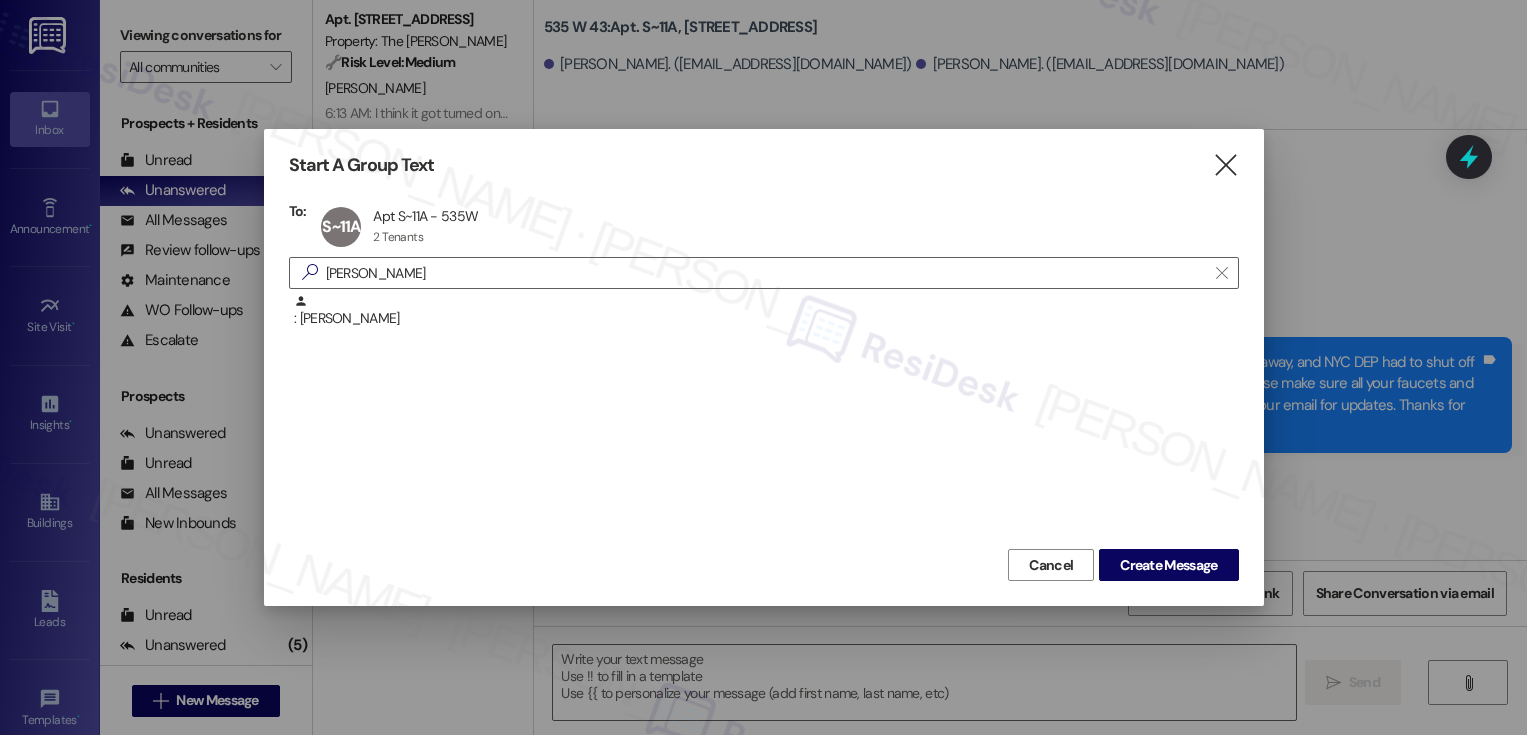 scroll, scrollTop: 0, scrollLeft: 0, axis: both 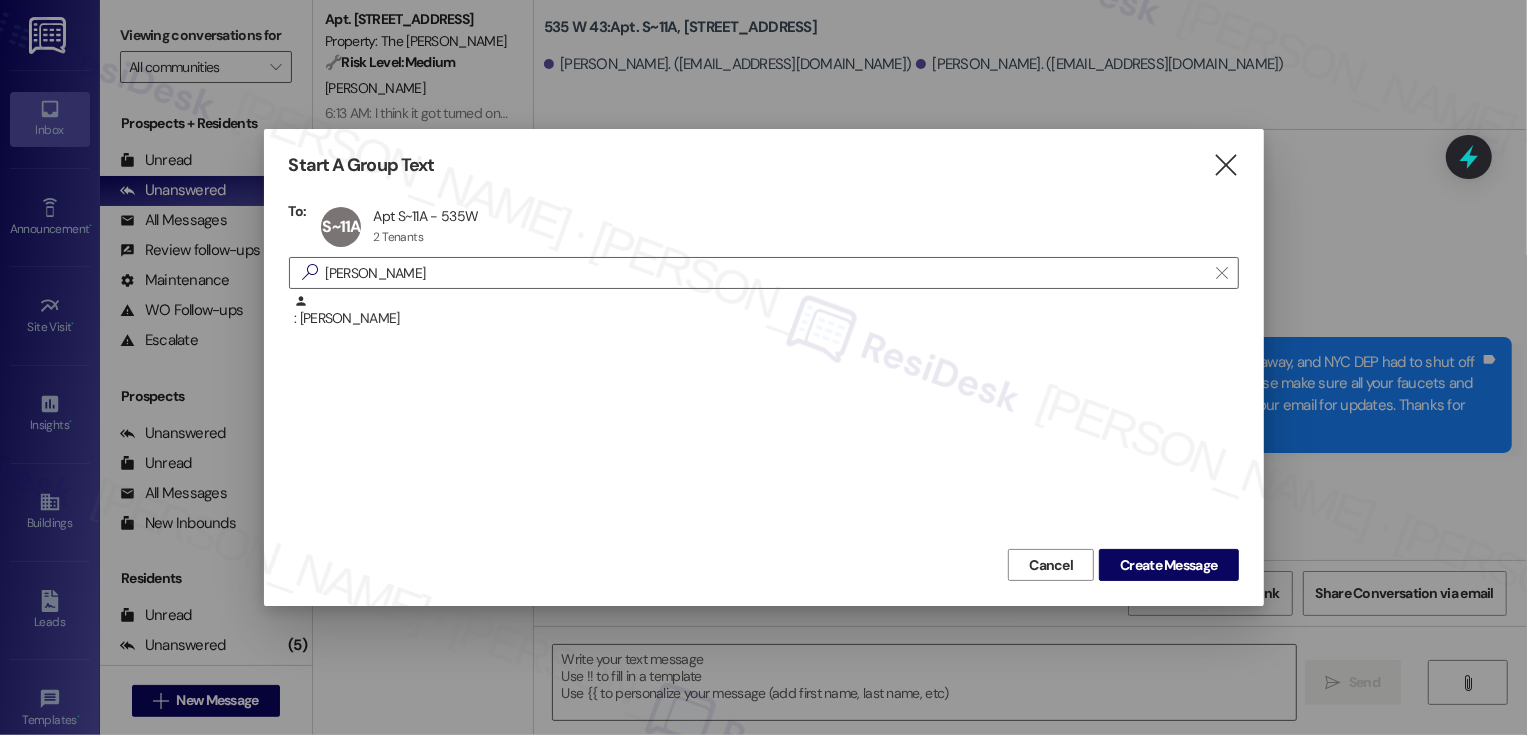 click on "Create Message" at bounding box center (1168, 565) 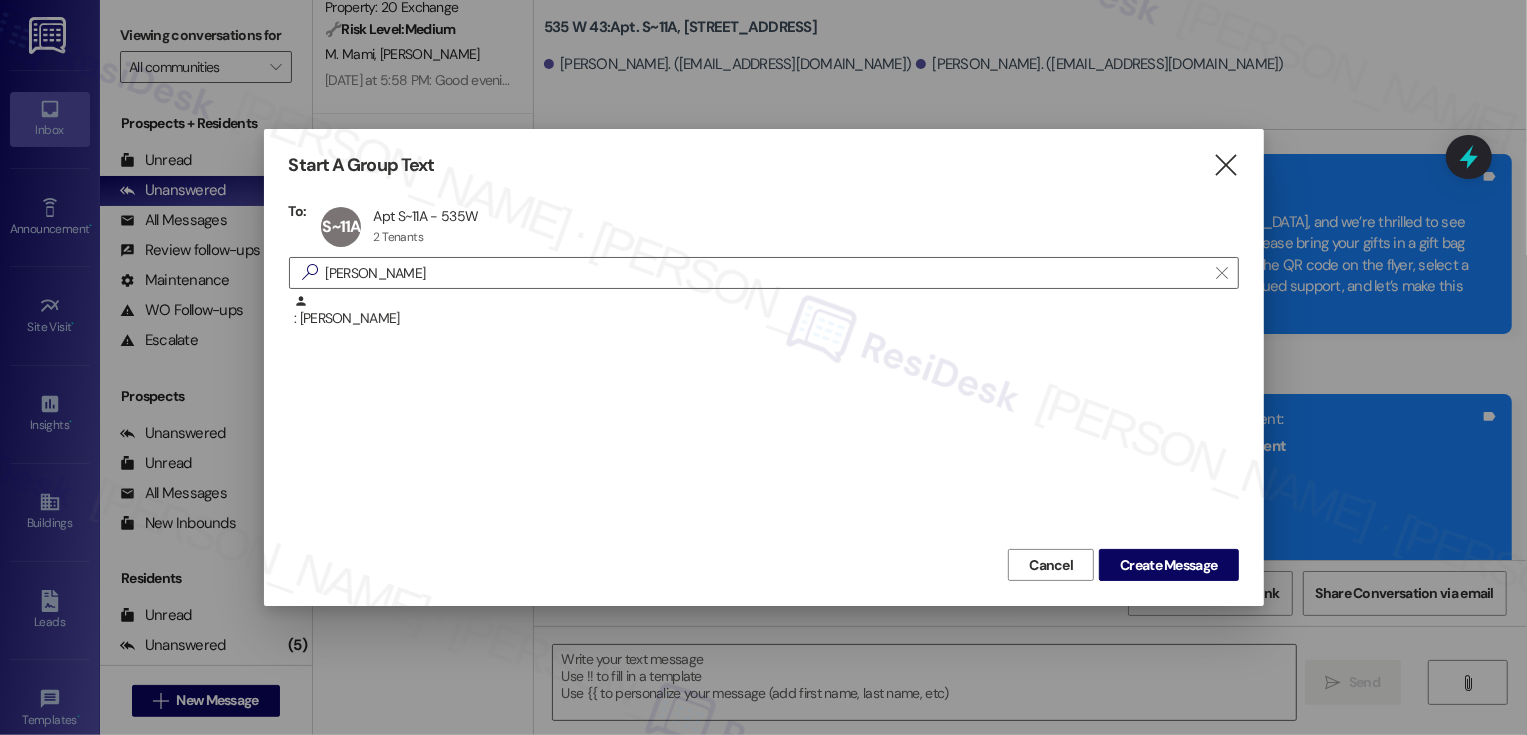 type 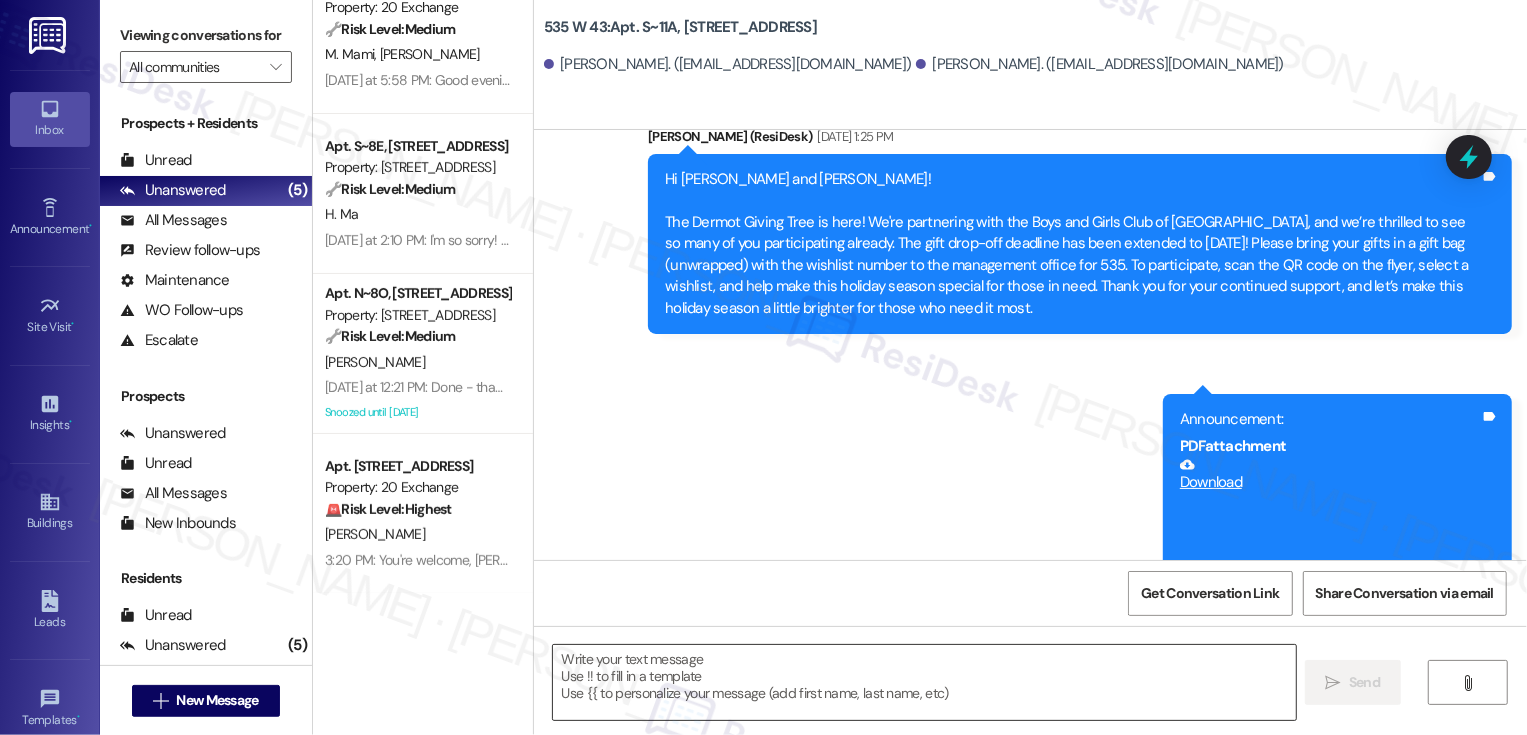 click at bounding box center [924, 682] 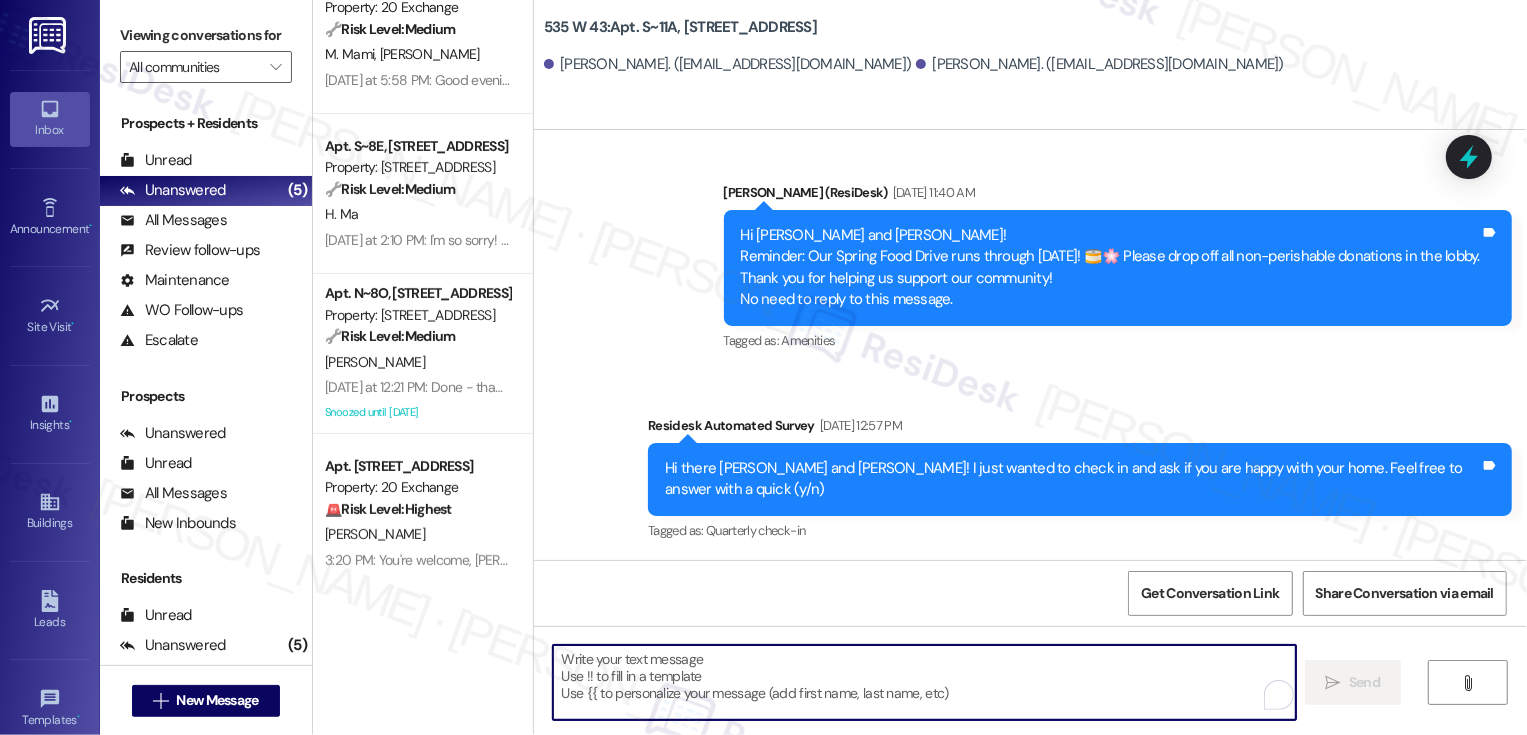scroll, scrollTop: 4989, scrollLeft: 0, axis: vertical 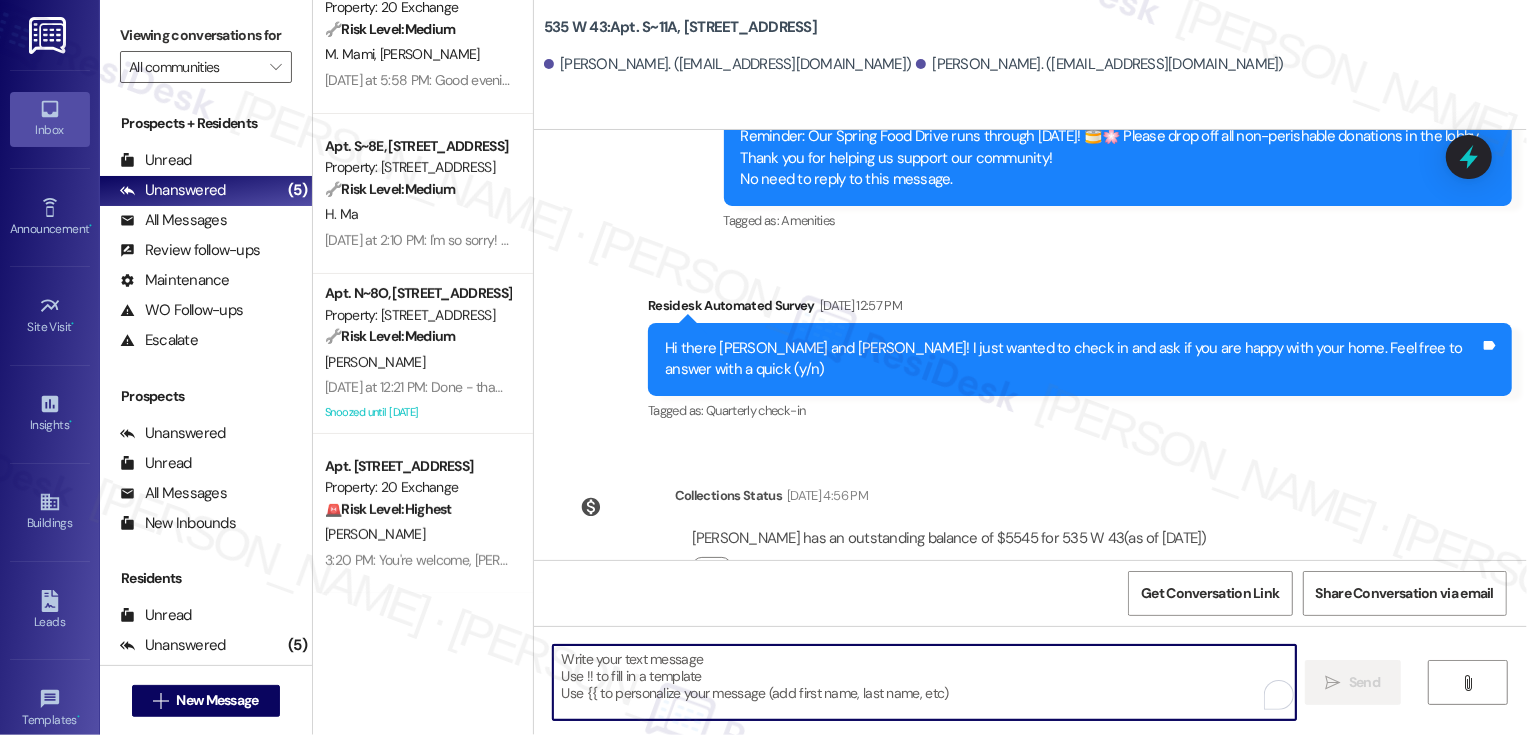 click at bounding box center (924, 682) 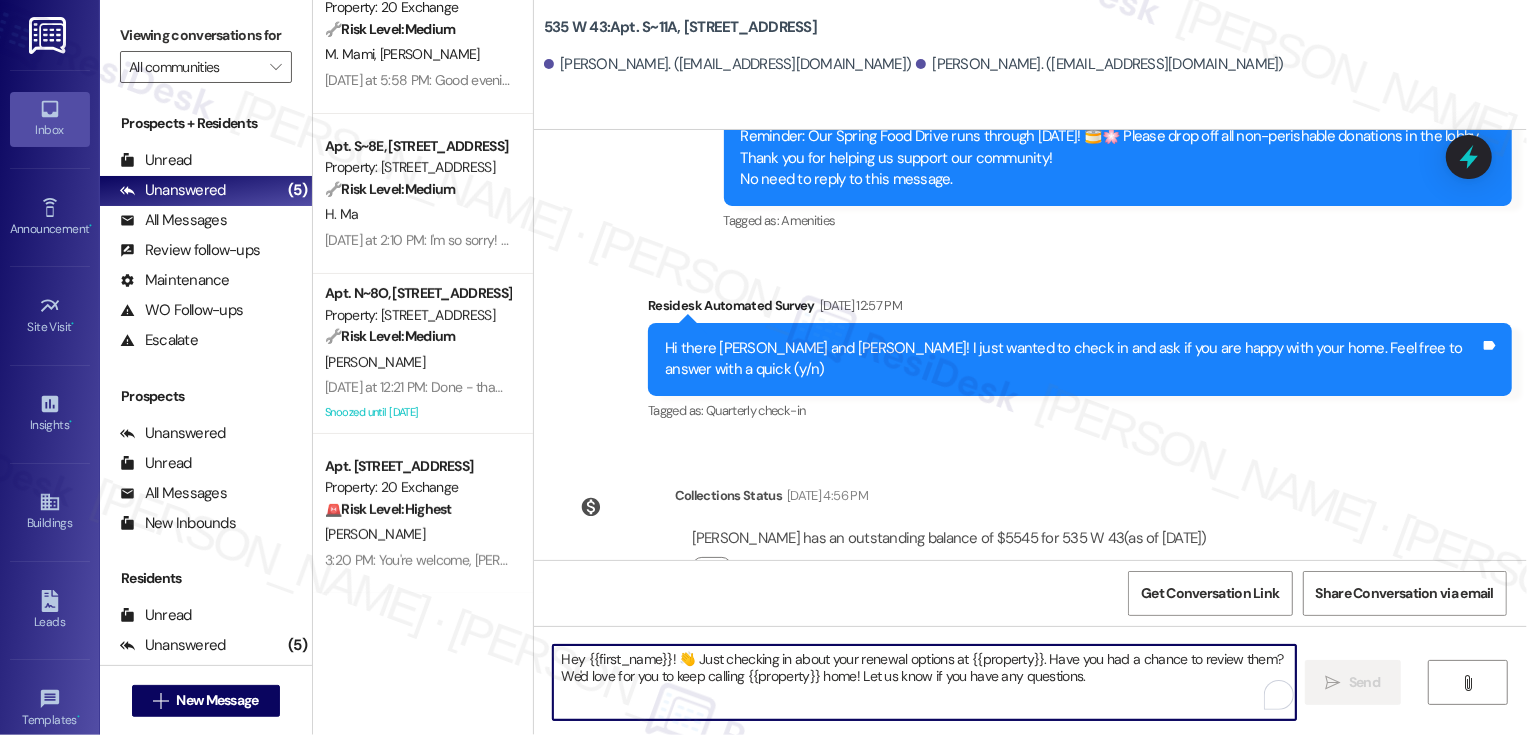 type 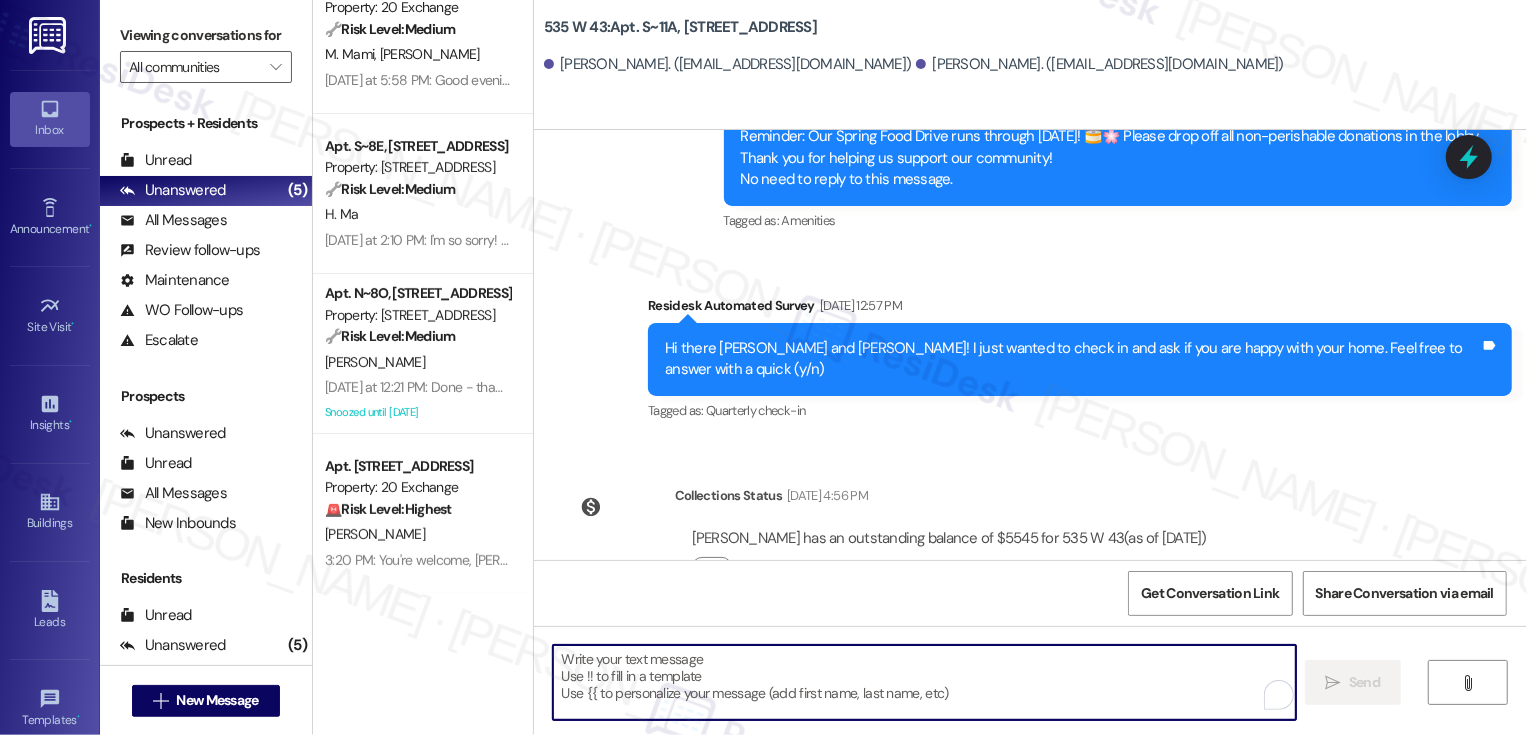 scroll, scrollTop: 1715, scrollLeft: 0, axis: vertical 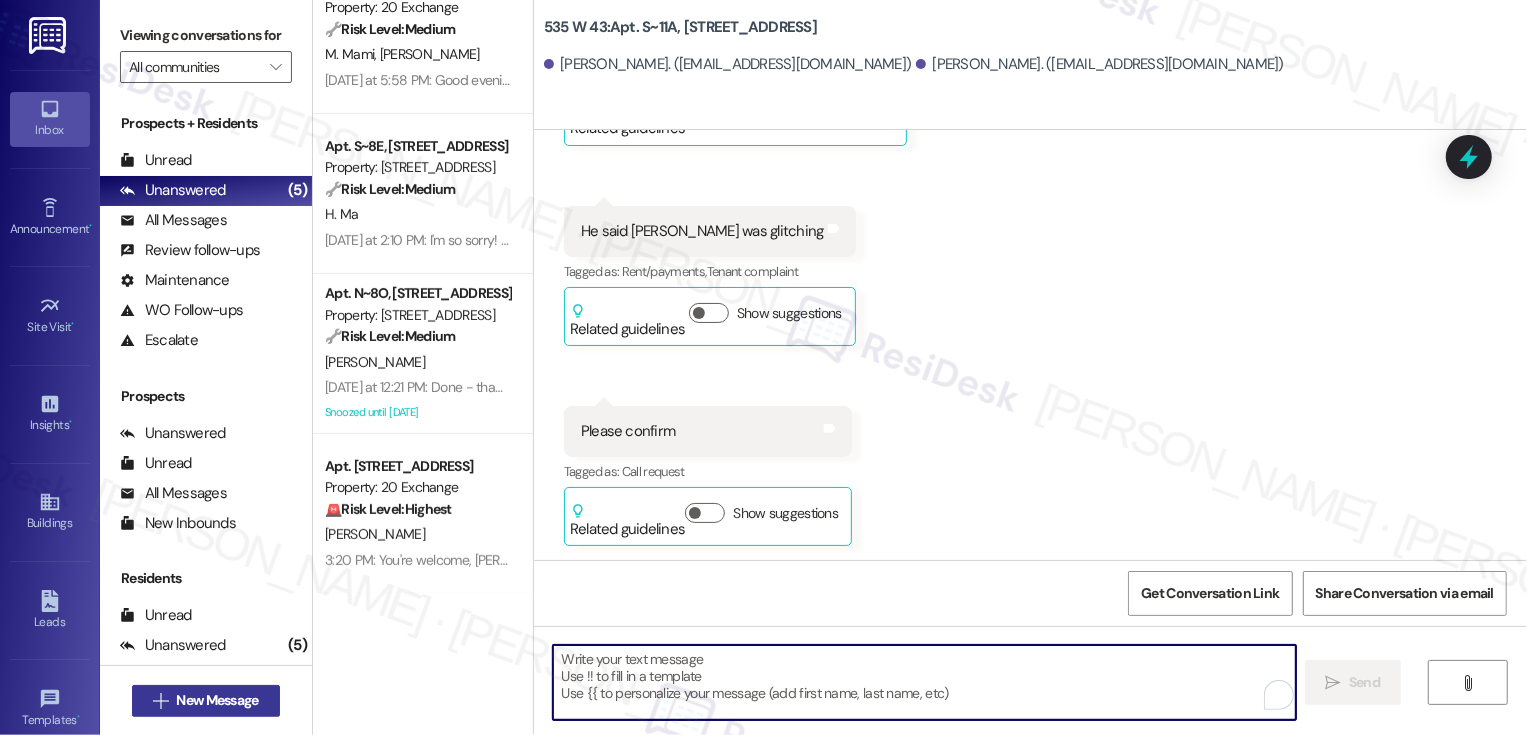 click on "New Message" at bounding box center [217, 700] 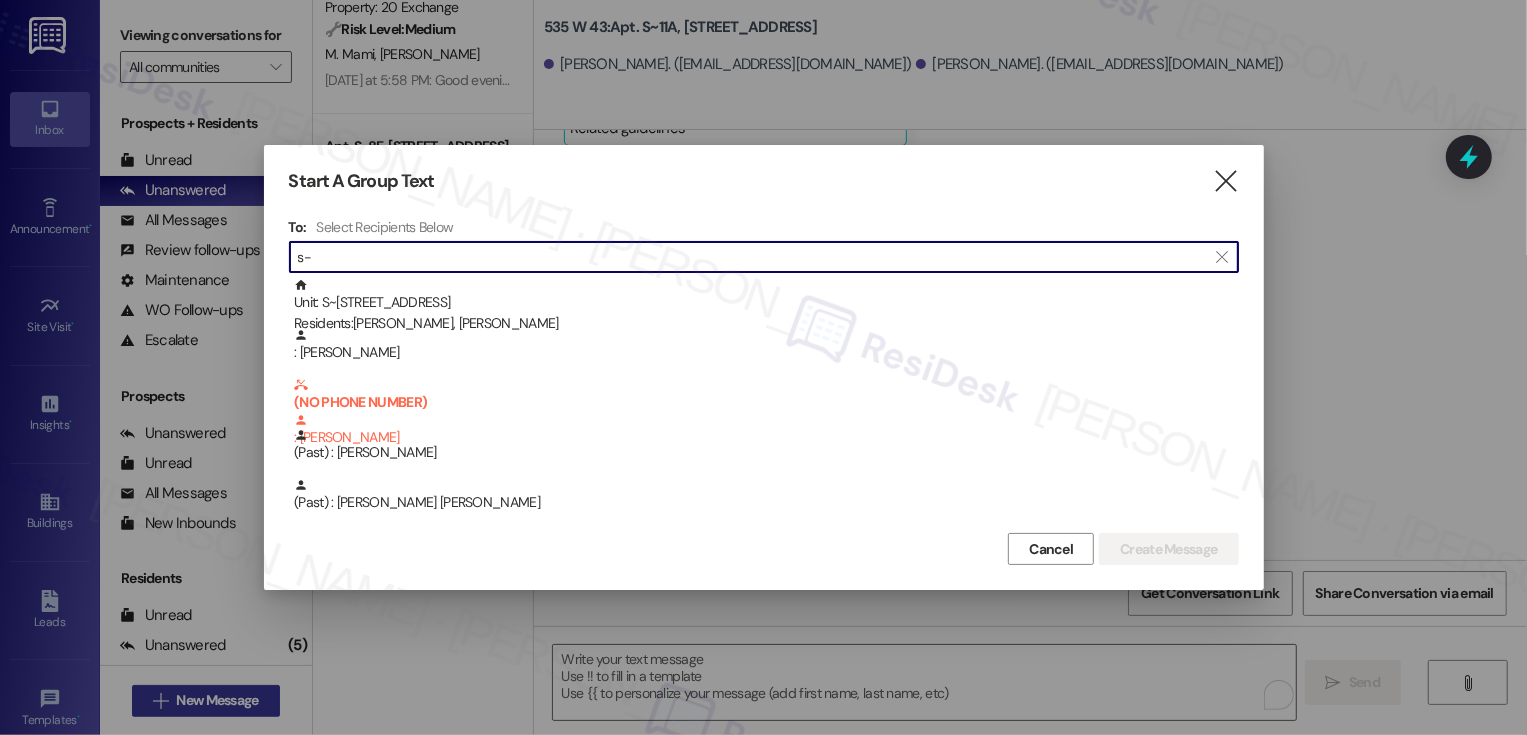 type on "s" 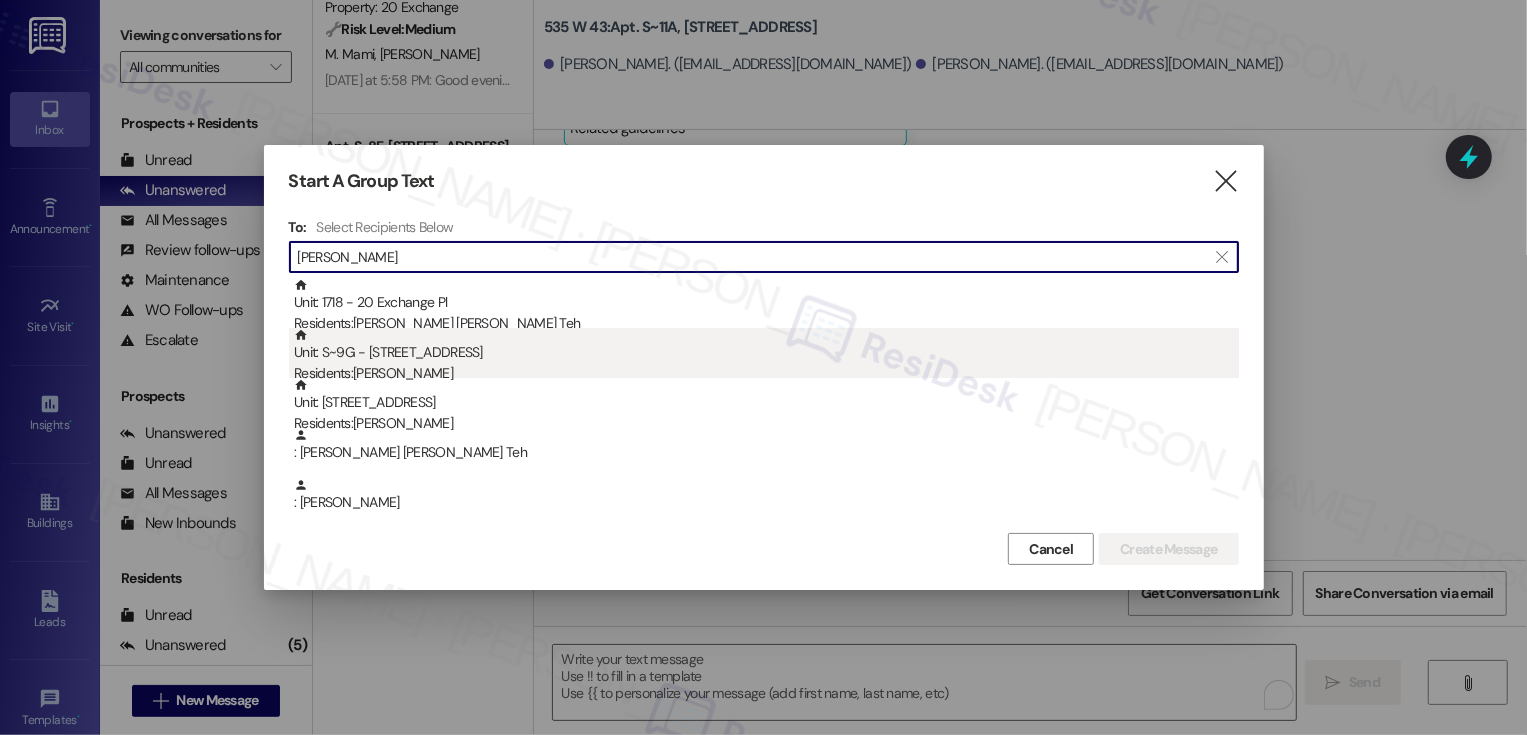 type on "[PERSON_NAME]" 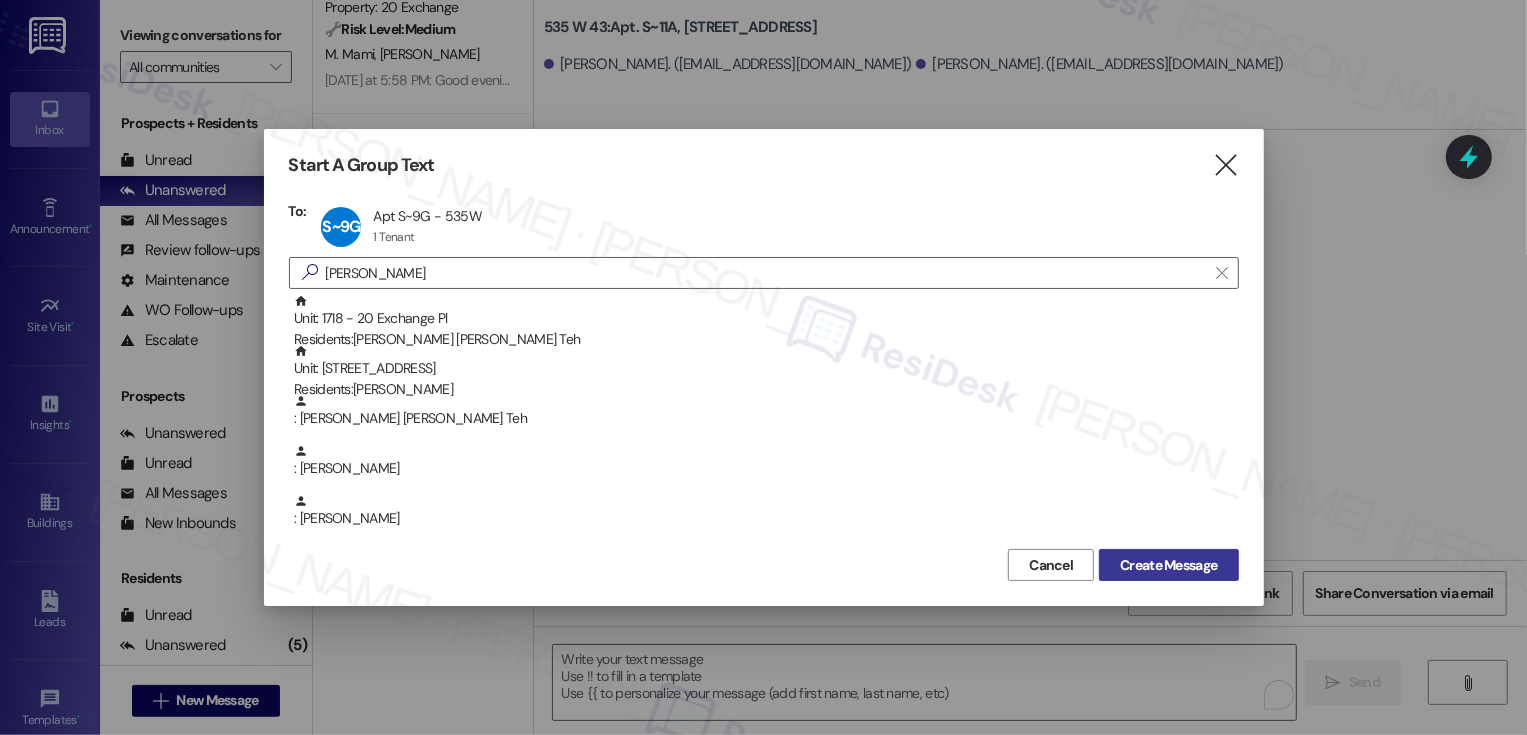 click on "Create Message" at bounding box center (1168, 565) 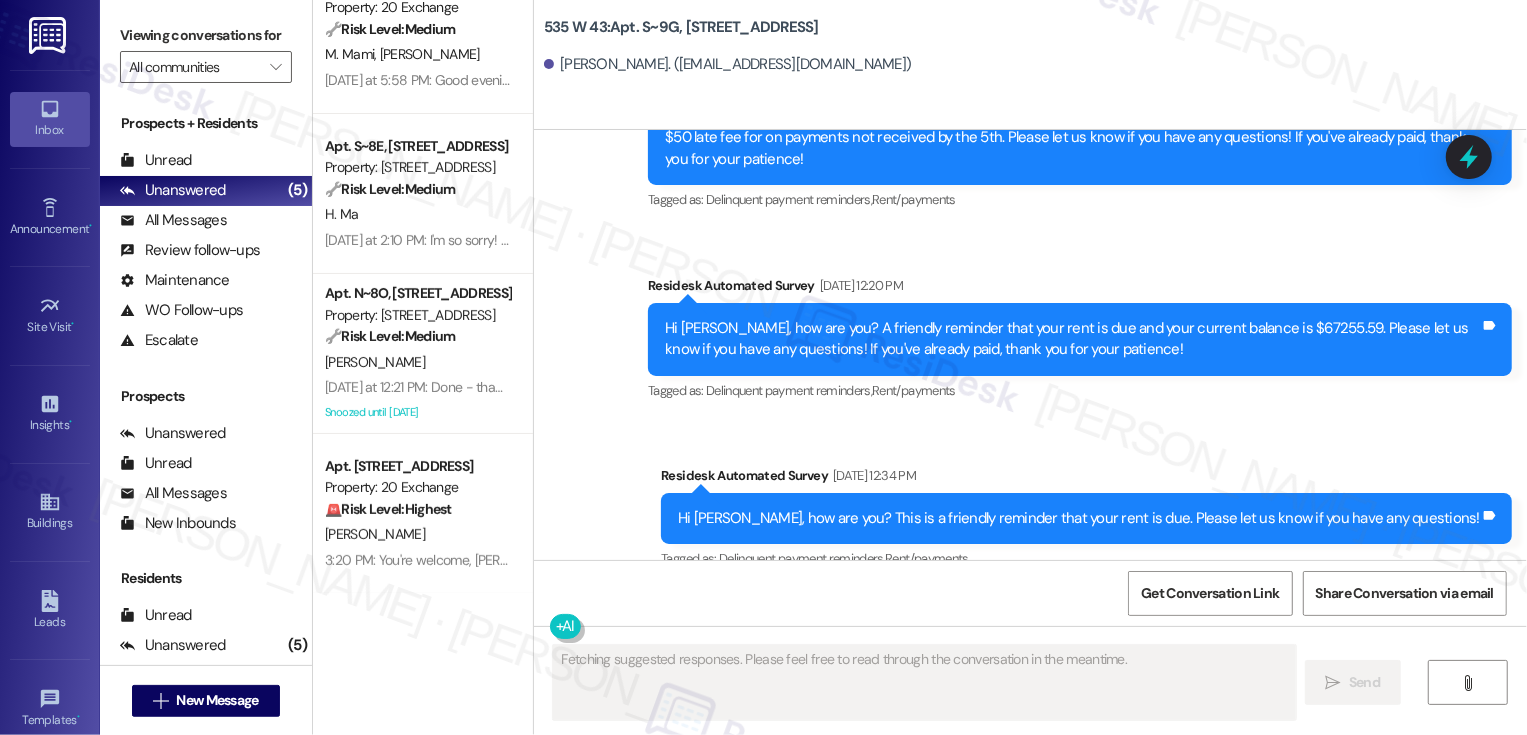 scroll, scrollTop: 5597, scrollLeft: 0, axis: vertical 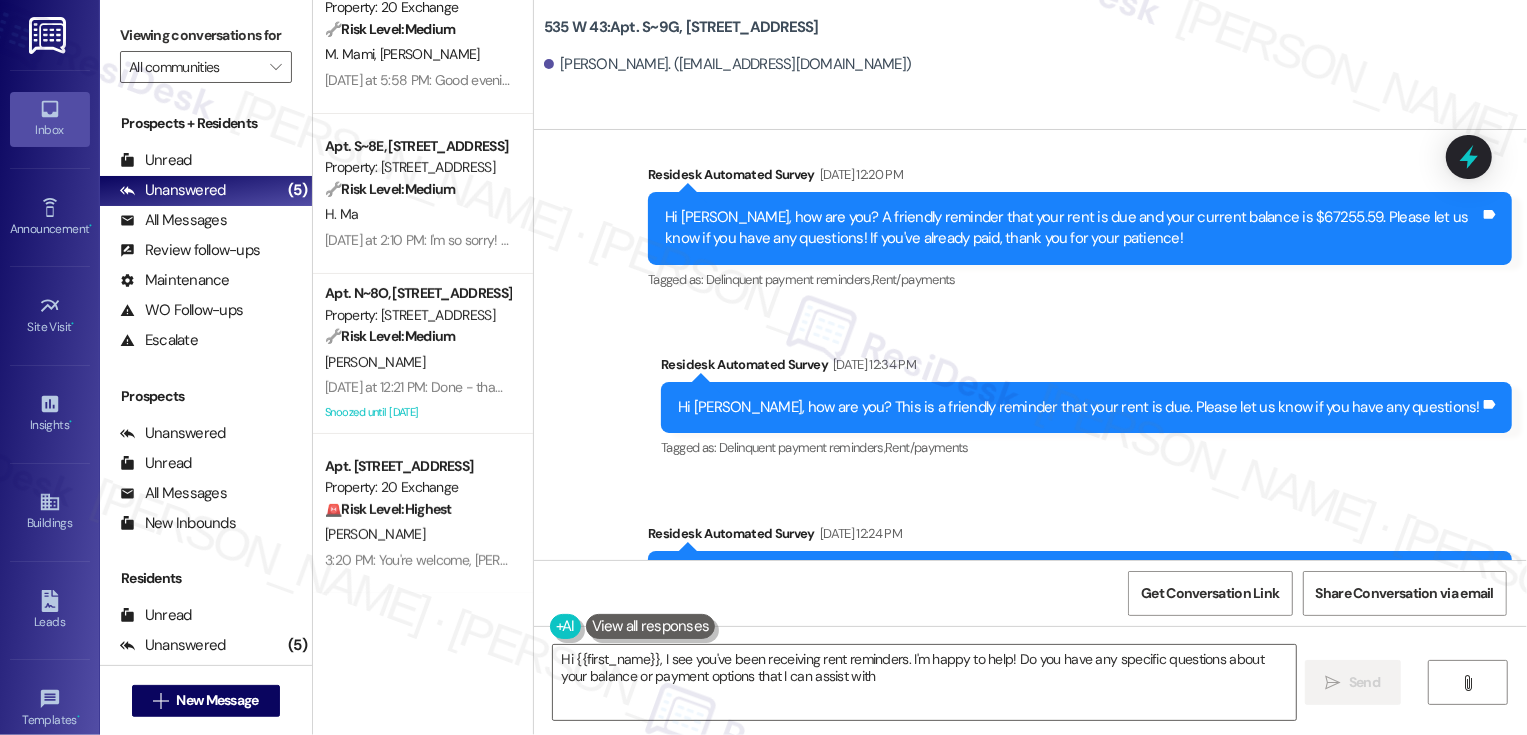 type on "Hi {{first_name}}, I see you've been receiving rent reminders. I'm happy to help! Do you have any specific questions about your balance or payment options that I can assist with?" 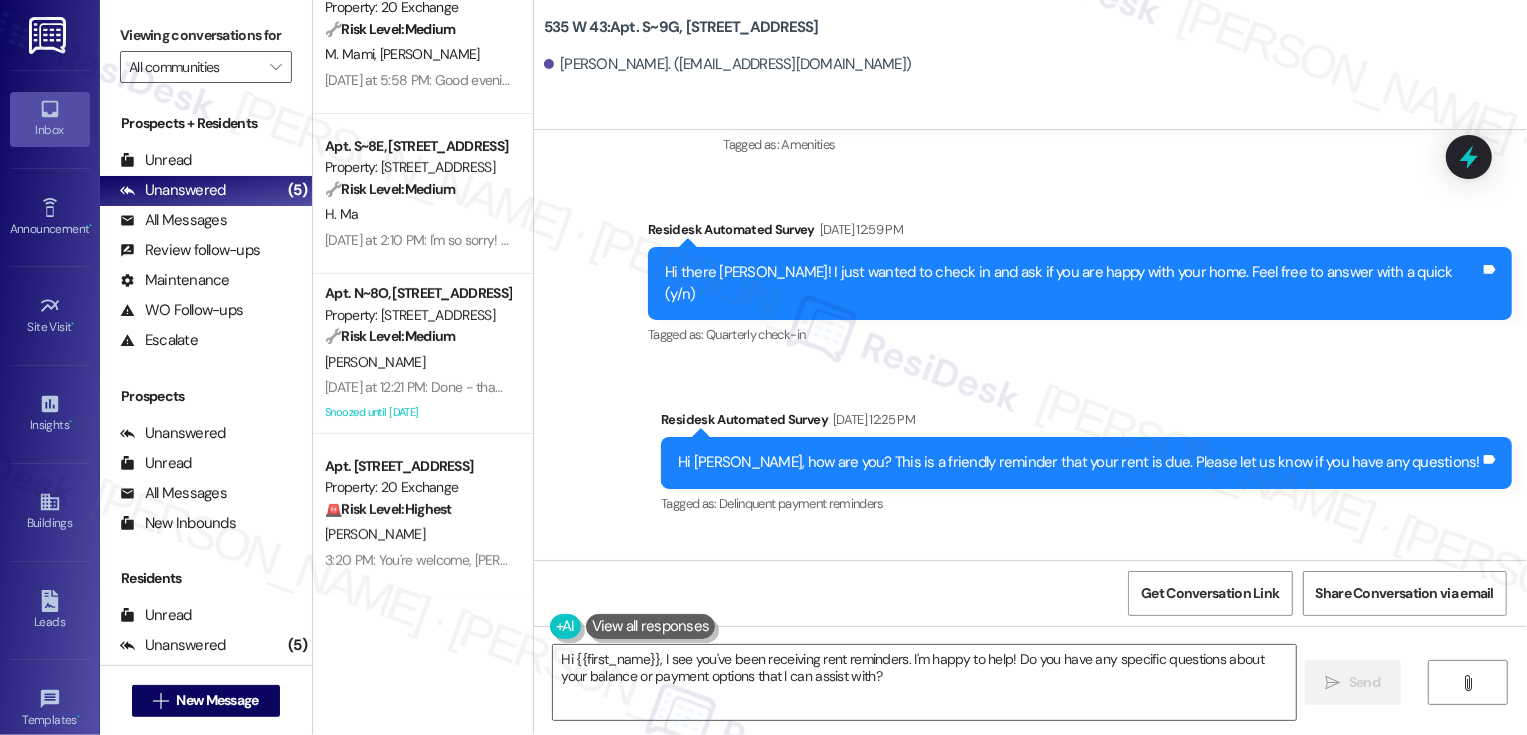 scroll, scrollTop: 4478, scrollLeft: 0, axis: vertical 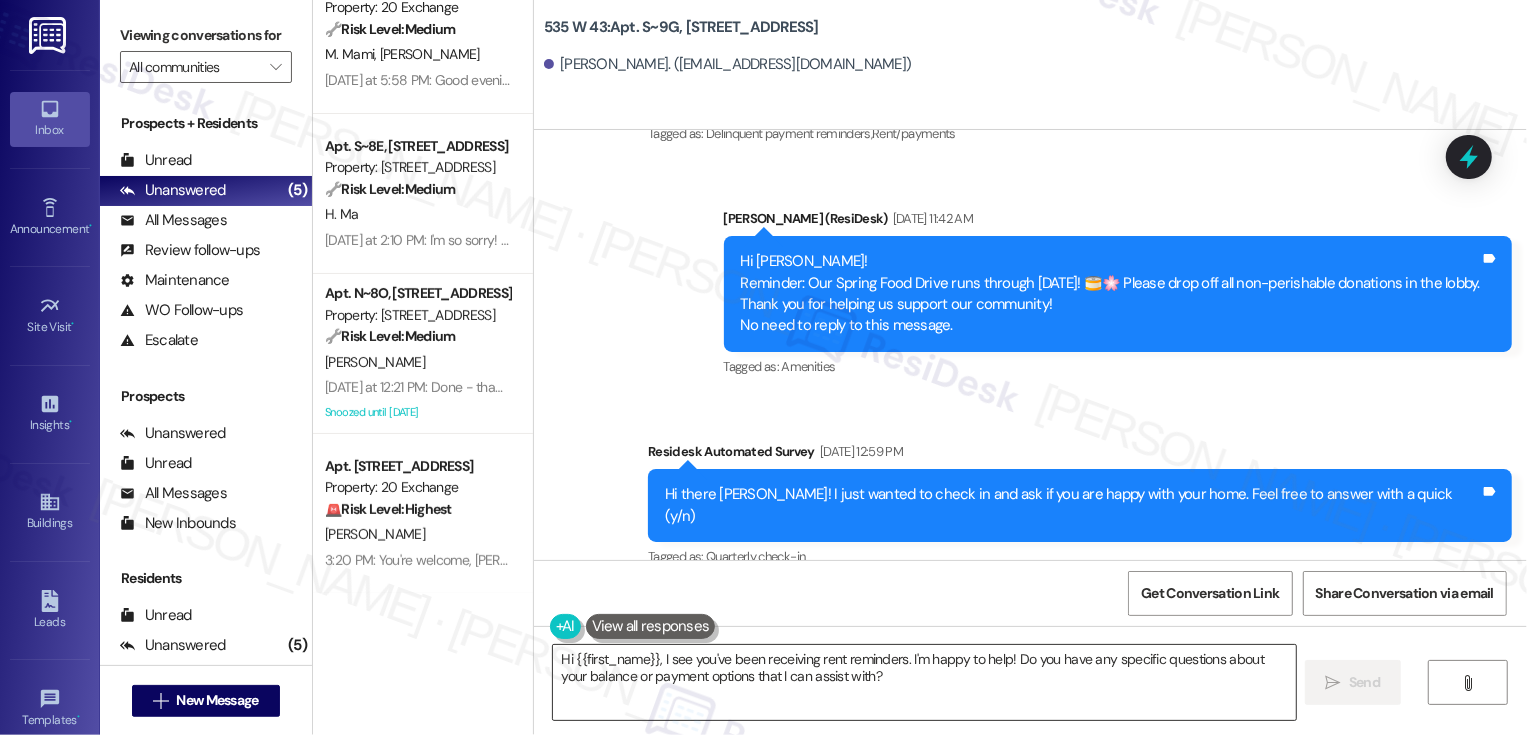 click on "Hi {{first_name}}, I see you've been receiving rent reminders. I'm happy to help! Do you have any specific questions about your balance or payment options that I can assist with?" at bounding box center [924, 682] 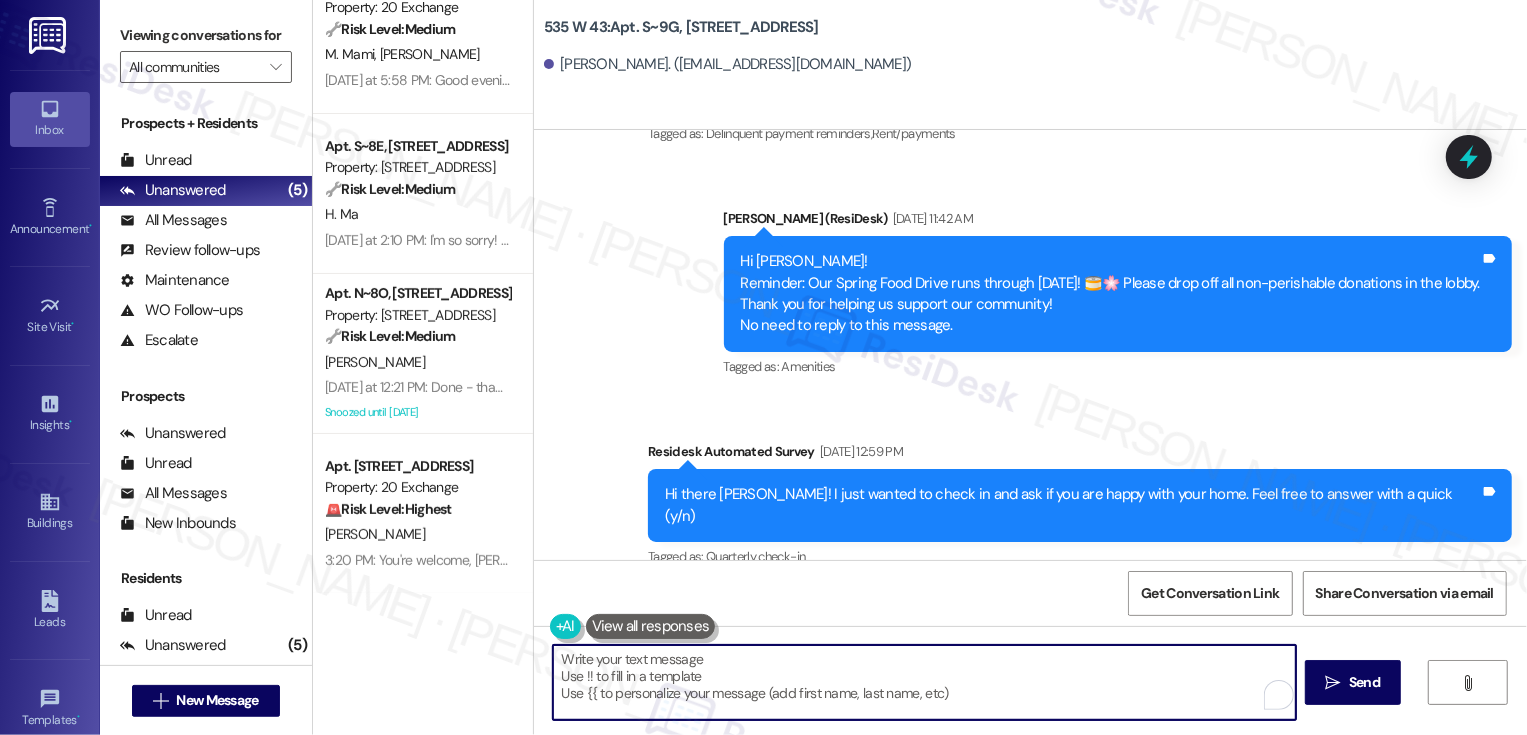 paste on "Hey {{first_name}}! 👋 Just checking in about your renewal options at {{property}}. Have you had a chance to review them? We'd love for you to keep calling {{property}} home! Let us know if you have any questions." 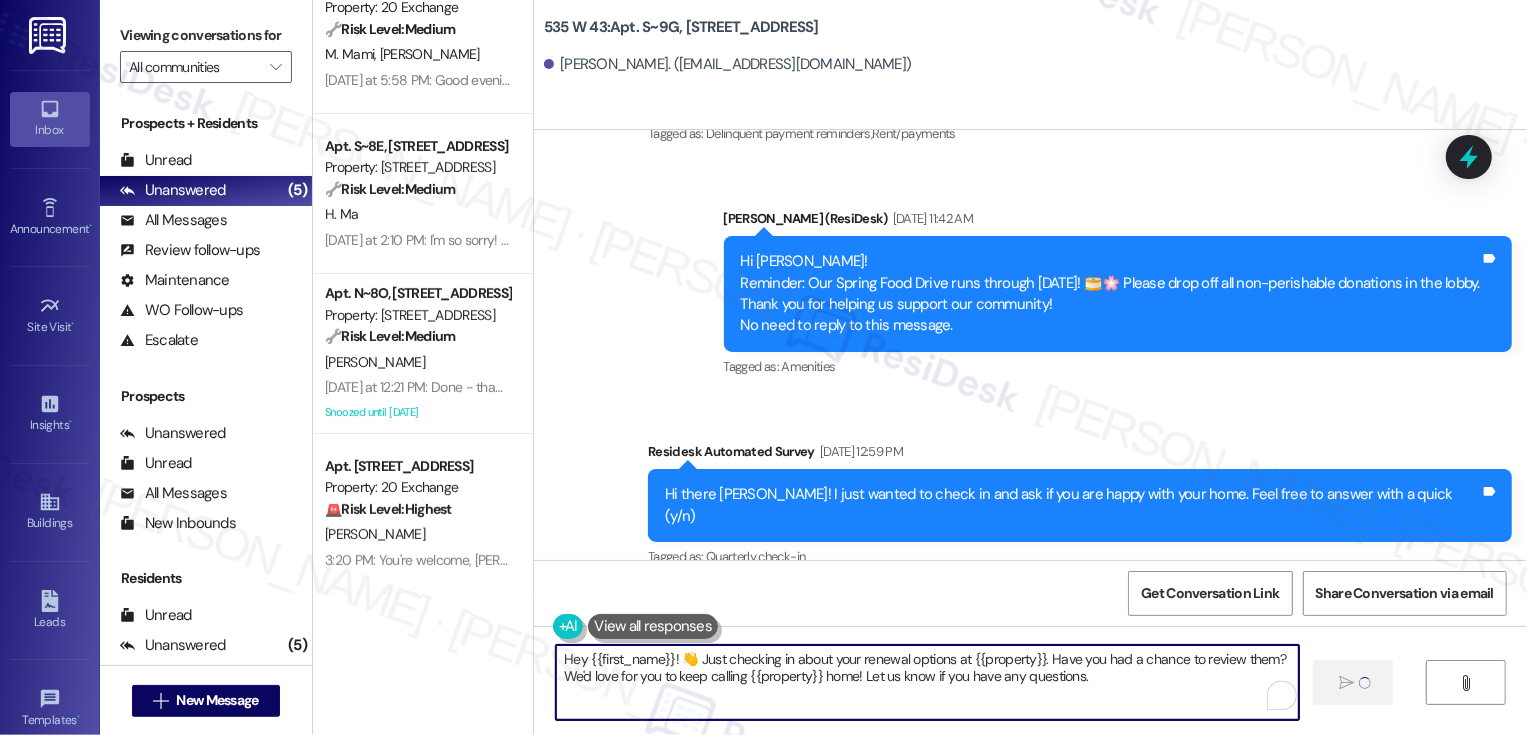 type on "Hey {{first_name}}! 👋 Just checking in about your renewal options at {{property}}. Have you had a chance to review them? We'd love for you to keep calling {{property}} home! Let us know if you have any questions." 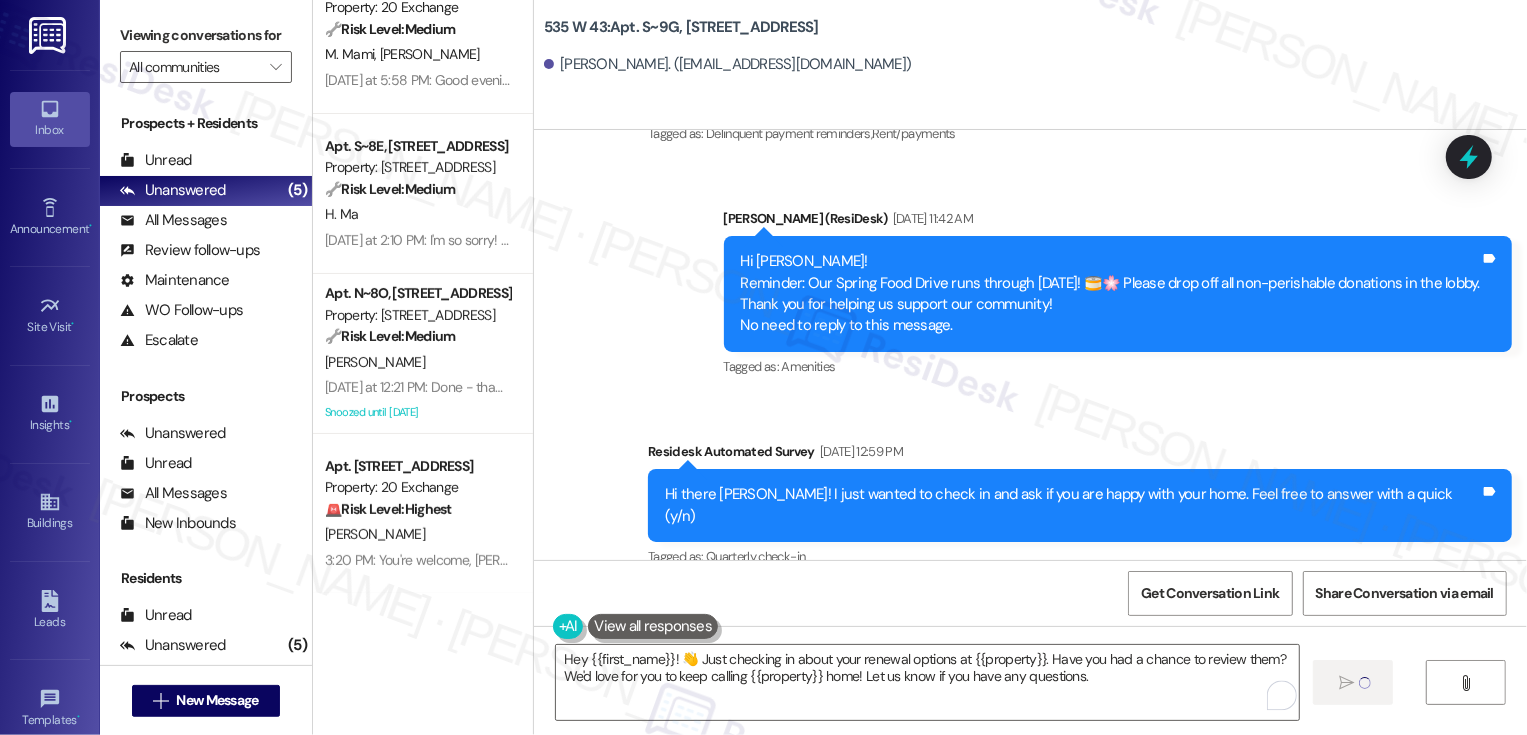type 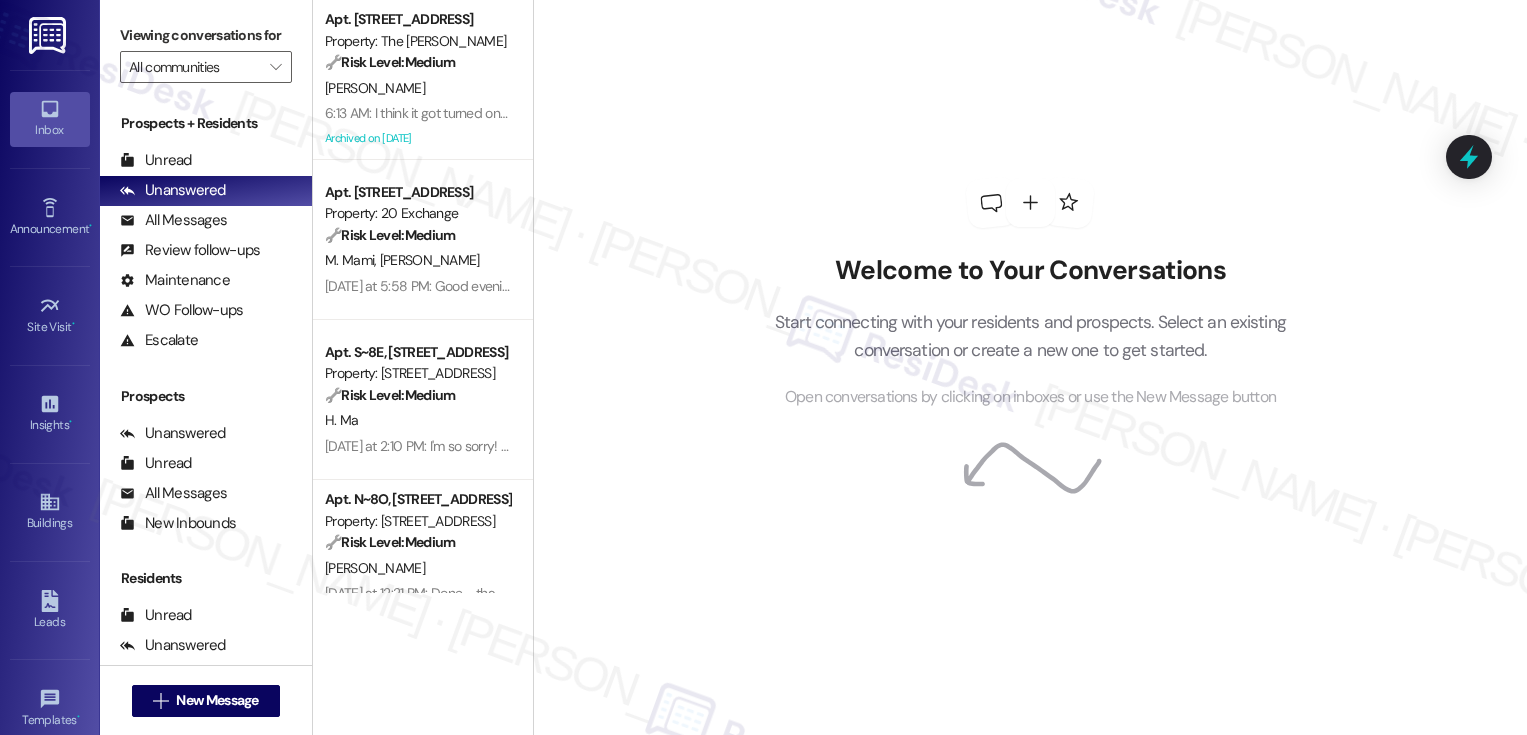 scroll, scrollTop: 0, scrollLeft: 0, axis: both 